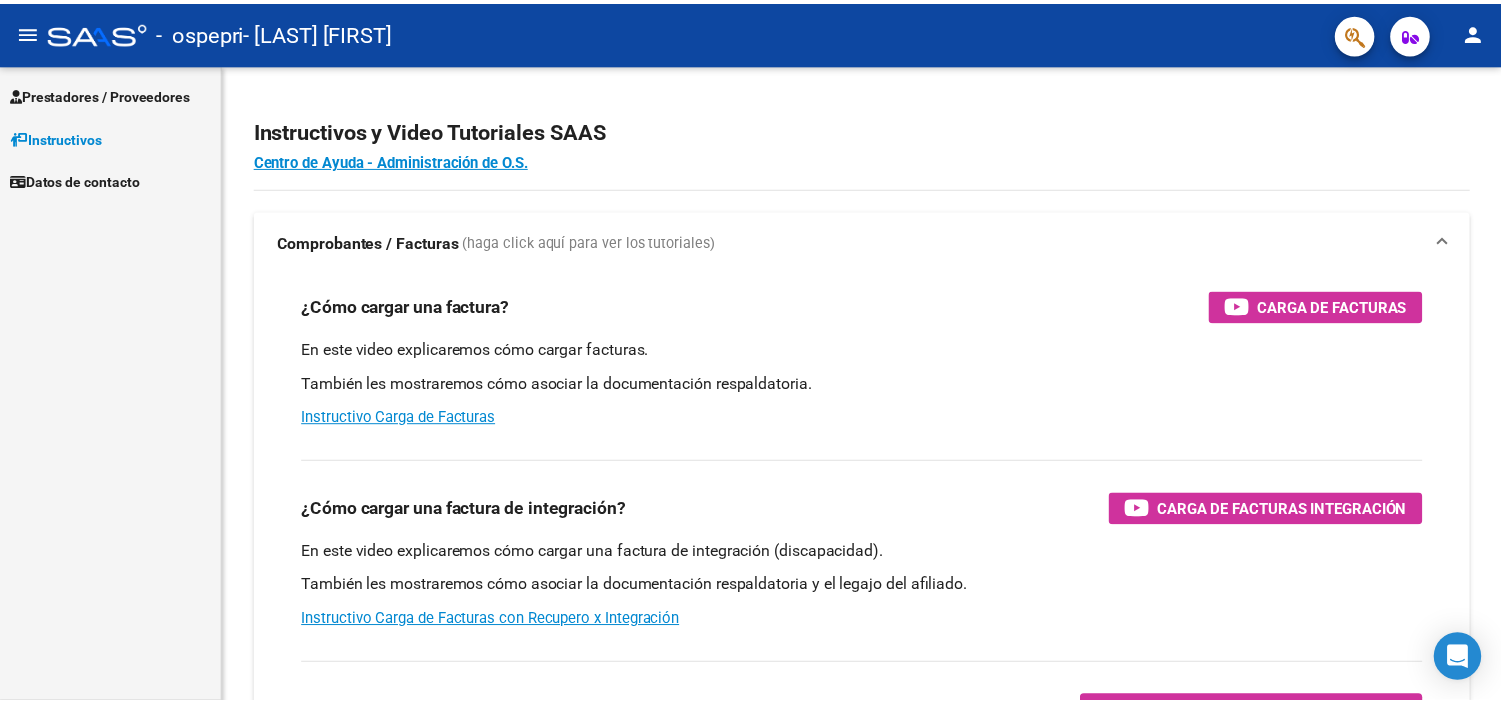 scroll, scrollTop: 0, scrollLeft: 0, axis: both 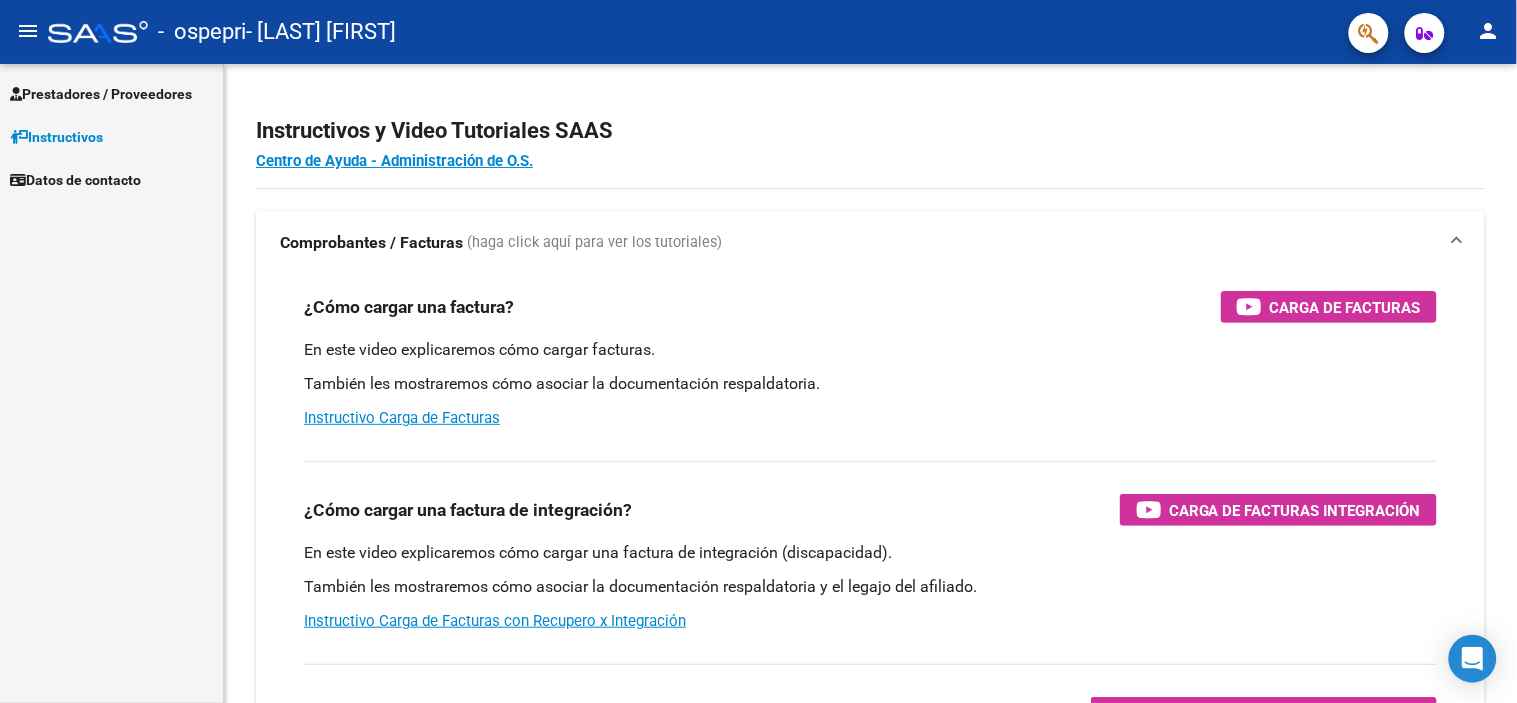 click at bounding box center (0, 703) 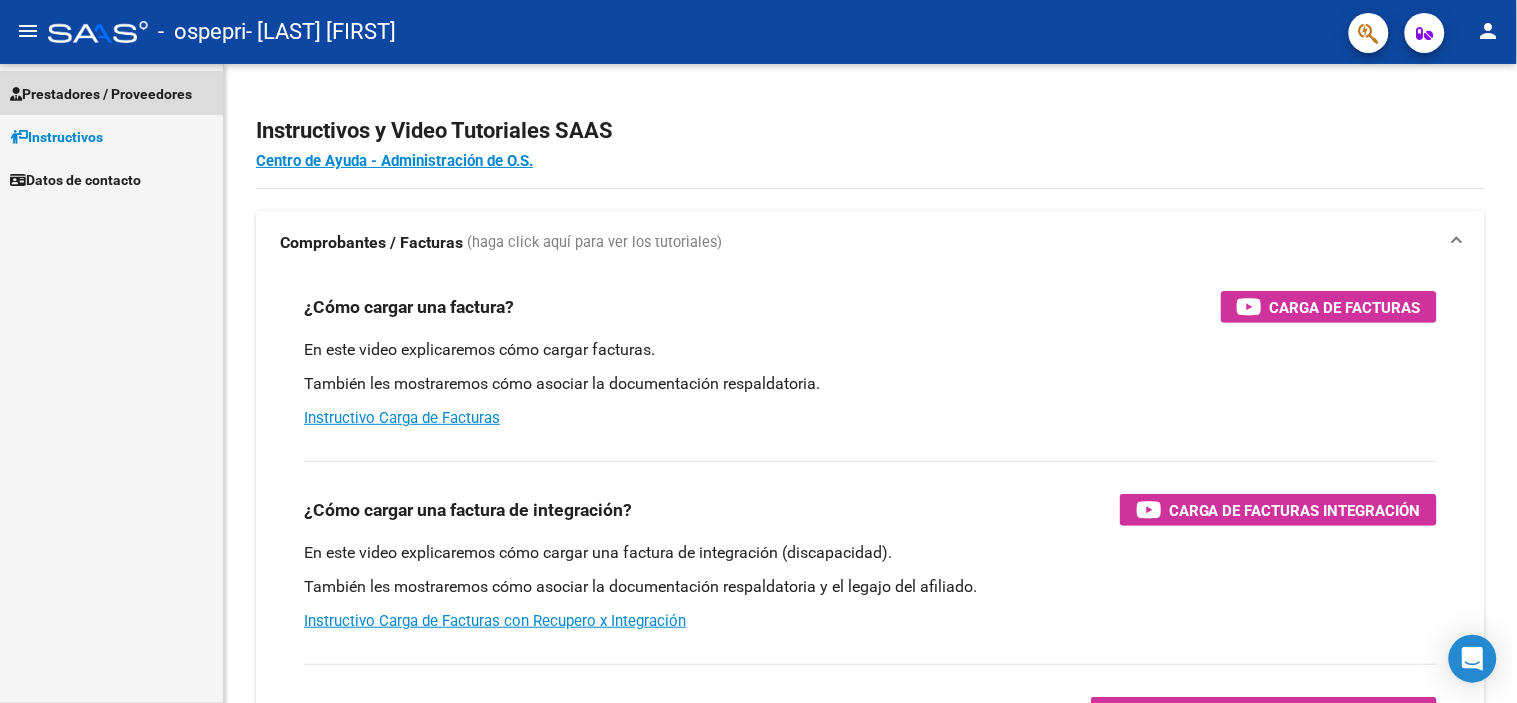 click on "Prestadores / Proveedores" at bounding box center (101, 94) 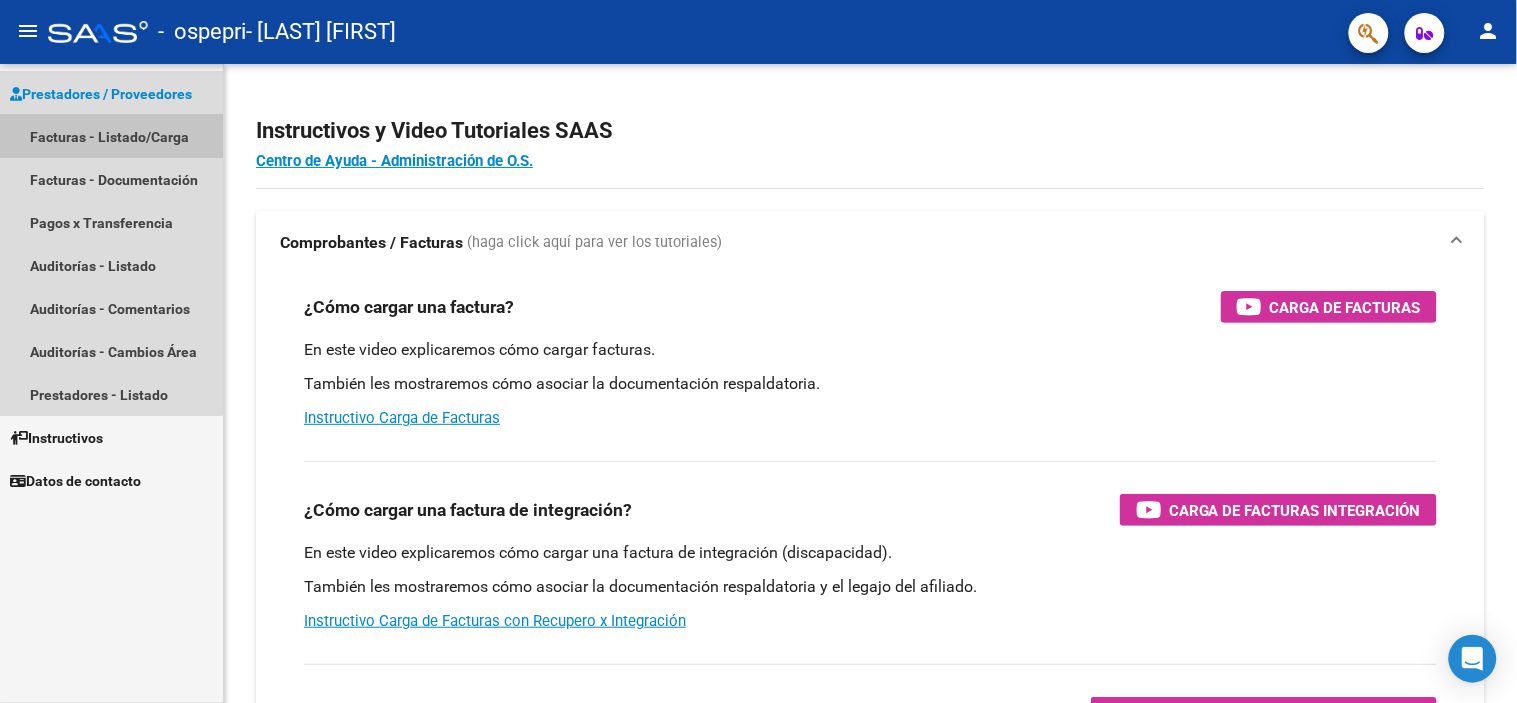click on "Facturas - Listado/Carga" at bounding box center (111, 136) 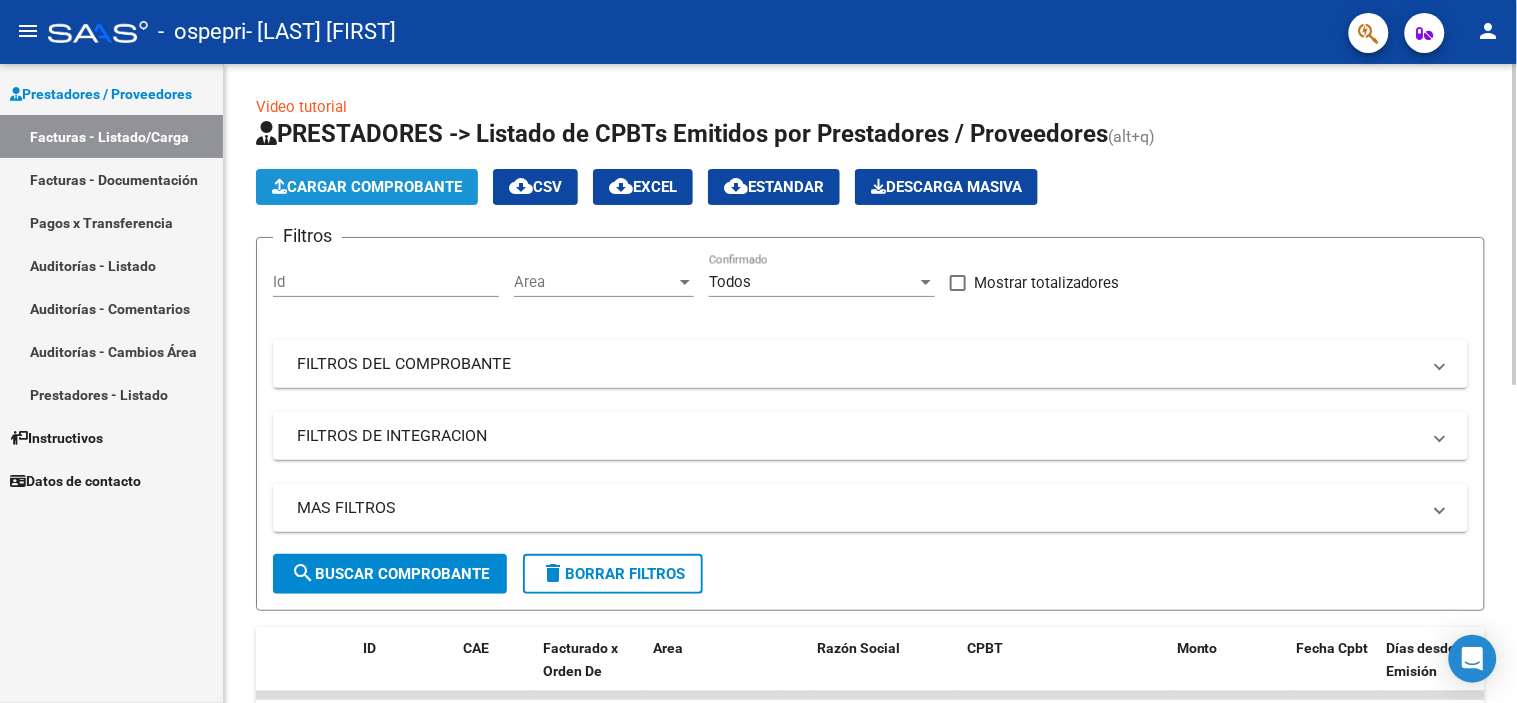 click on "Cargar Comprobante" 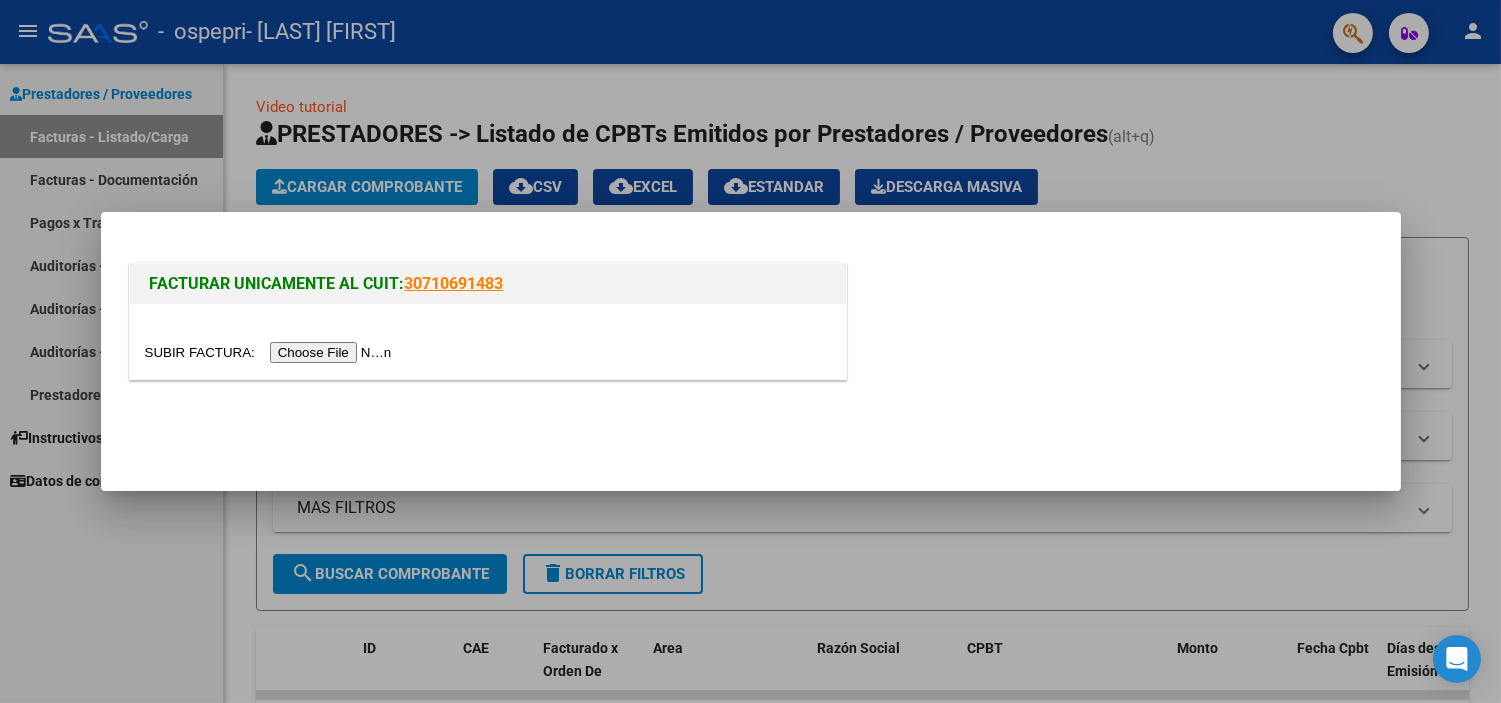 click at bounding box center (271, 352) 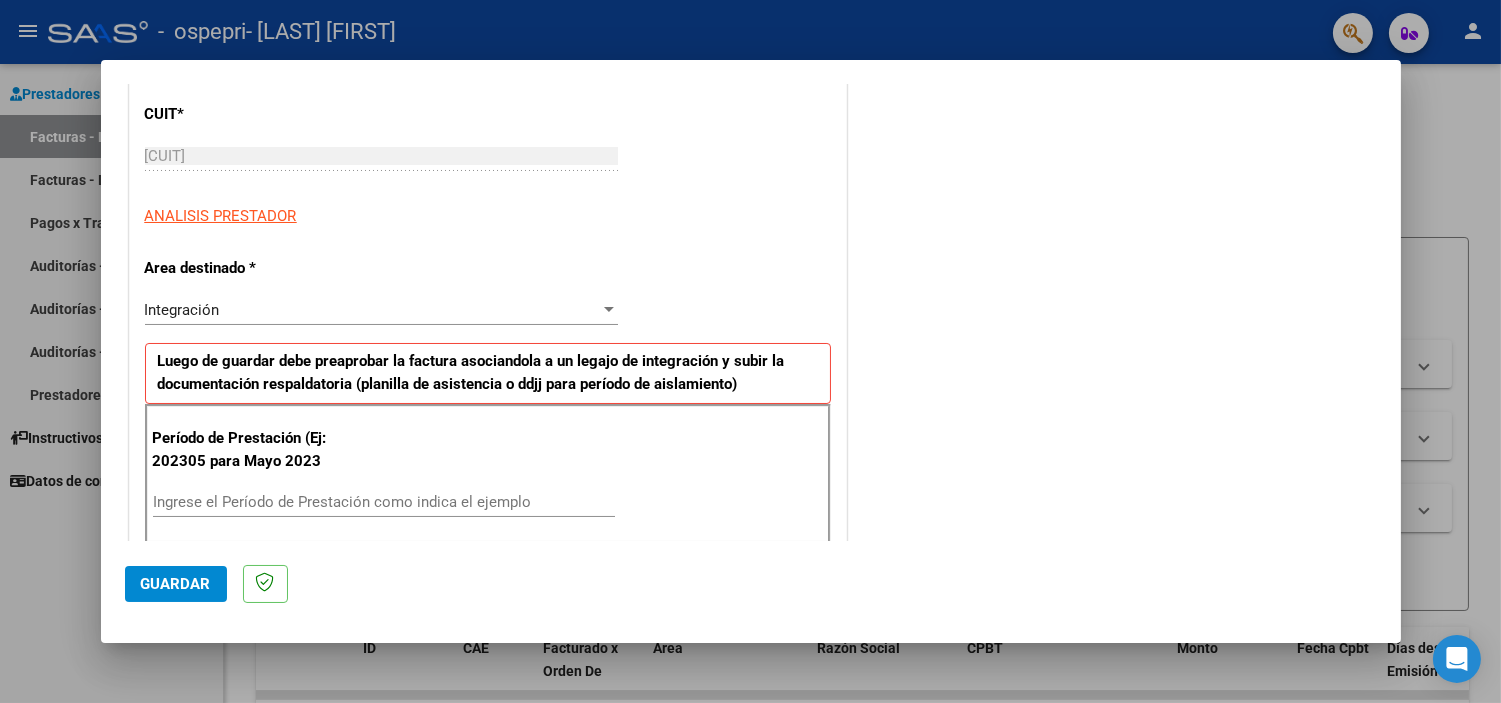 scroll, scrollTop: 344, scrollLeft: 0, axis: vertical 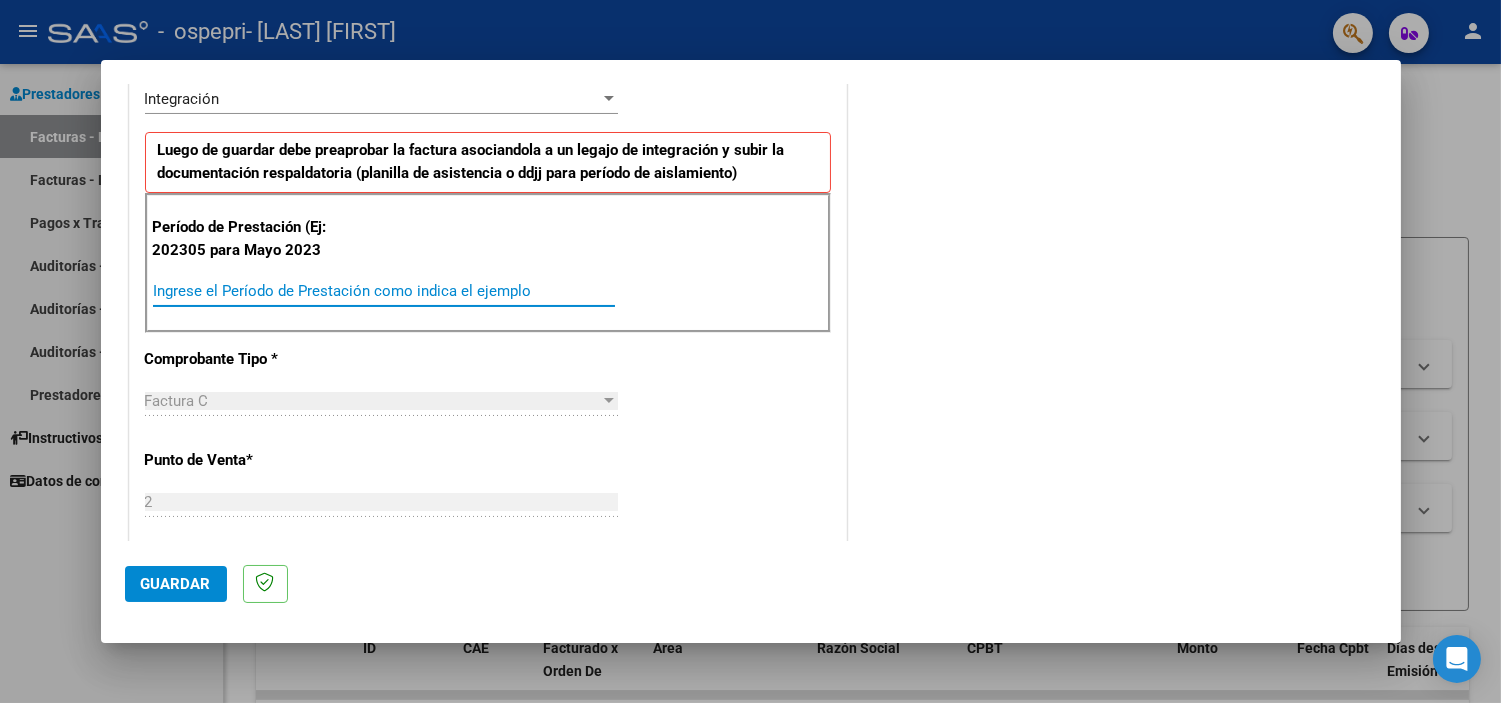 click on "Ingrese el Período de Prestación como indica el ejemplo" at bounding box center [384, 291] 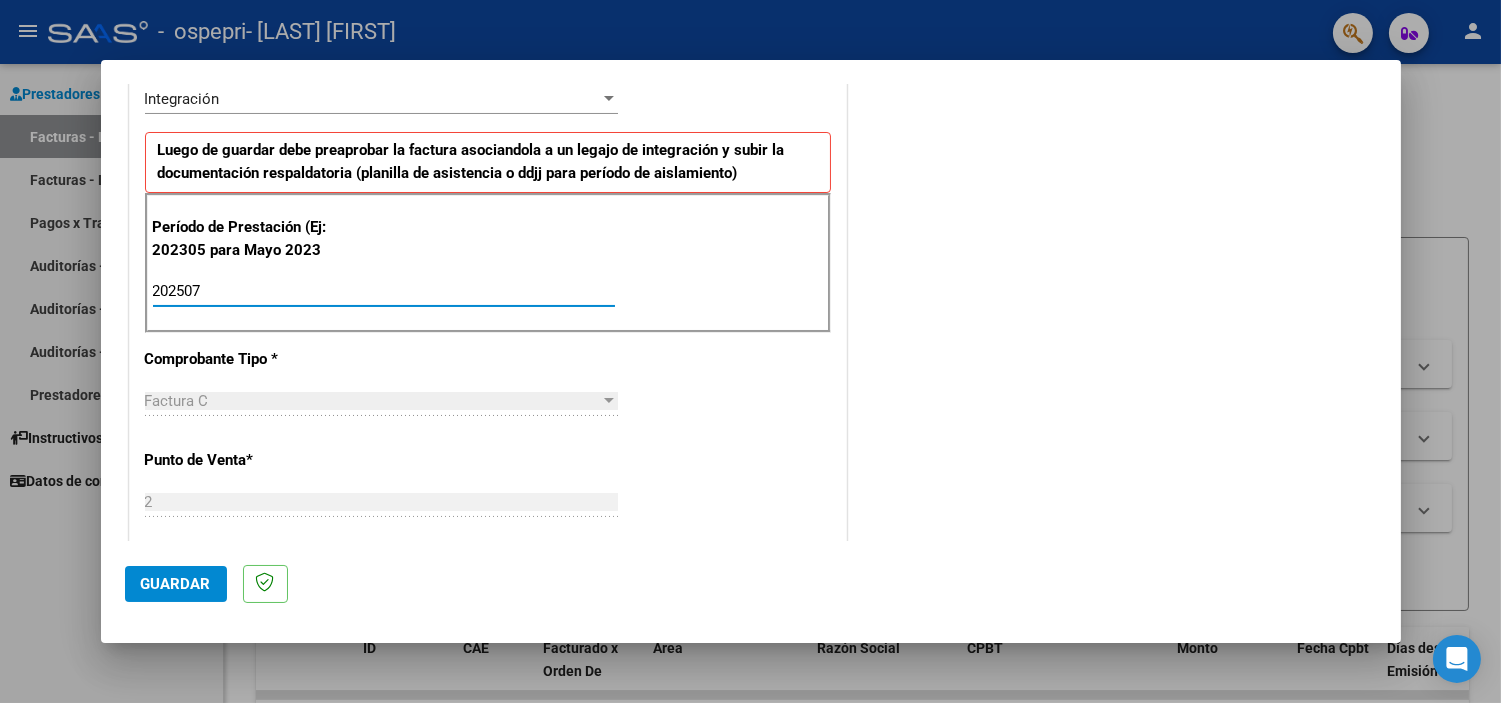 type on "202507" 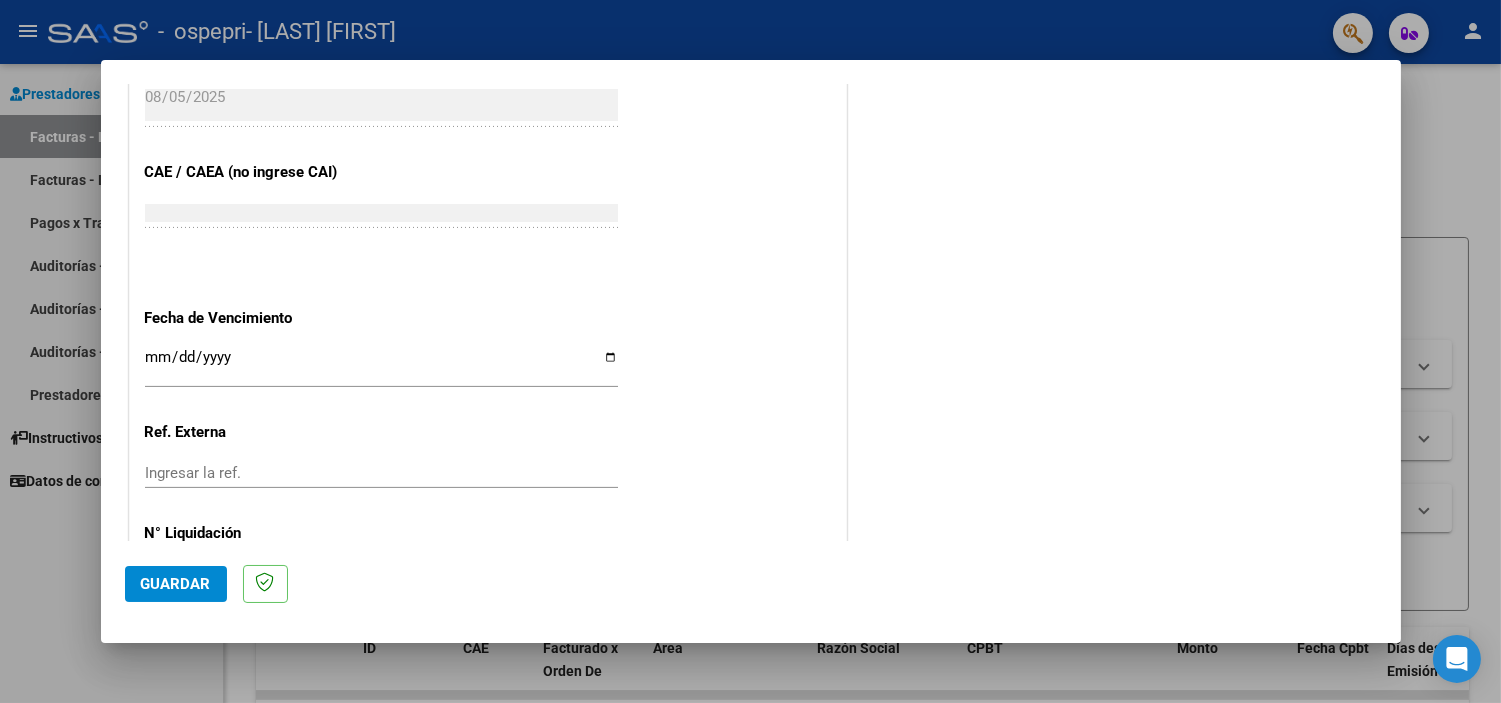 scroll, scrollTop: 1183, scrollLeft: 0, axis: vertical 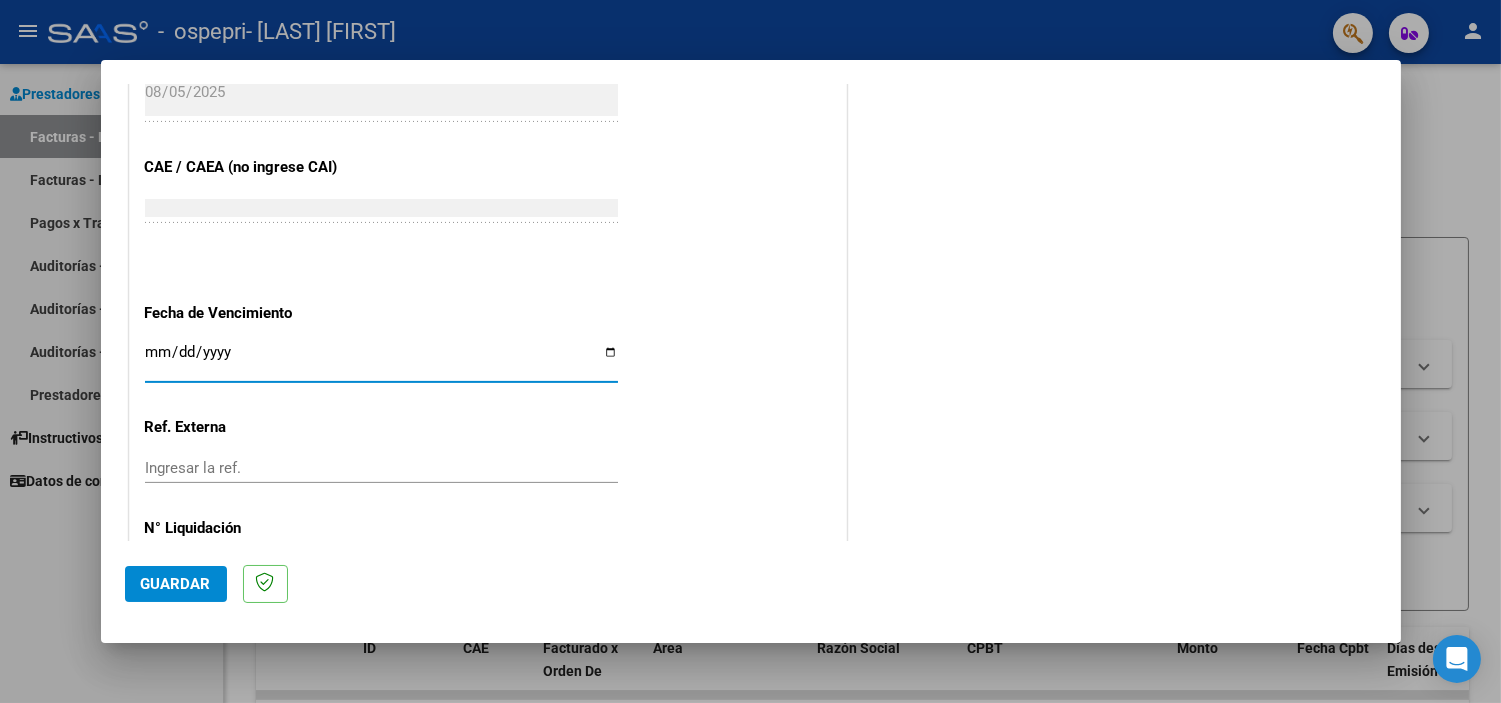 click on "Ingresar la fecha" at bounding box center (381, 360) 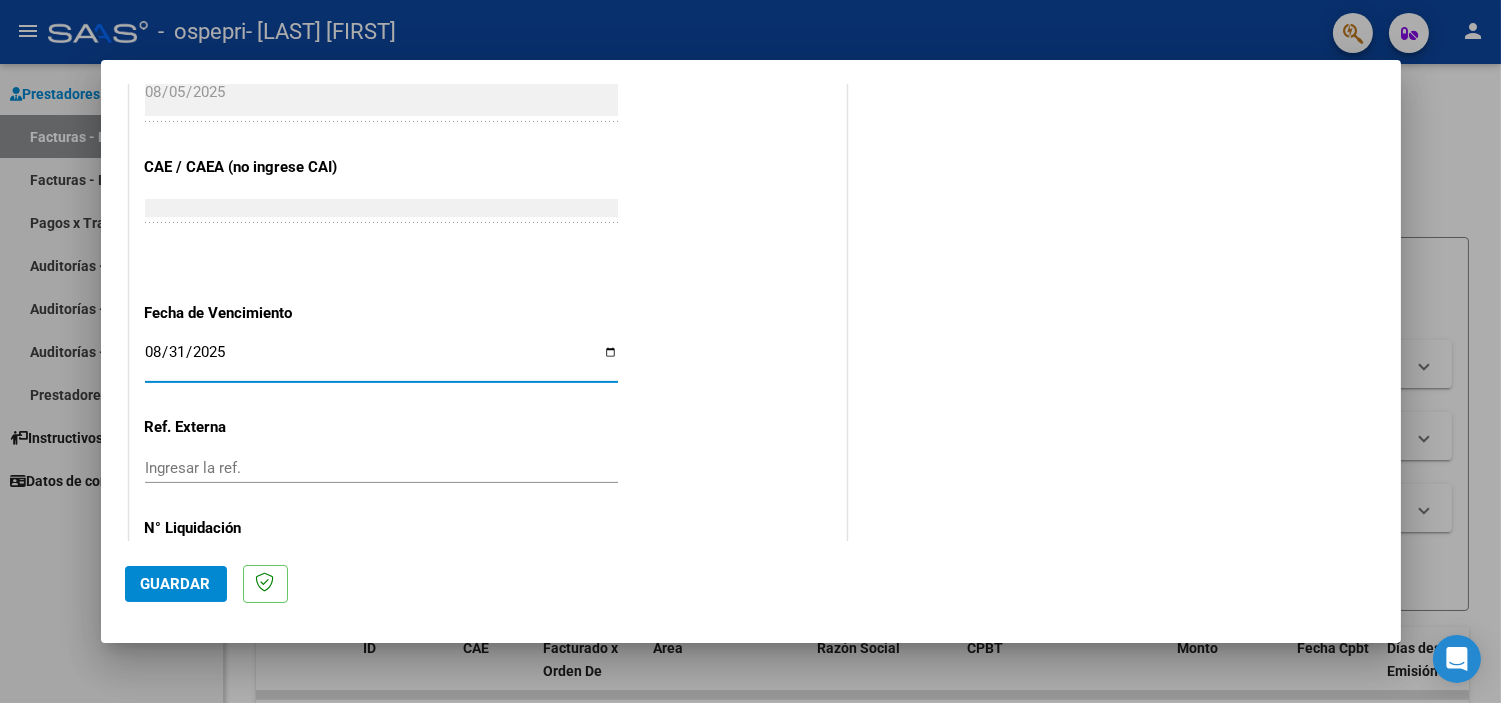 type on "2025-08-31" 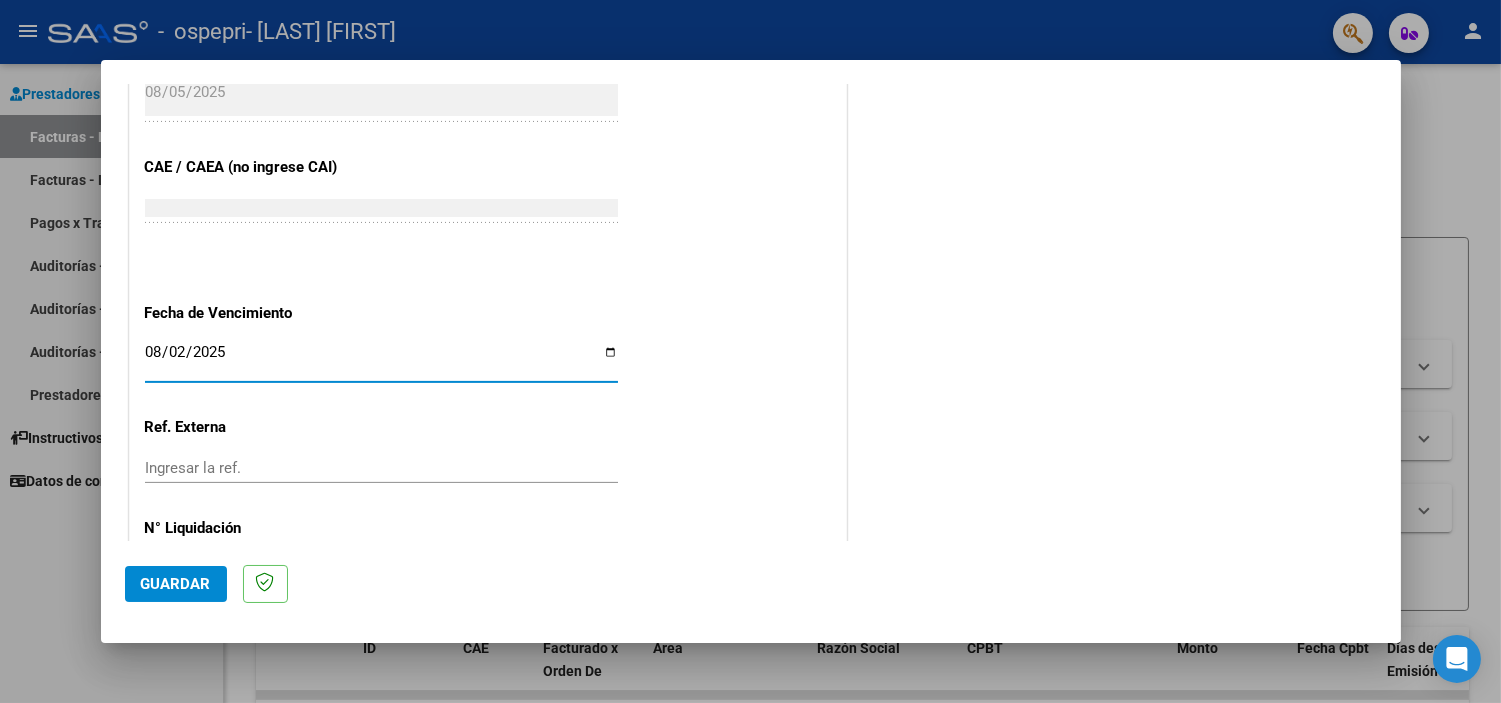 type on "2025-08-29" 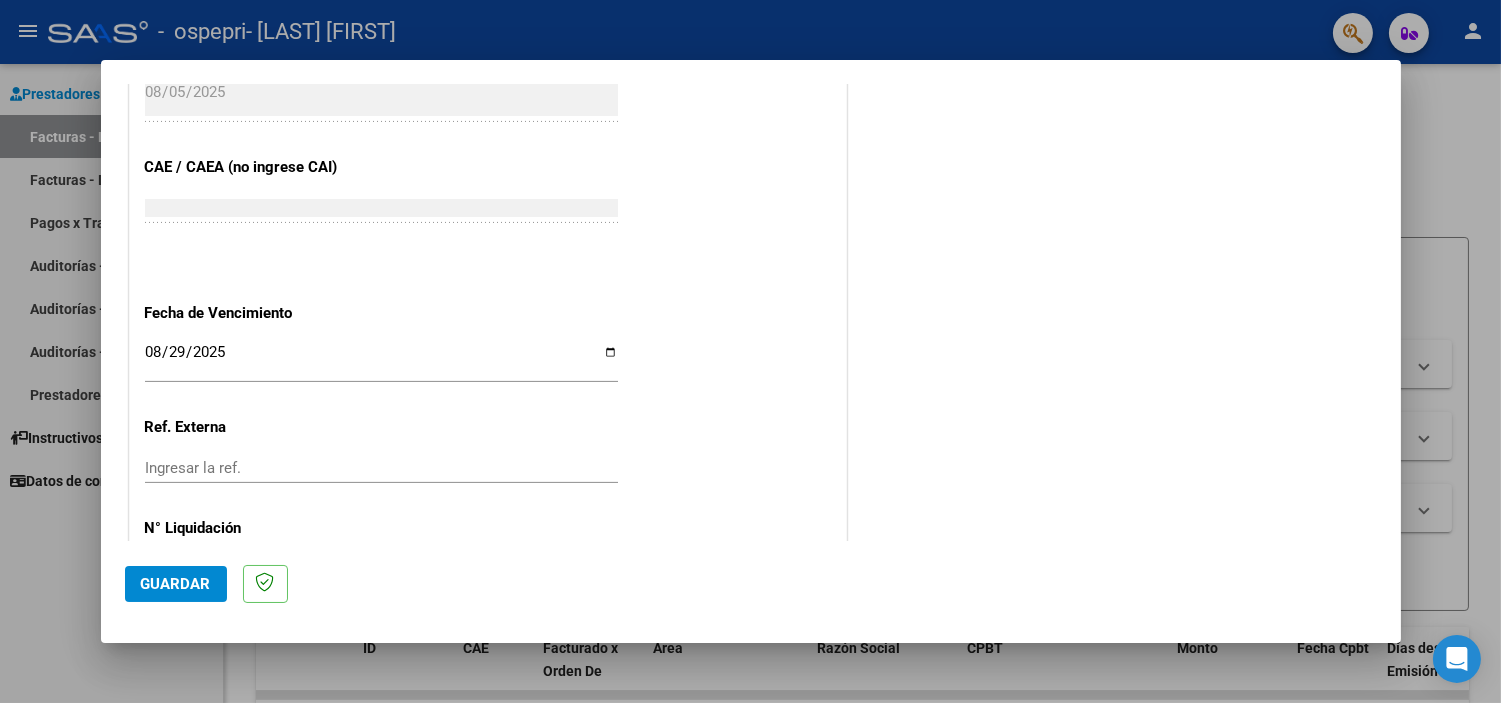 scroll, scrollTop: 1265, scrollLeft: 0, axis: vertical 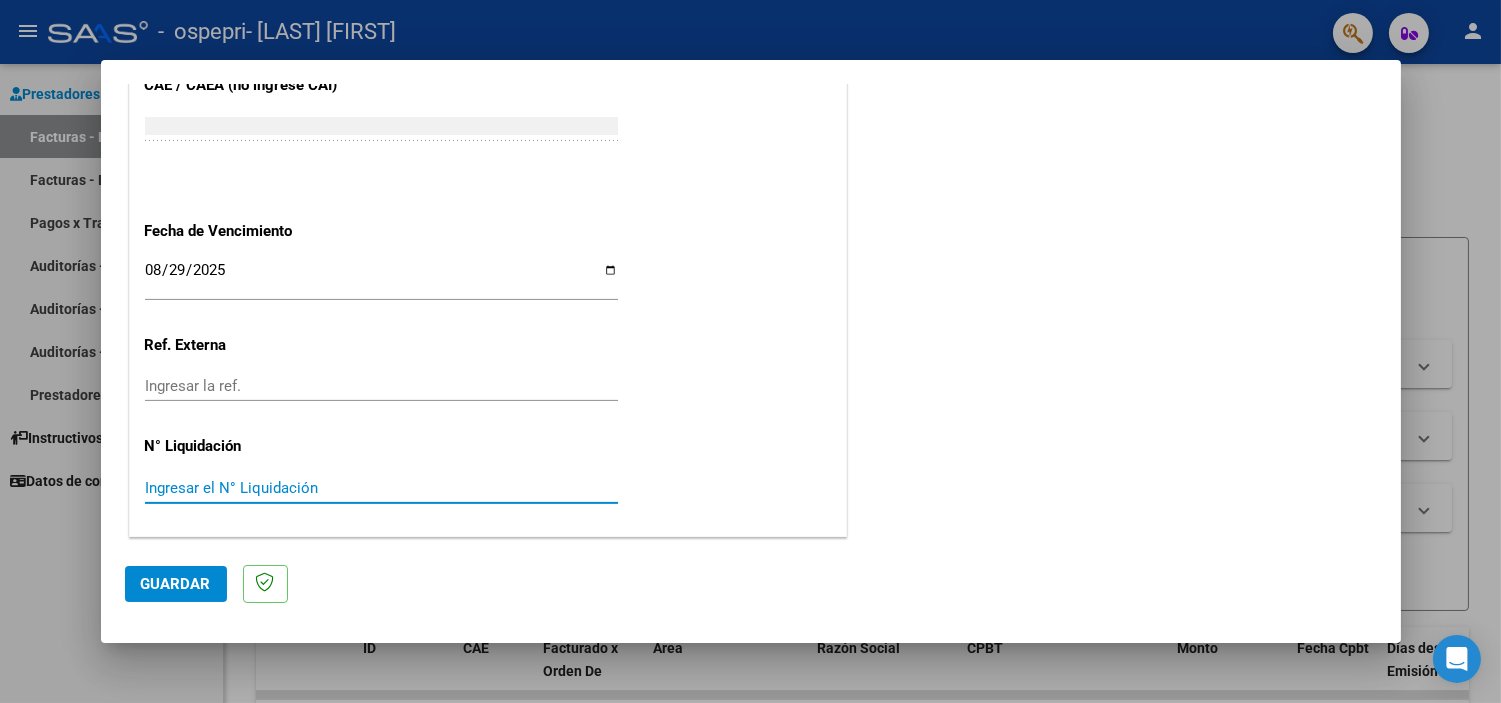 click on "Ingresar el N° Liquidación" at bounding box center [381, 488] 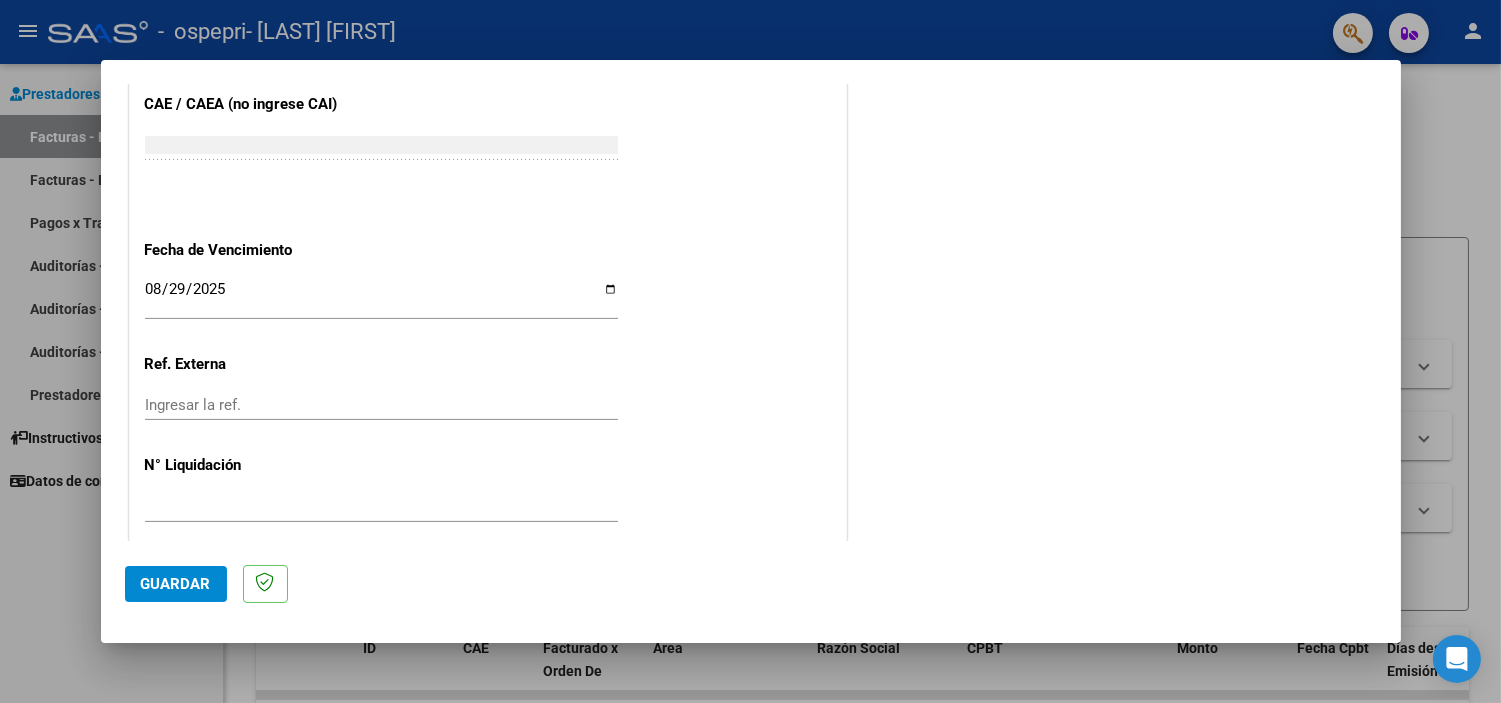 scroll, scrollTop: 1265, scrollLeft: 0, axis: vertical 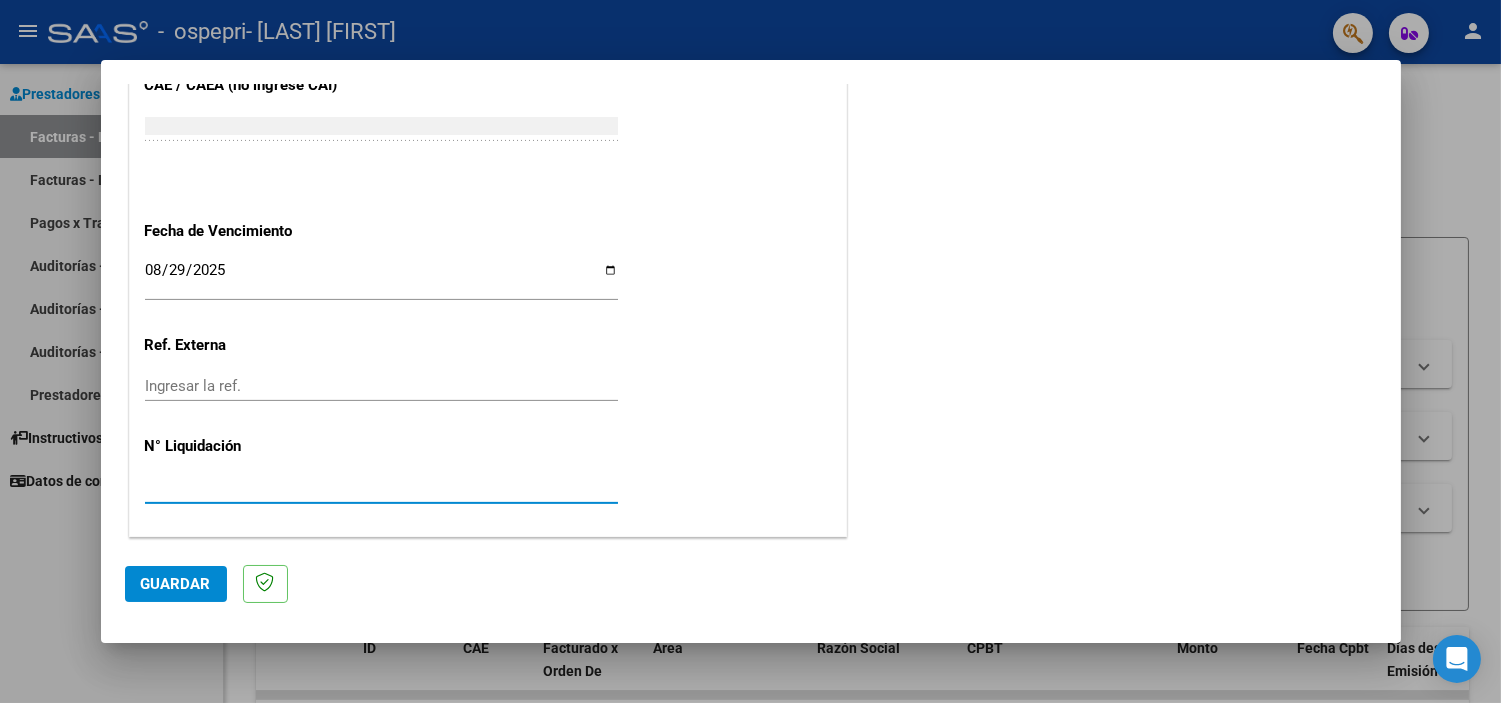 click on "[LIQUIDATION_NUMBER]" at bounding box center [381, 488] 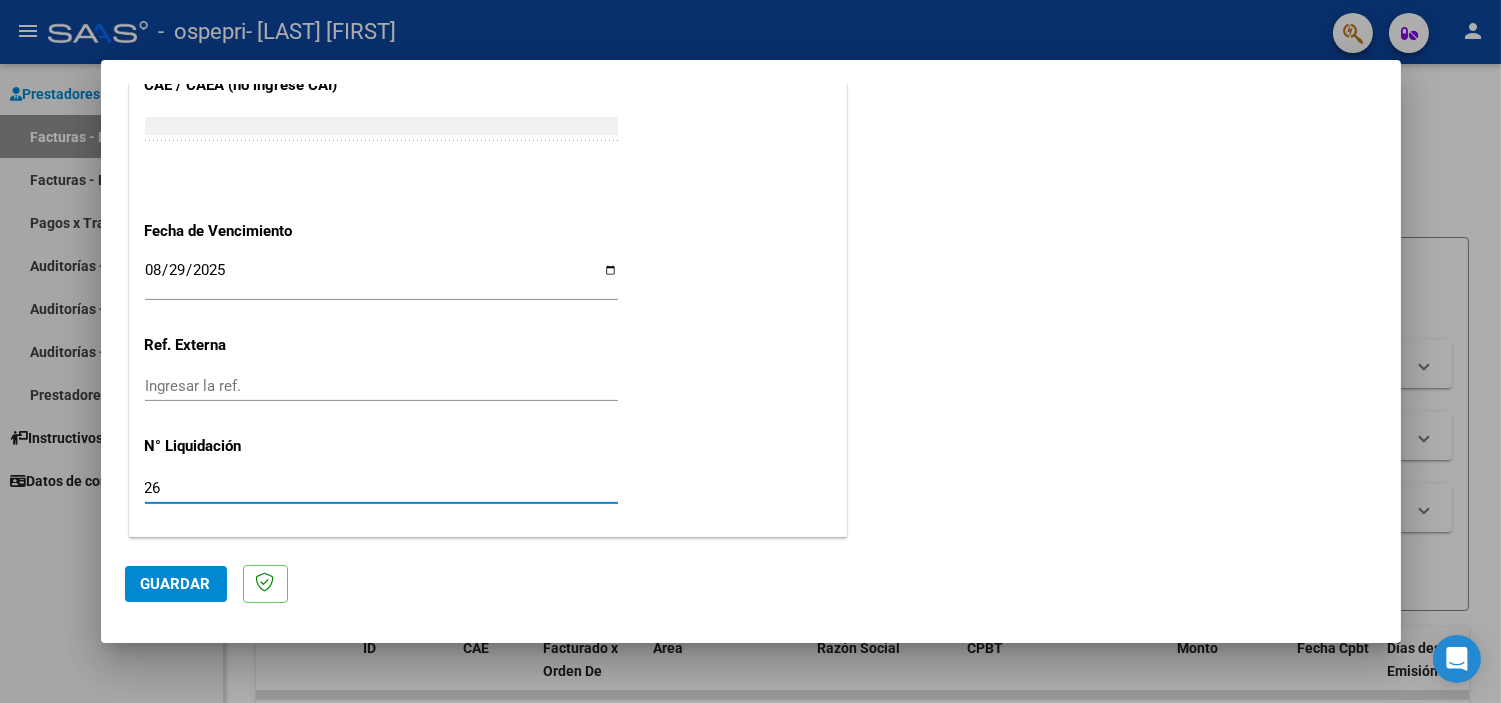 type on "2" 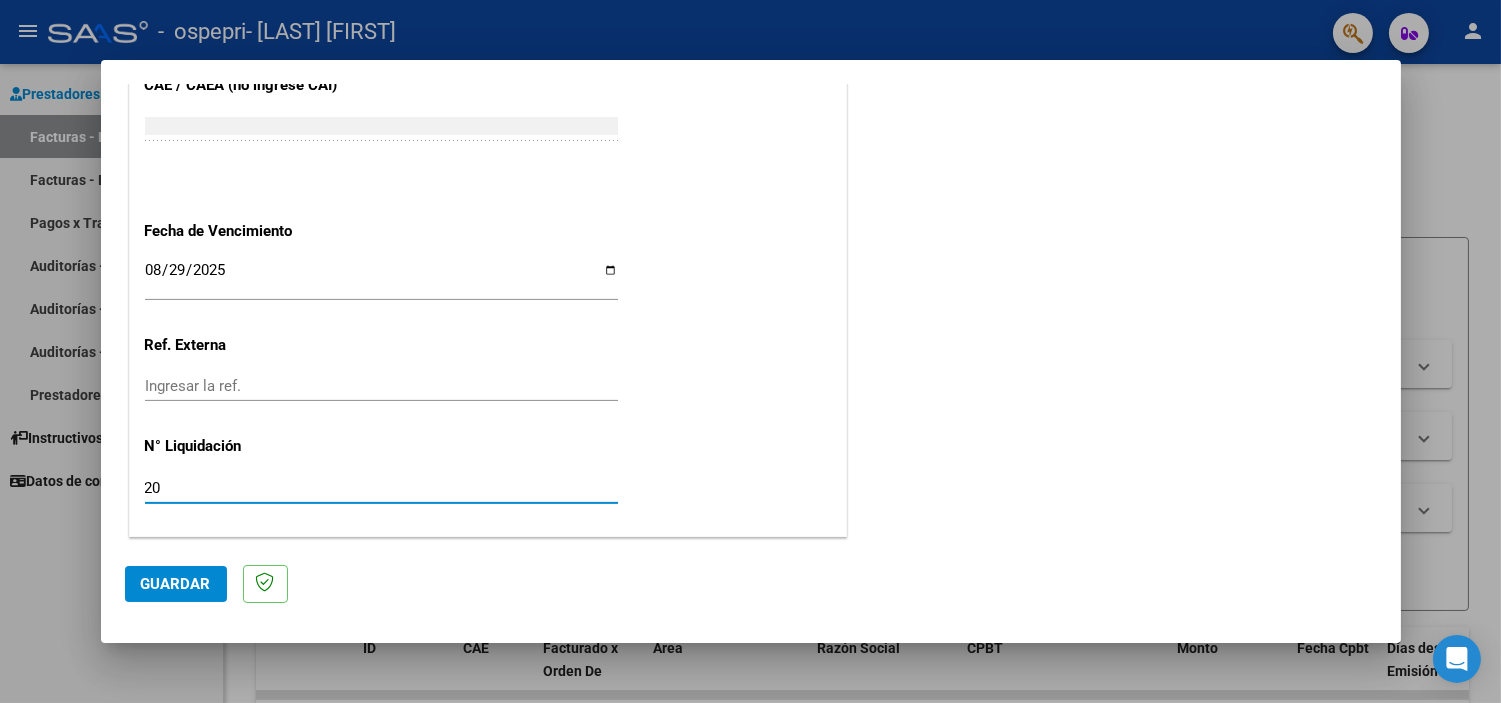 type on "2" 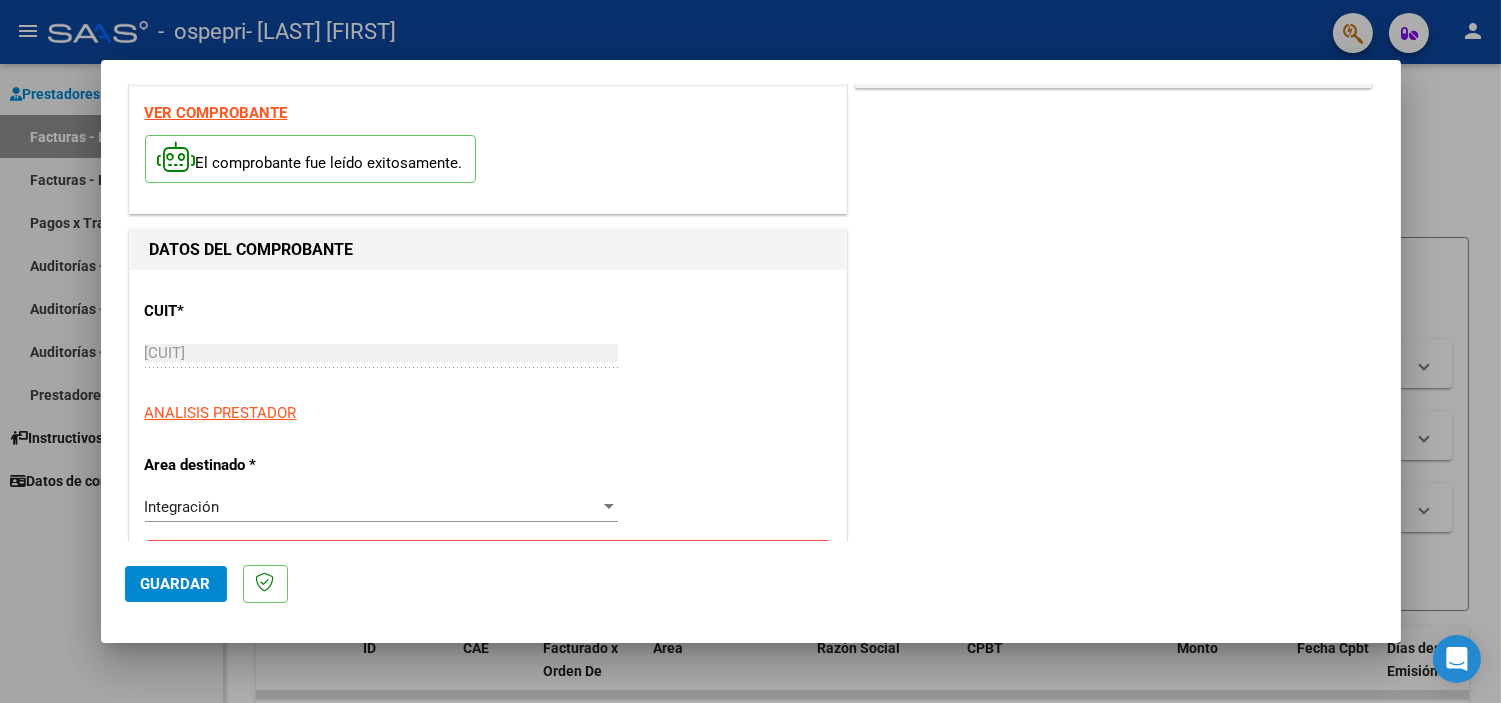 scroll, scrollTop: 60, scrollLeft: 0, axis: vertical 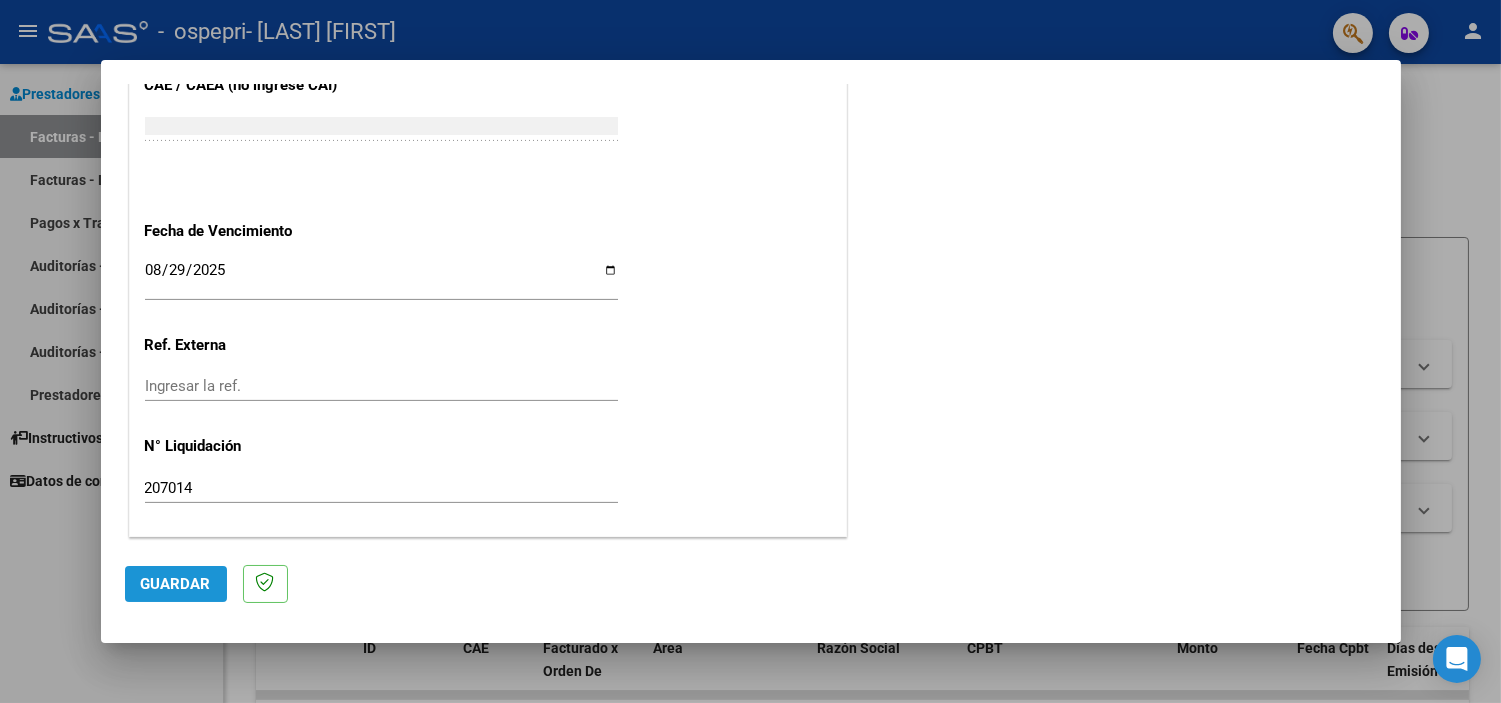 click on "Guardar" 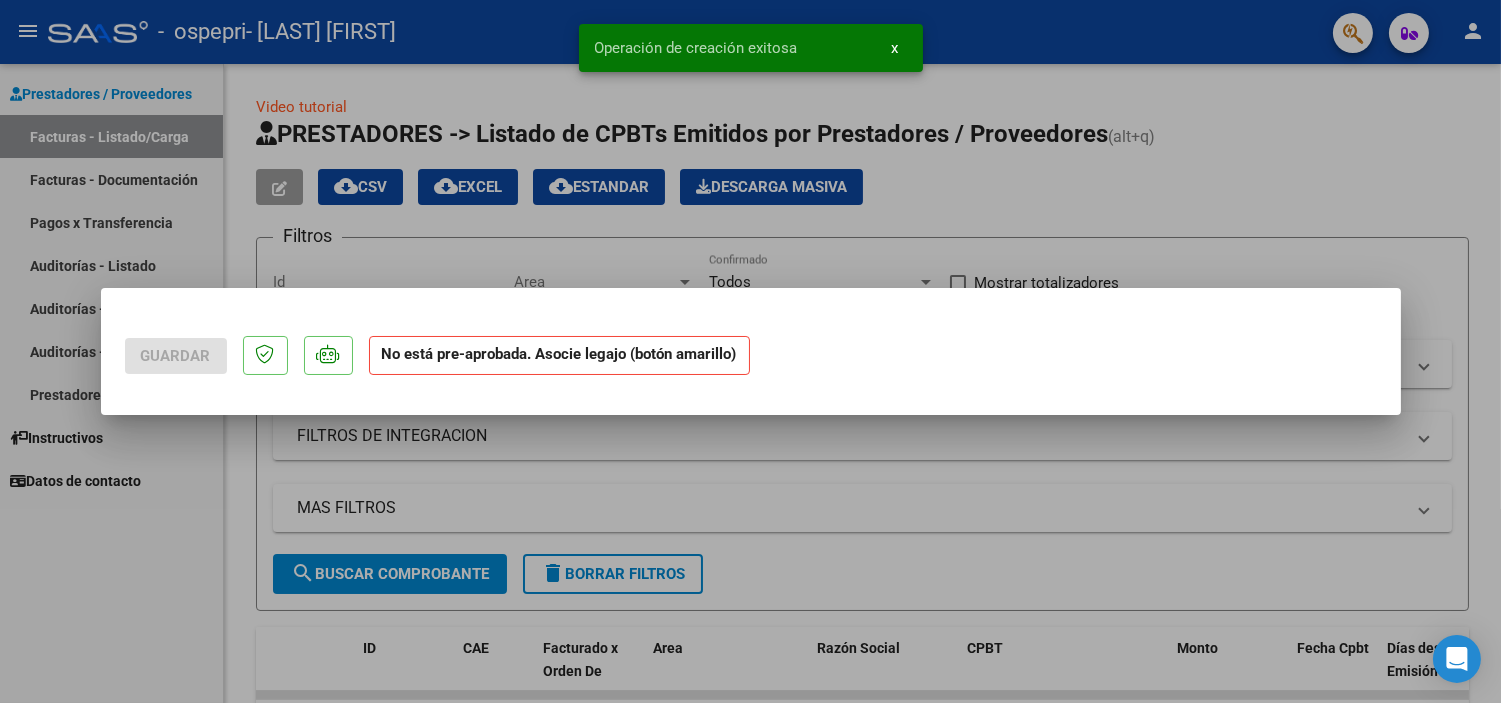 scroll, scrollTop: 0, scrollLeft: 0, axis: both 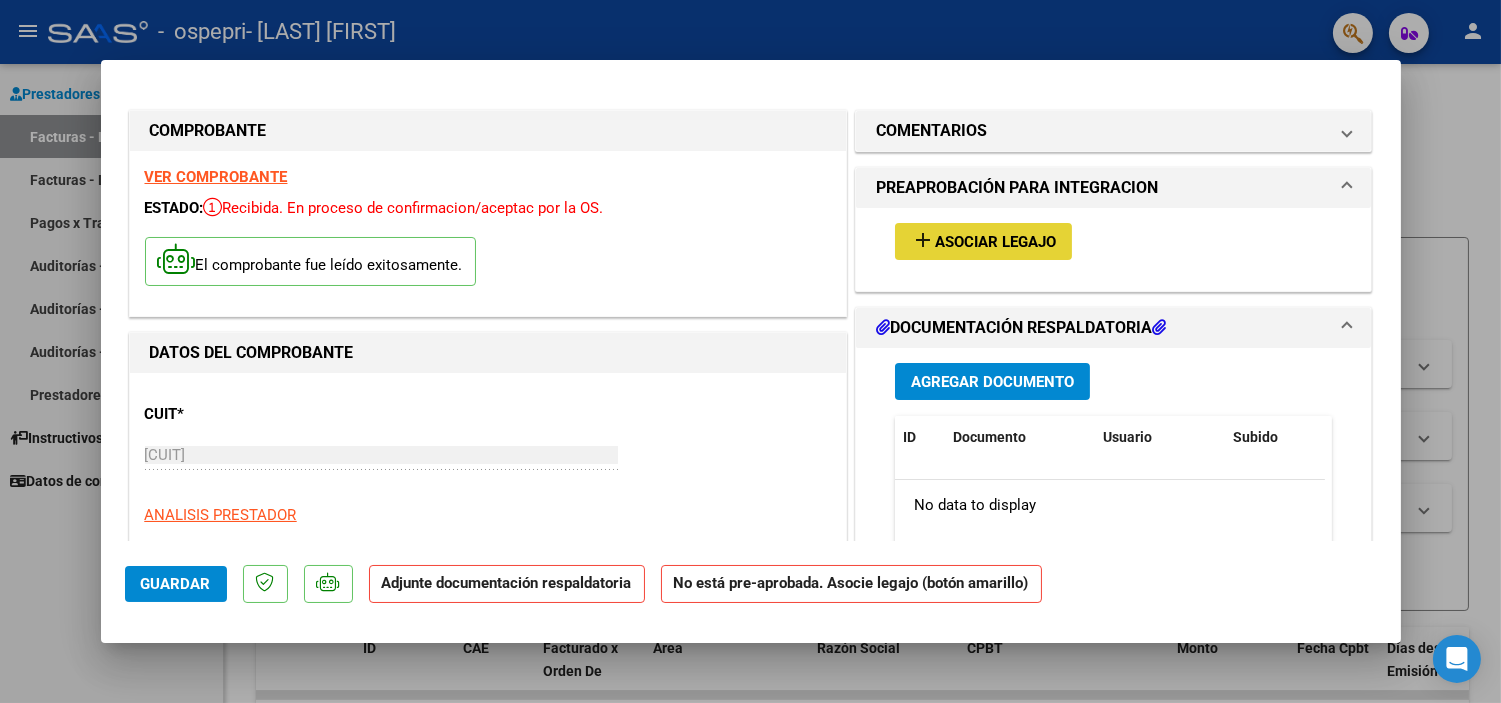 click on "Asociar Legajo" at bounding box center [995, 242] 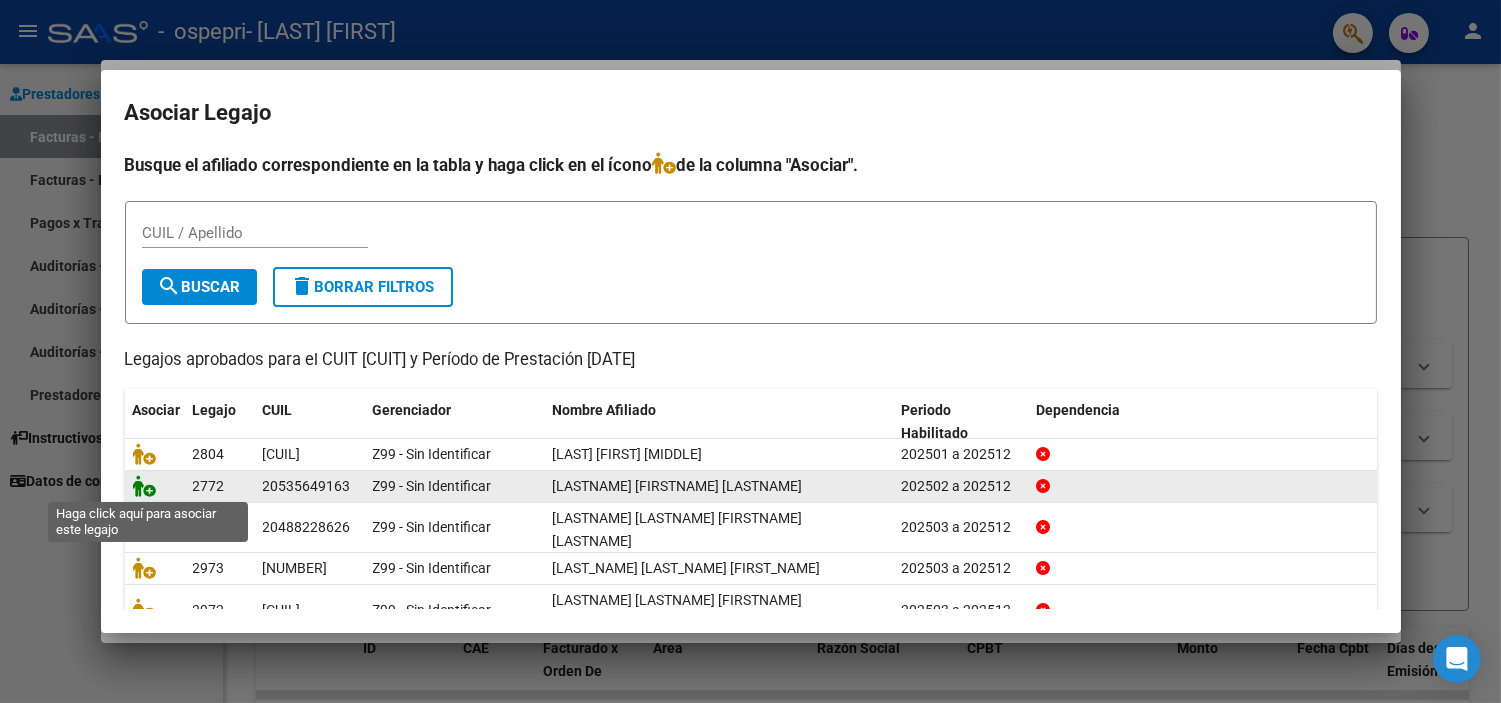 click 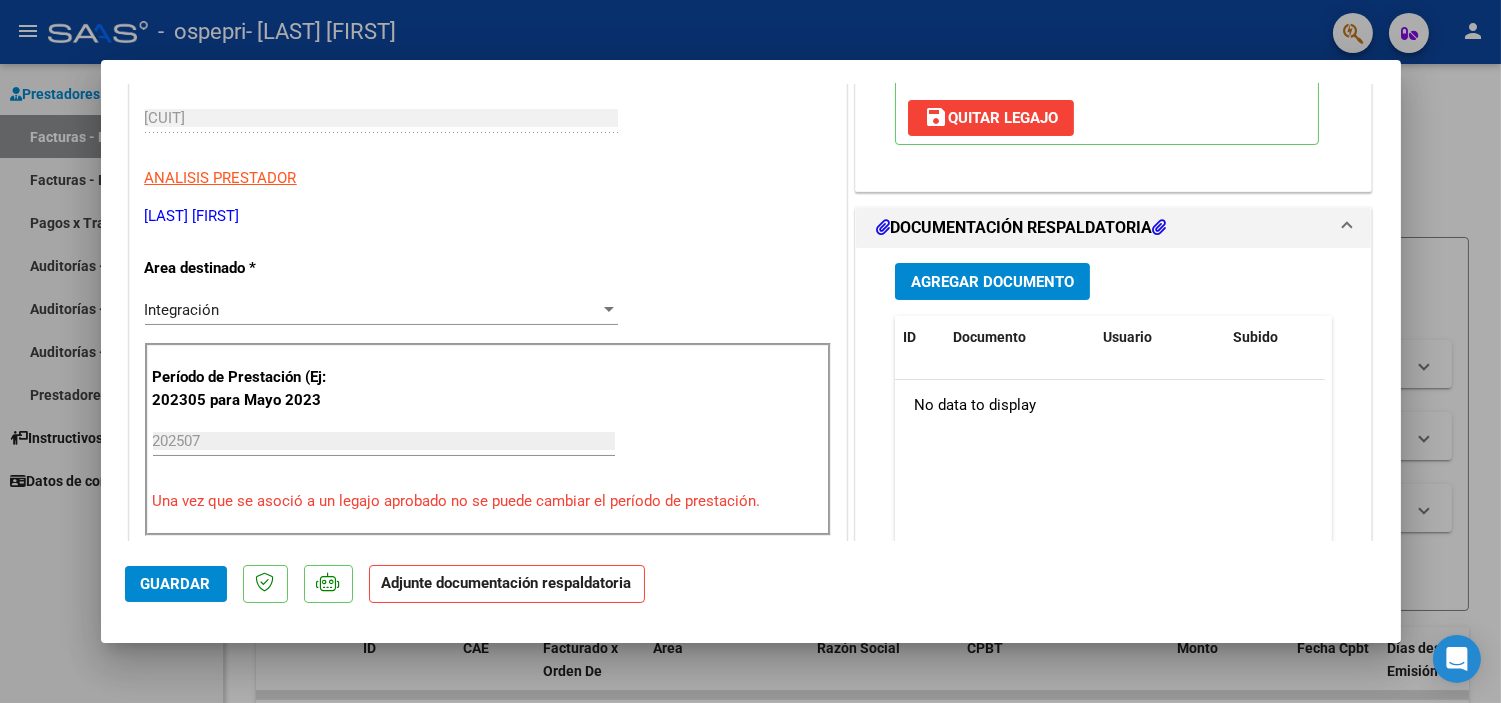 scroll, scrollTop: 356, scrollLeft: 0, axis: vertical 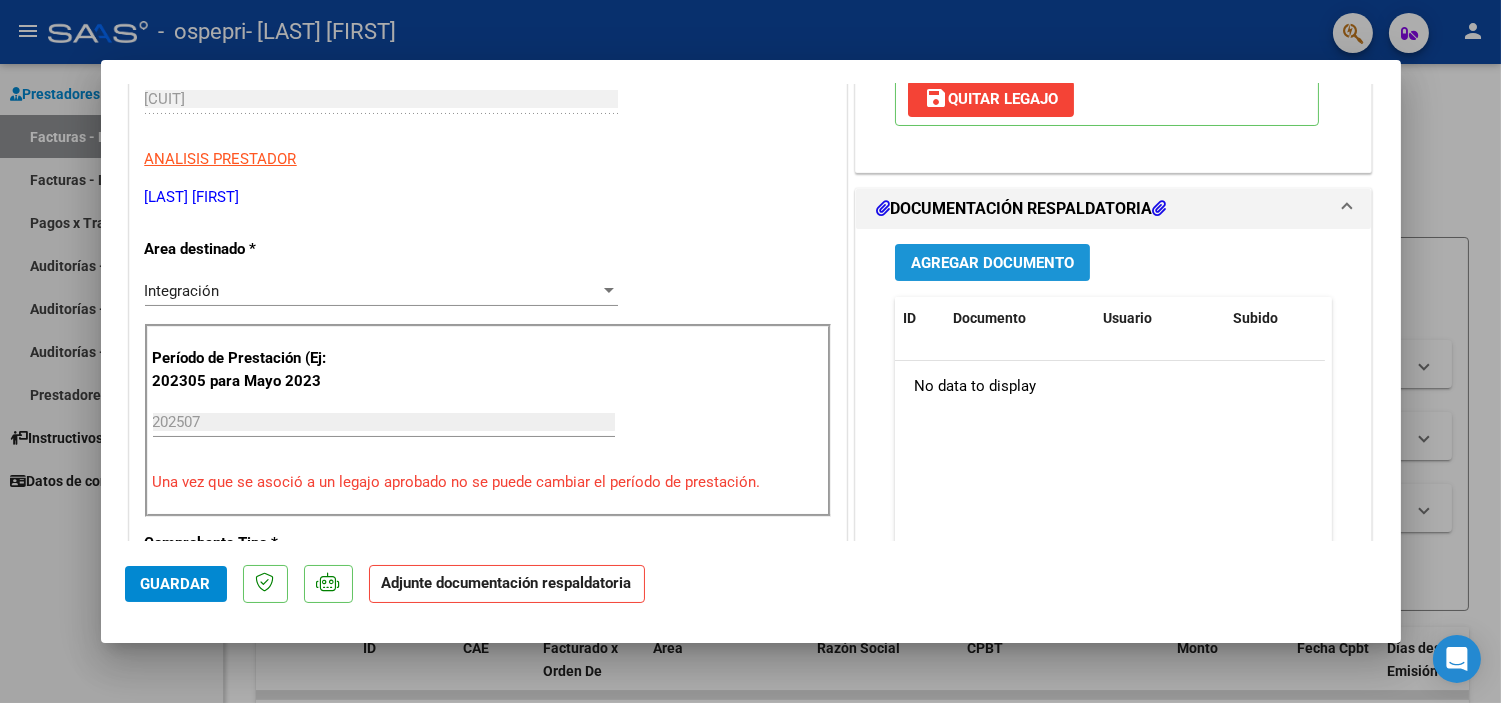 click on "Agregar Documento" at bounding box center (992, 263) 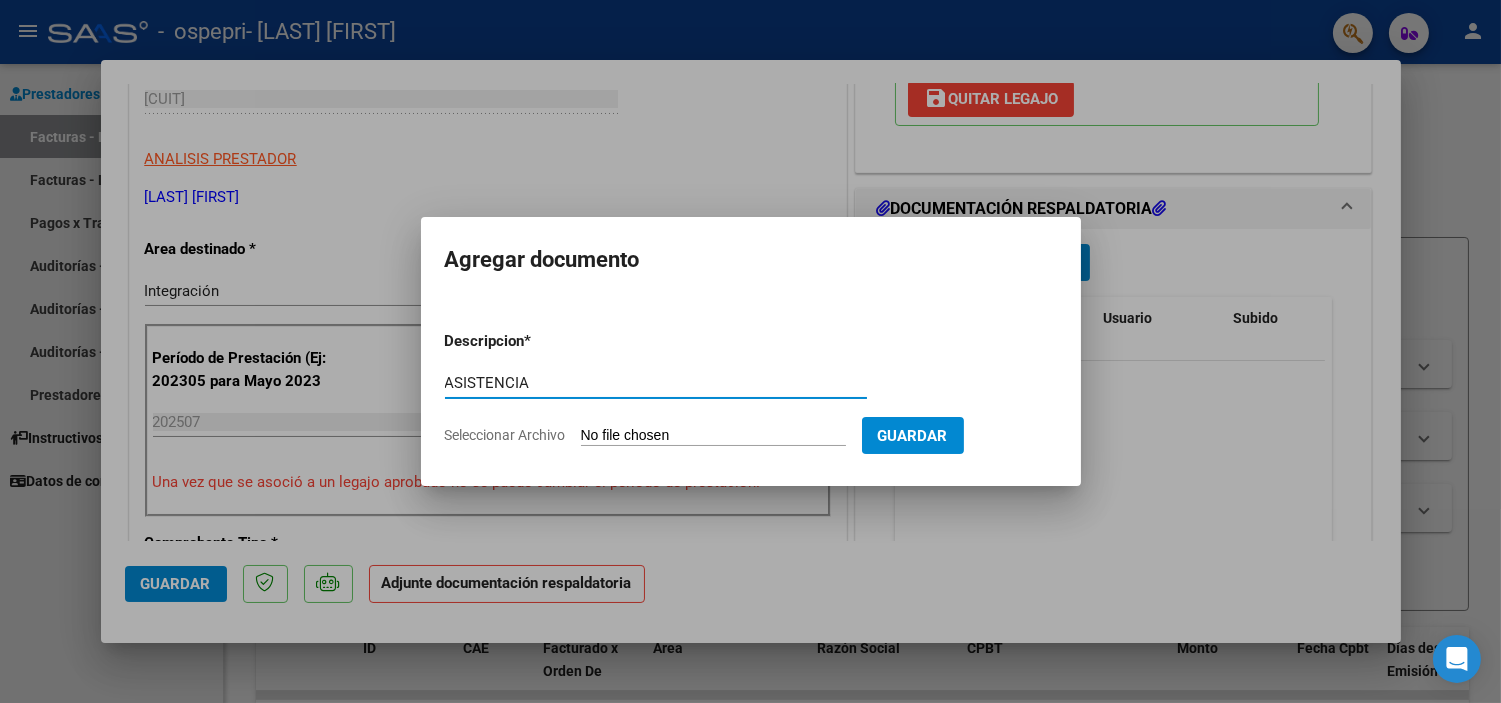 type on "ASISTENCIA" 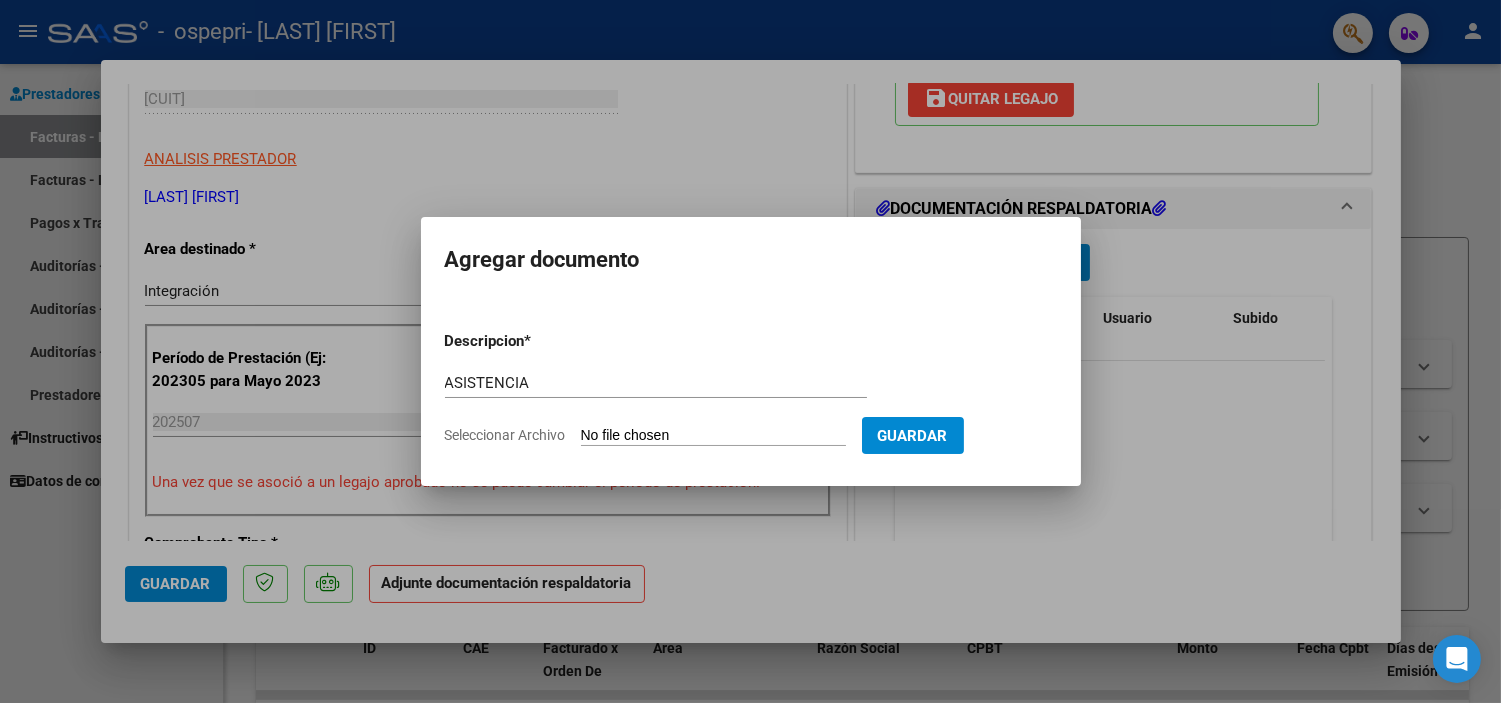 click on "Seleccionar Archivo" at bounding box center (713, 436) 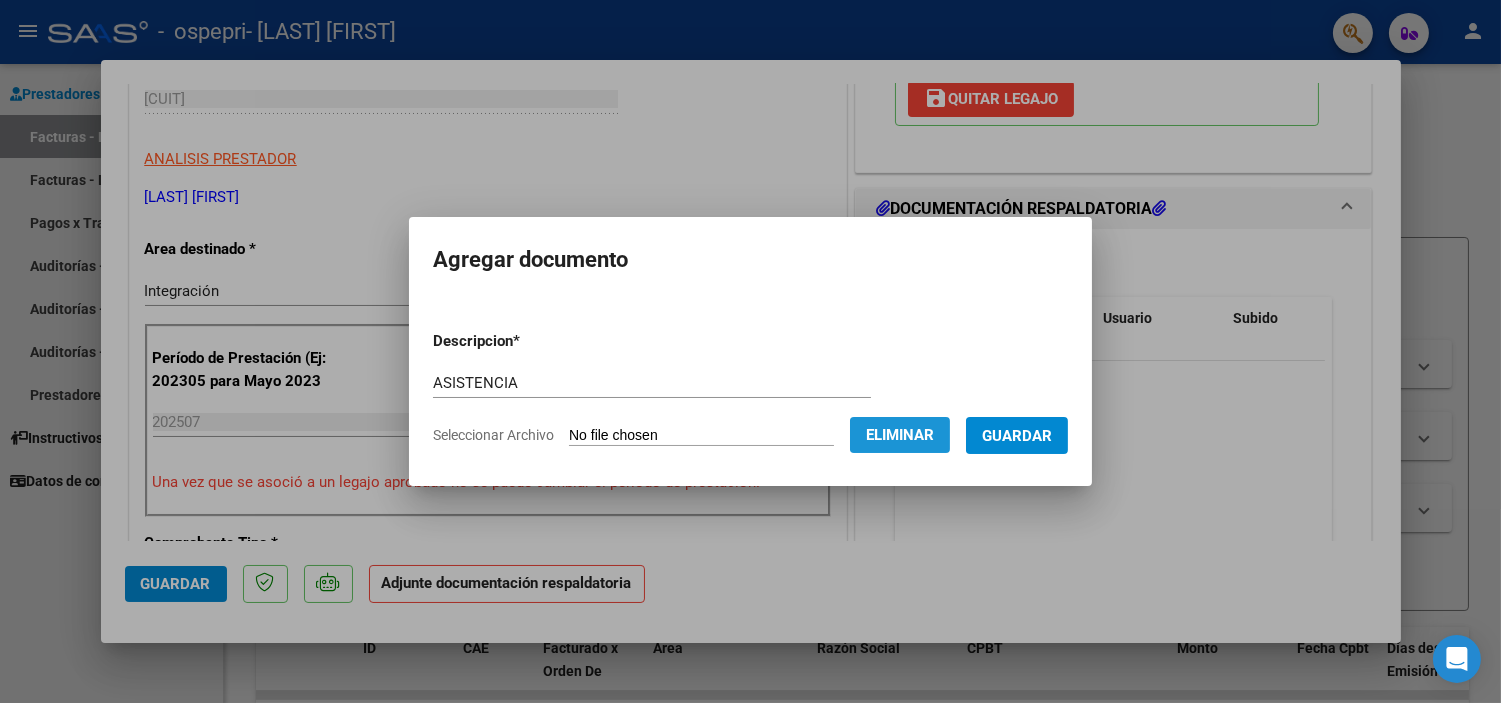 click on "Eliminar" 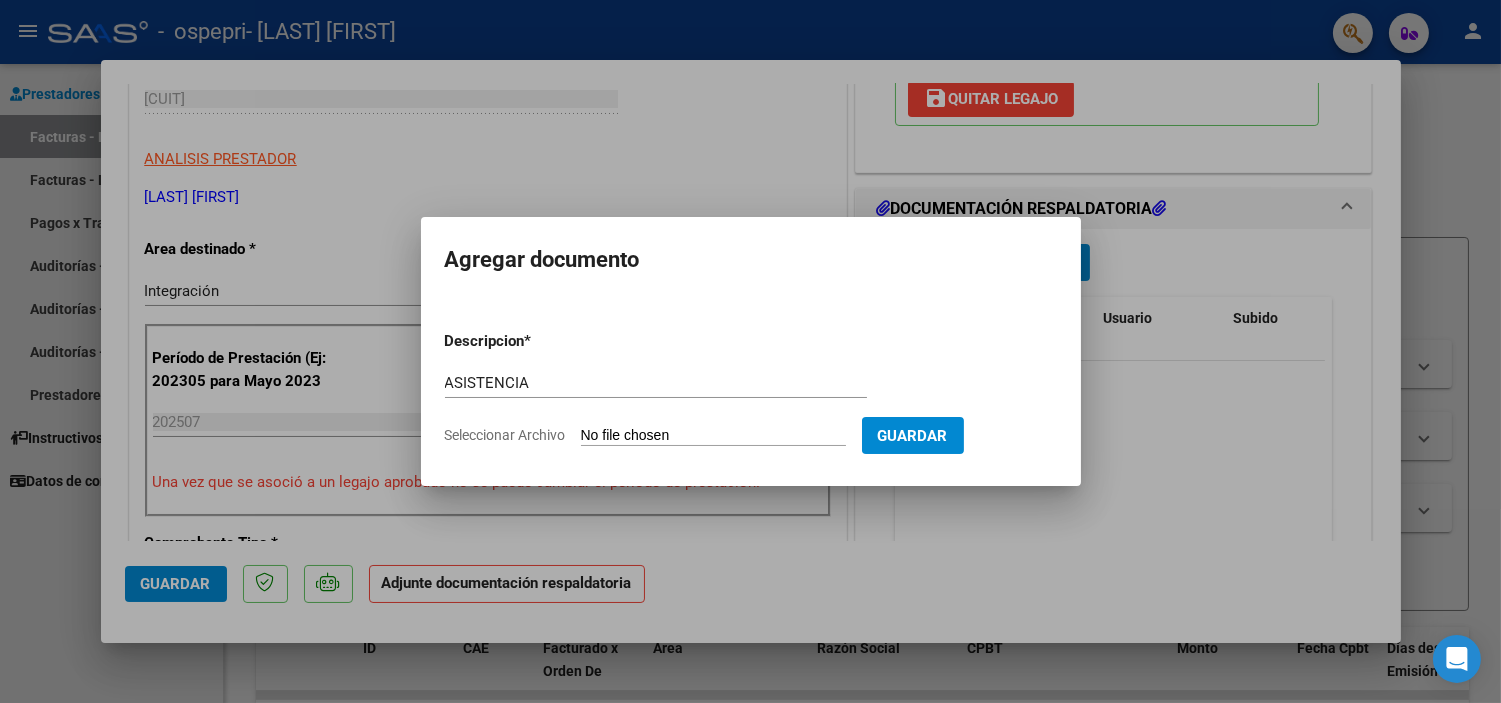 click on "Seleccionar Archivo" 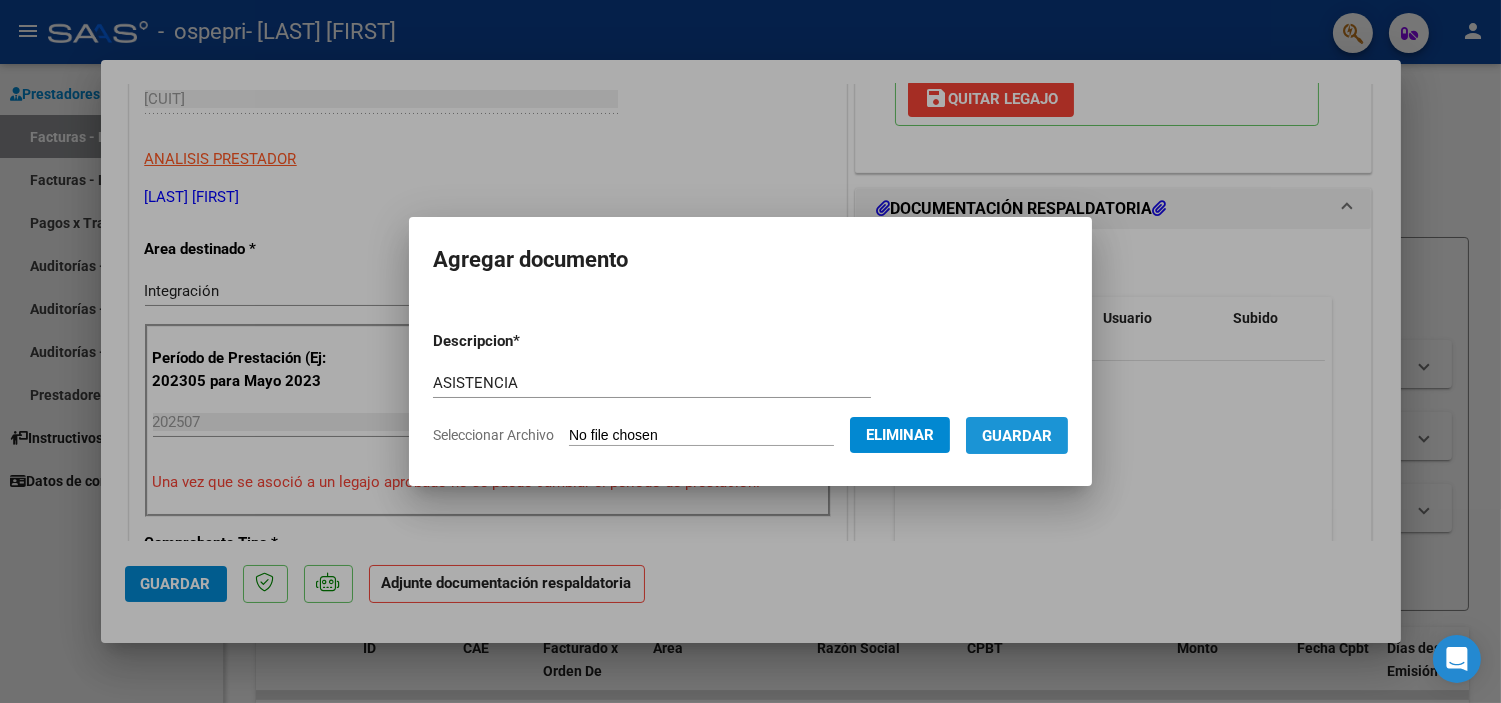 click on "Guardar" at bounding box center (1017, 436) 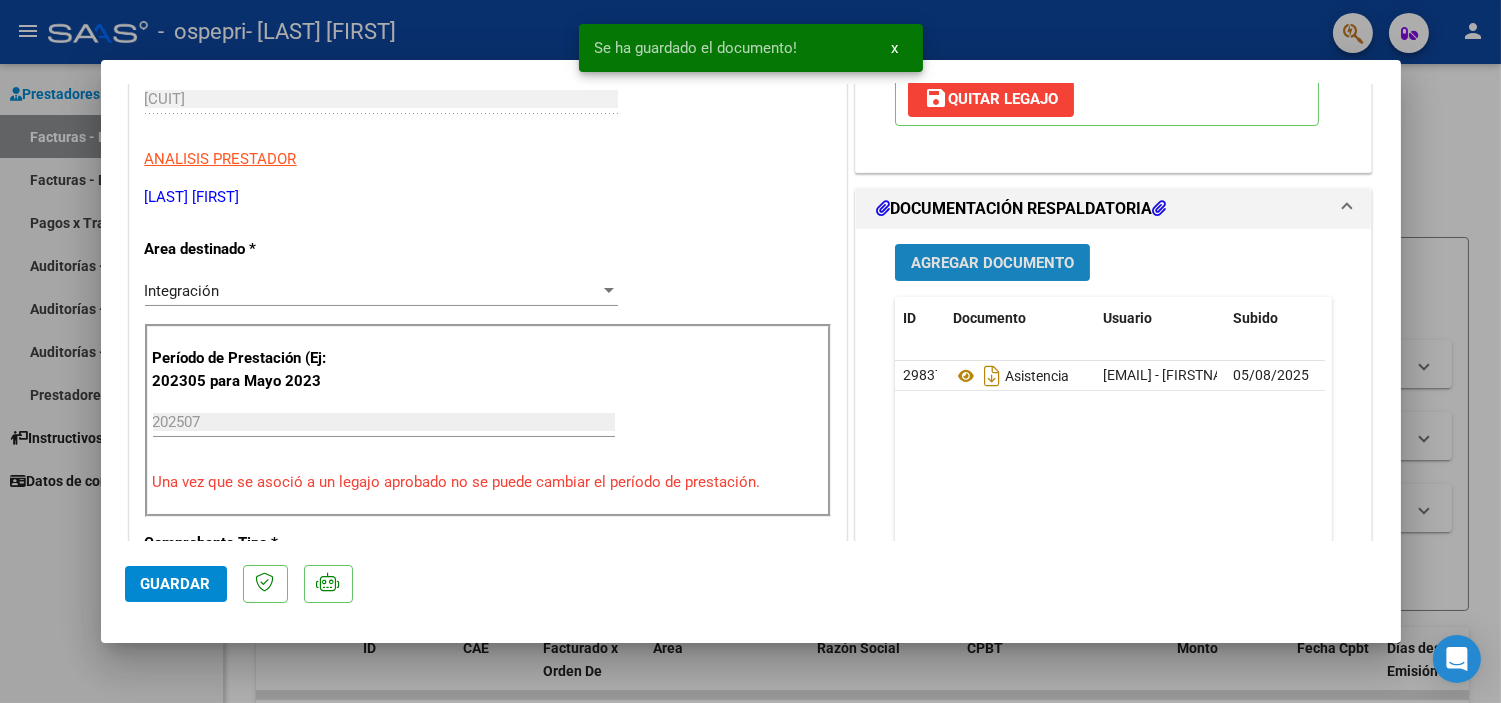 click on "Agregar Documento" at bounding box center [992, 263] 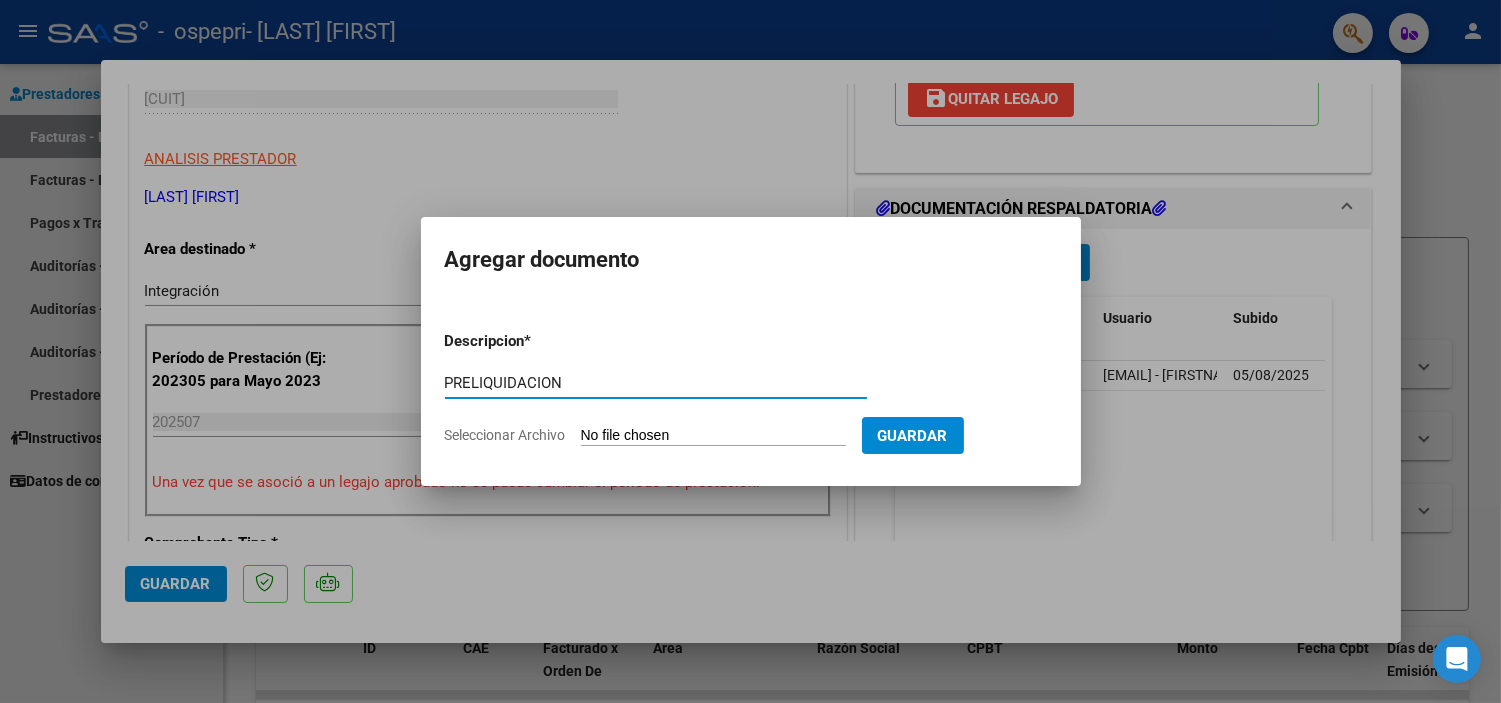 type on "PRELIQUIDACION" 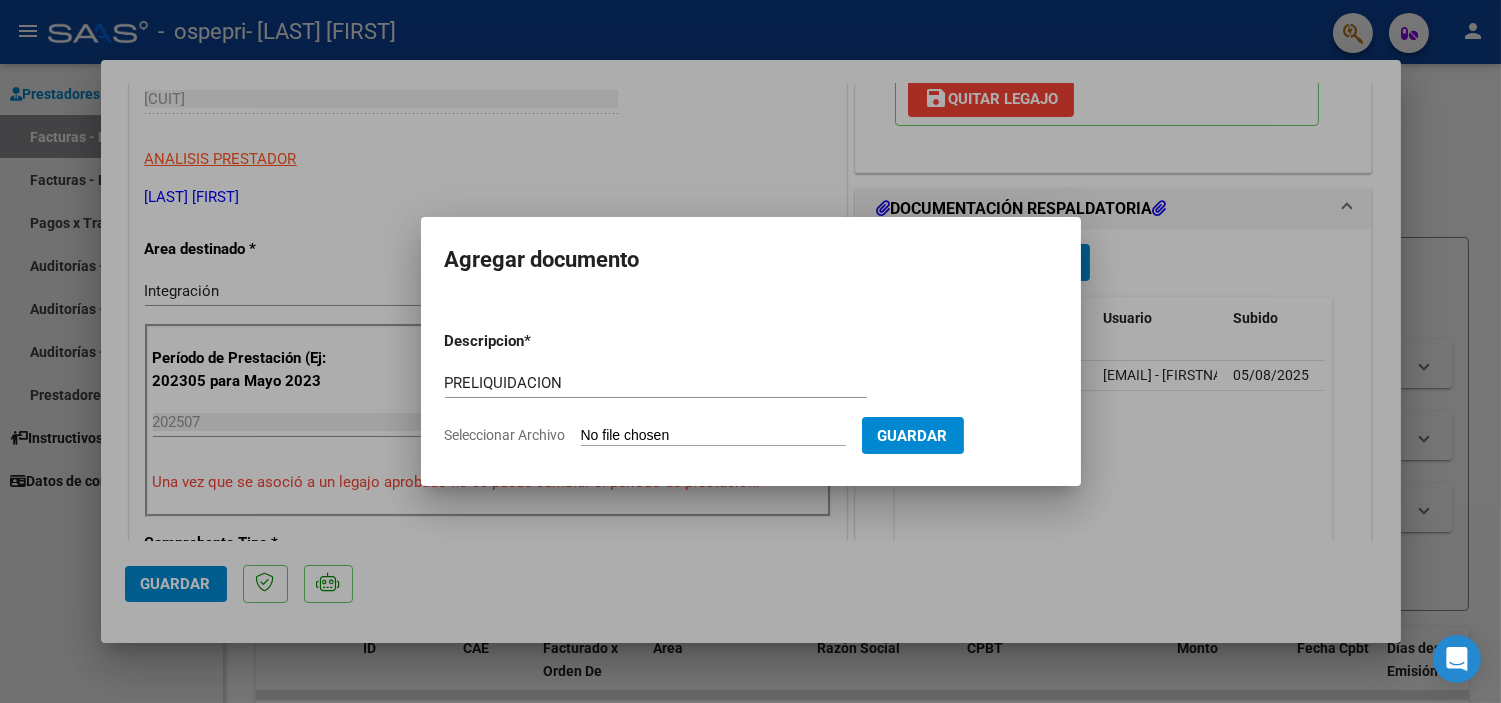 click on "Seleccionar Archivo" at bounding box center (713, 436) 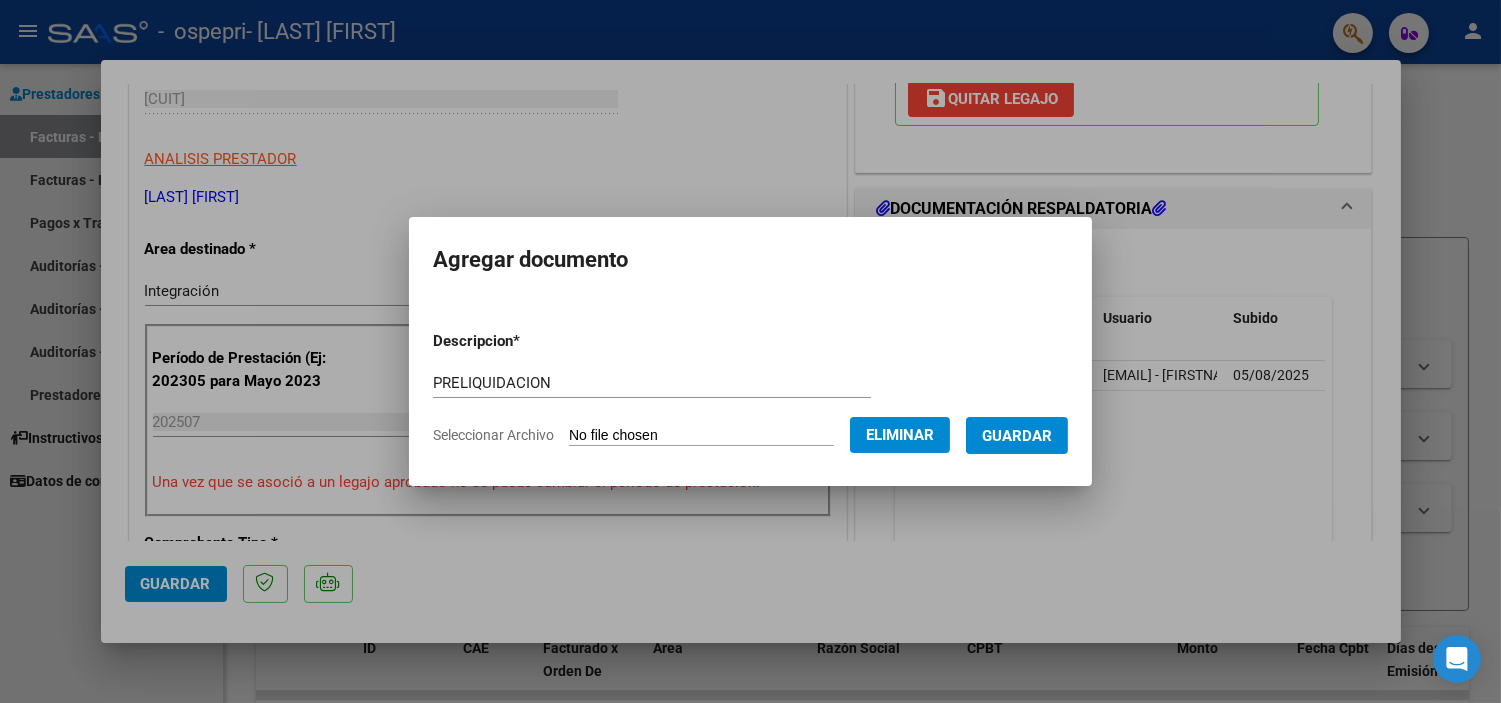 click on "Guardar" at bounding box center [1017, 436] 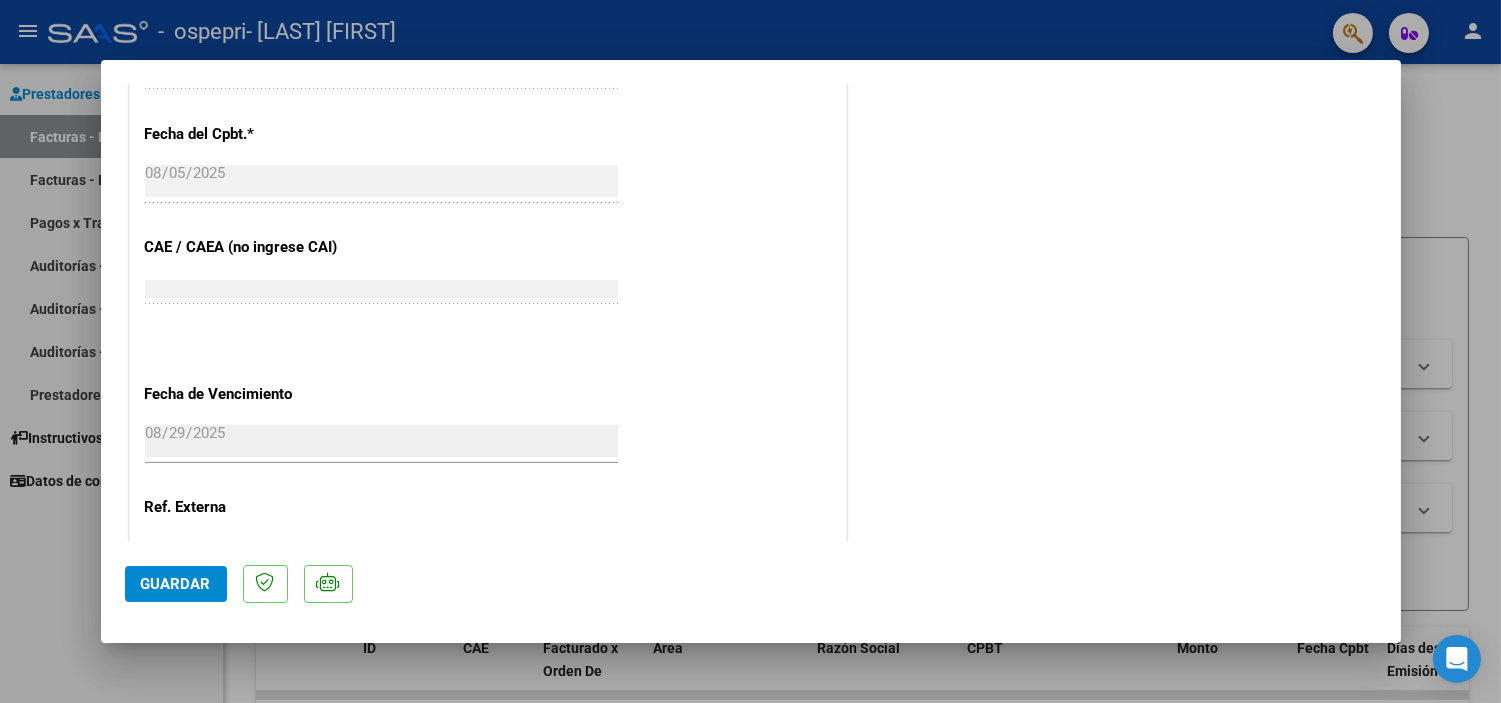 scroll, scrollTop: 1332, scrollLeft: 0, axis: vertical 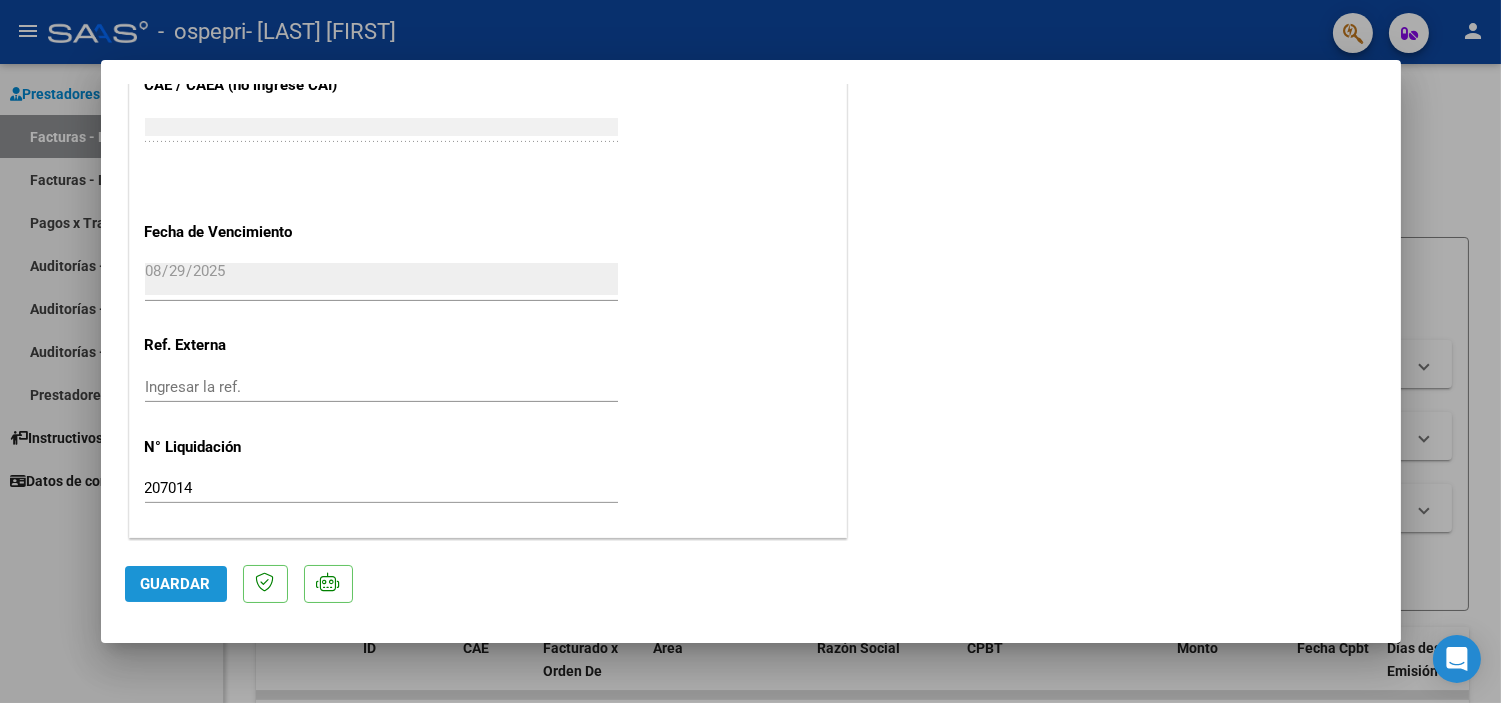 click on "Guardar" 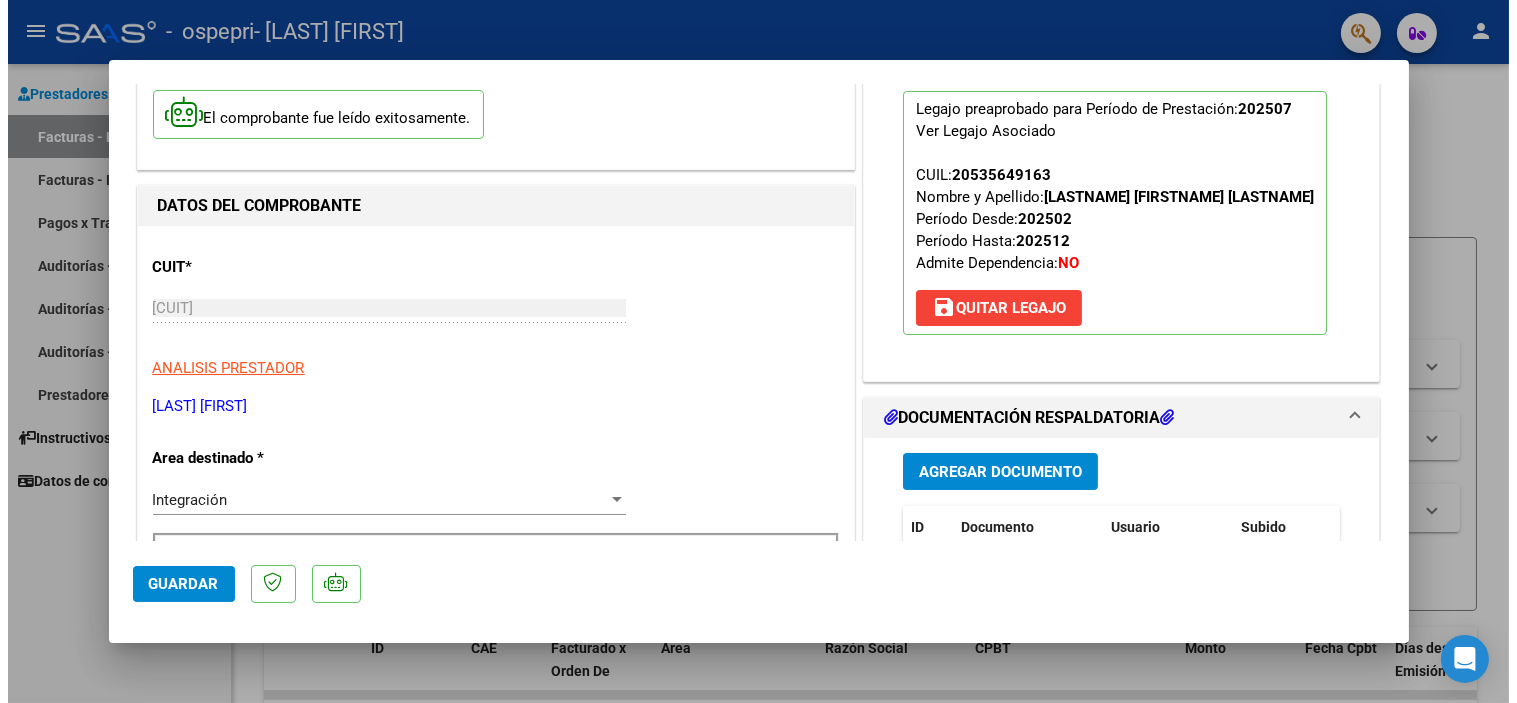 scroll, scrollTop: 0, scrollLeft: 0, axis: both 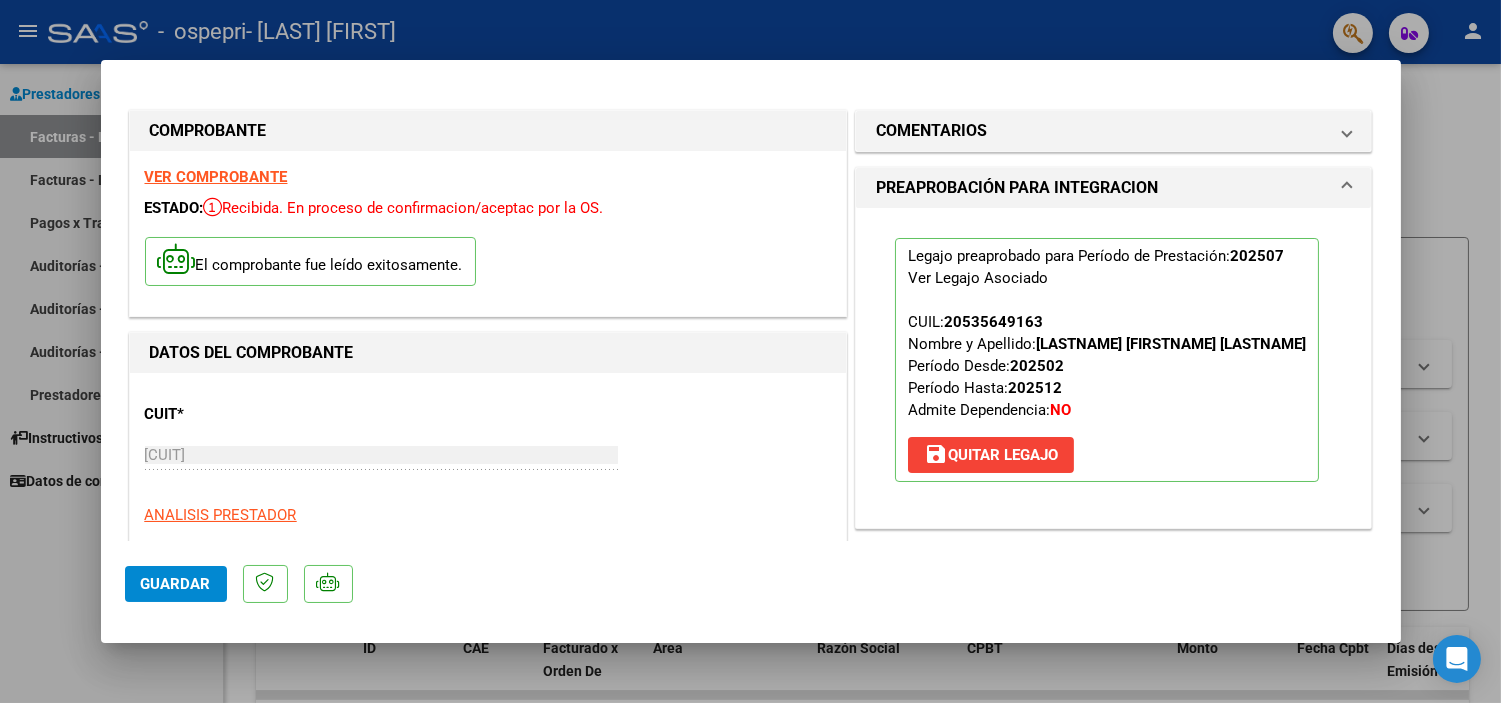 click at bounding box center [750, 351] 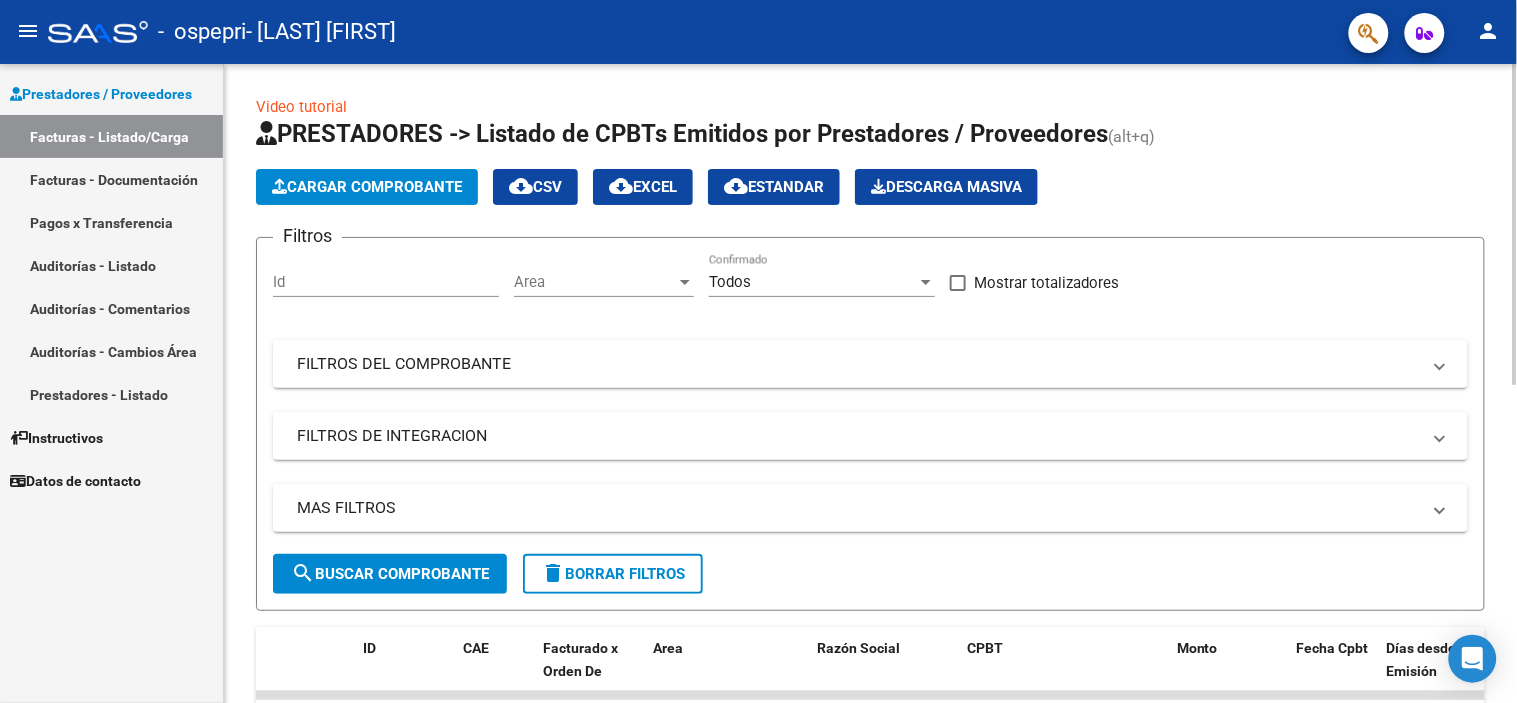 click on "Video tutorial   PRESTADORES -> Listado de CPBTs Emitidos por Prestadores / Proveedores (alt+q)   Cargar Comprobante
cloud_download  CSV  cloud_download  EXCEL  cloud_download  Estandar   Descarga Masiva
Filtros Id Area Area Todos Confirmado   Mostrar totalizadores   FILTROS DEL COMPROBANTE  Comprobante Tipo Comprobante Tipo Start date – End date Fec. Comprobante Desde / Hasta Días Emisión Desde(cant. días) Días Emisión Hasta(cant. días) CUIT / Razón Social Pto. Venta Nro. Comprobante Código SSS CAE Válido CAE Válido Todos Cargado Módulo Hosp. Todos Tiene facturacion Apócrifa Hospital Refes  FILTROS DE INTEGRACION  Período De Prestación Campos del Archivo de Rendición Devuelto x SSS (dr_envio) Todos Rendido x SSS (dr_envio) Tipo de Registro Tipo de Registro Período Presentación Período Presentación Campos del Legajo Asociado (preaprobación) Afiliado Legajo (cuil/nombre) Todos Solo facturas preaprobadas  MAS FILTROS  Todos Con Doc. Respaldatoria Todos Con Trazabilidad Todos – – 0" 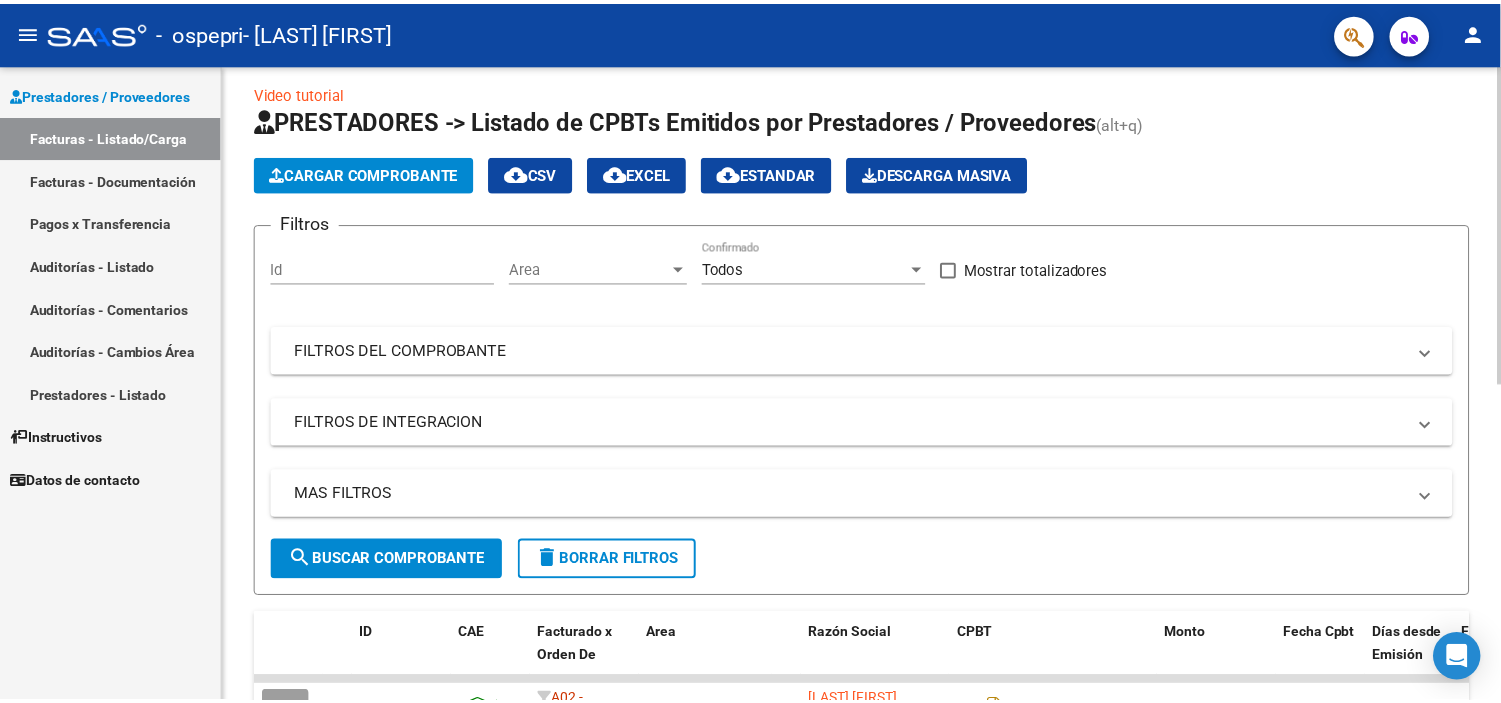 scroll, scrollTop: 0, scrollLeft: 0, axis: both 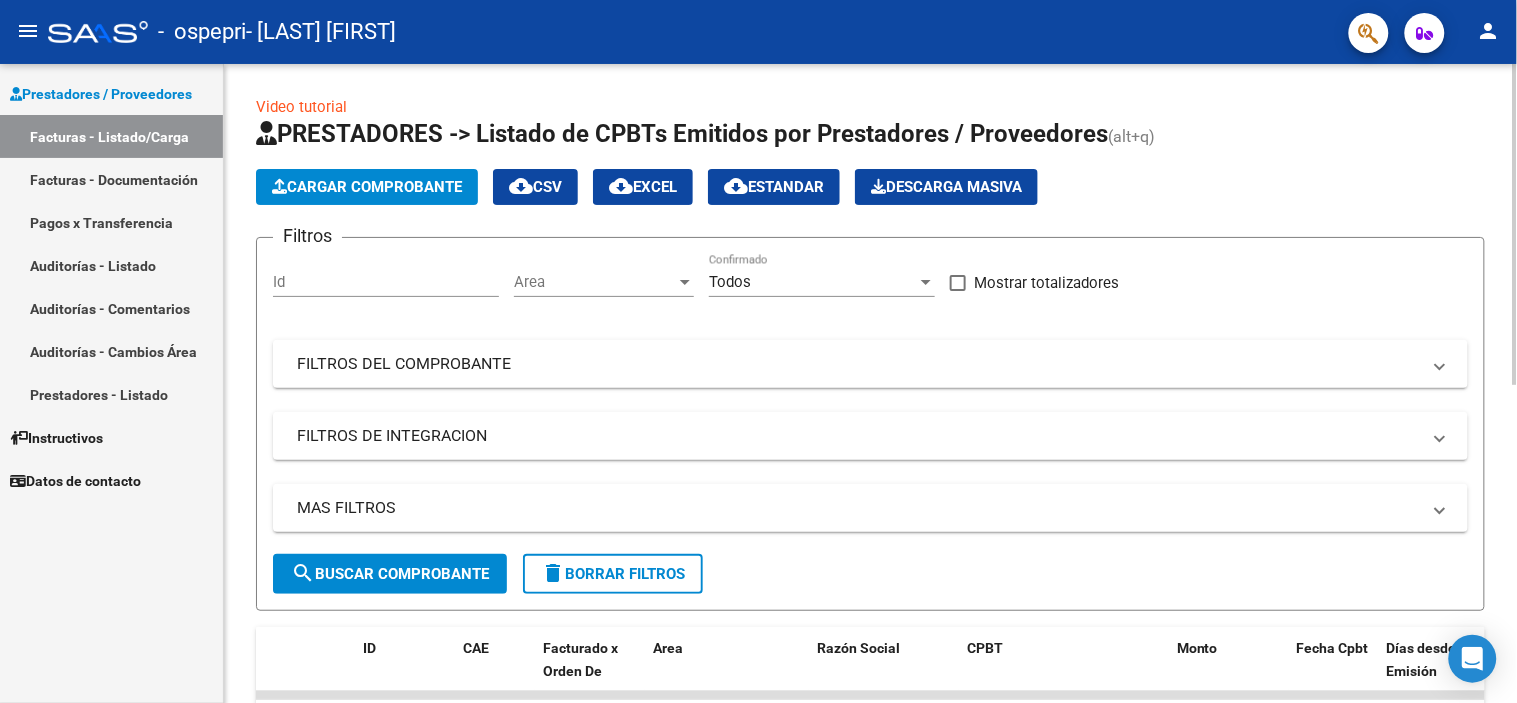 click on "Video tutorial   PRESTADORES -> Listado de CPBTs Emitidos por Prestadores / Proveedores (alt+q)   Cargar Comprobante
cloud_download  CSV  cloud_download  EXCEL  cloud_download  Estandar   Descarga Masiva
Filtros Id Area Area Todos Confirmado   Mostrar totalizadores   FILTROS DEL COMPROBANTE  Comprobante Tipo Comprobante Tipo Start date – End date Fec. Comprobante Desde / Hasta Días Emisión Desde(cant. días) Días Emisión Hasta(cant. días) CUIT / Razón Social Pto. Venta Nro. Comprobante Código SSS CAE Válido CAE Válido Todos Cargado Módulo Hosp. Todos Tiene facturacion Apócrifa Hospital Refes  FILTROS DE INTEGRACION  Período De Prestación Campos del Archivo de Rendición Devuelto x SSS (dr_envio) Todos Rendido x SSS (dr_envio) Tipo de Registro Tipo de Registro Período Presentación Período Presentación Campos del Legajo Asociado (preaprobación) Afiliado Legajo (cuil/nombre) Todos Solo facturas preaprobadas  MAS FILTROS  Todos Con Doc. Respaldatoria Todos Con Trazabilidad Todos – – 0" 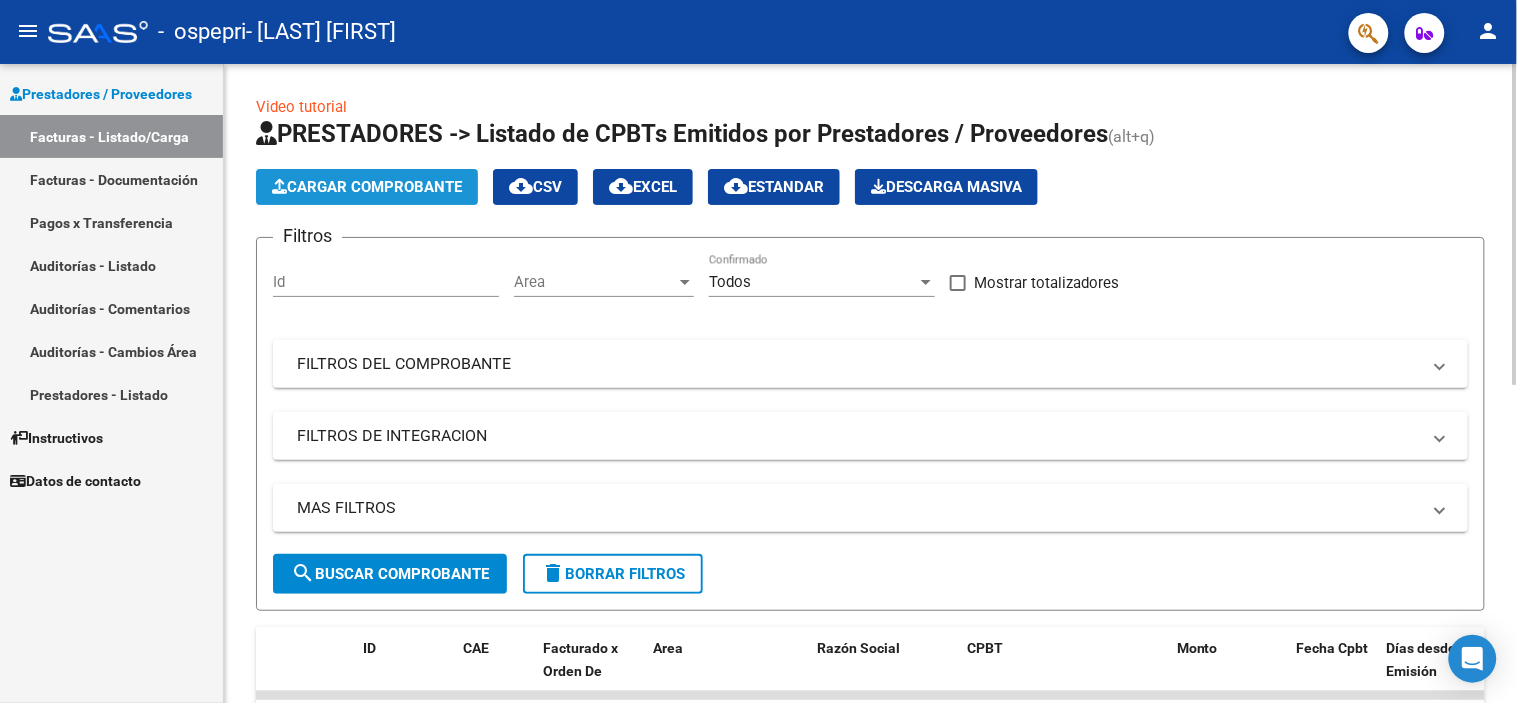 click on "Cargar Comprobante" 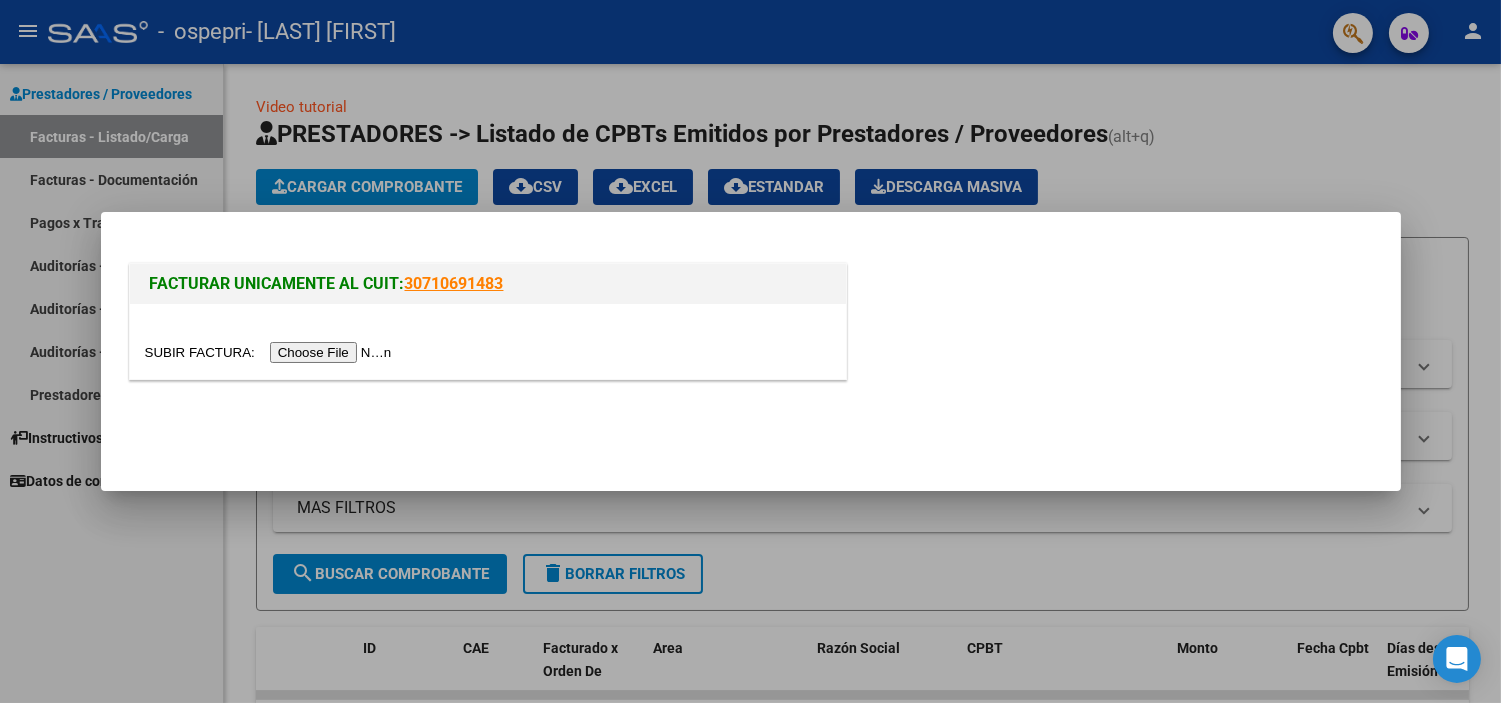 click at bounding box center (271, 352) 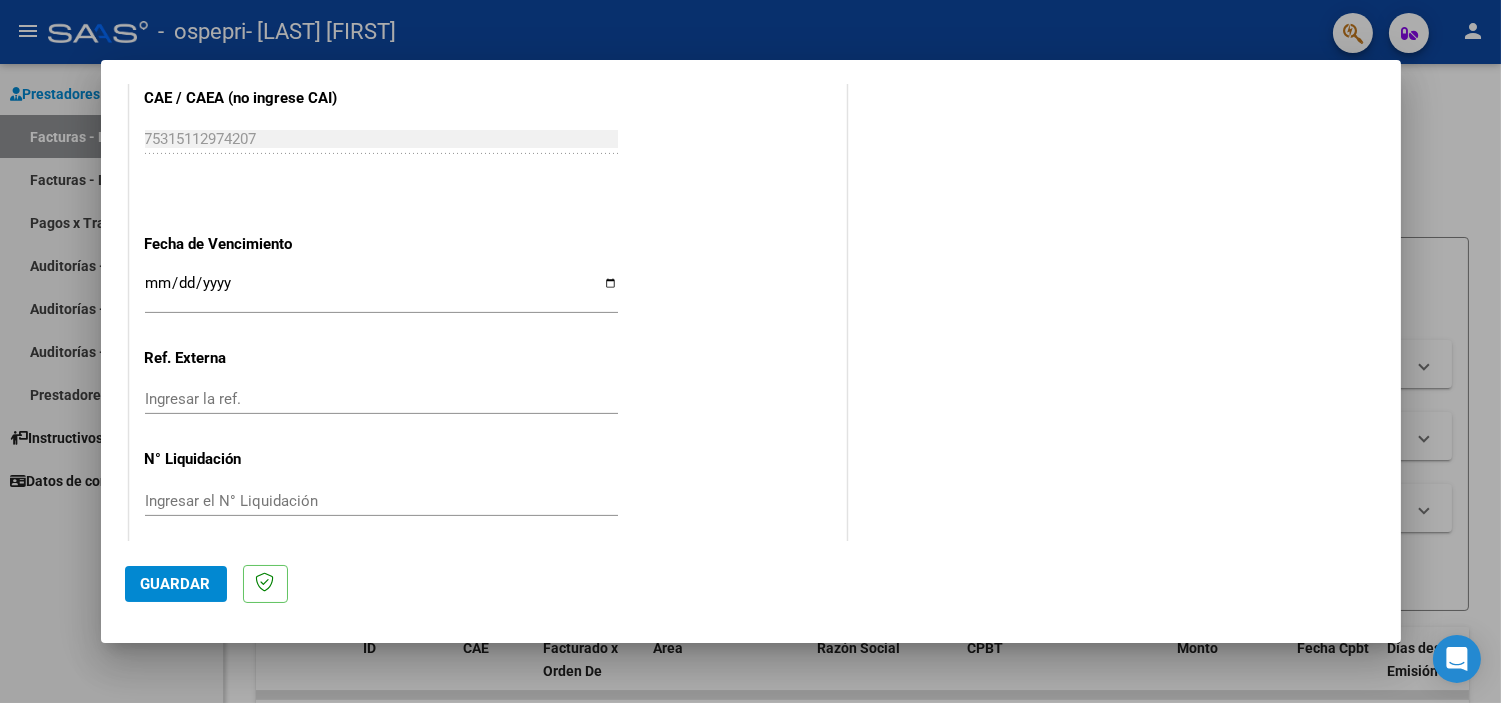 scroll, scrollTop: 1265, scrollLeft: 0, axis: vertical 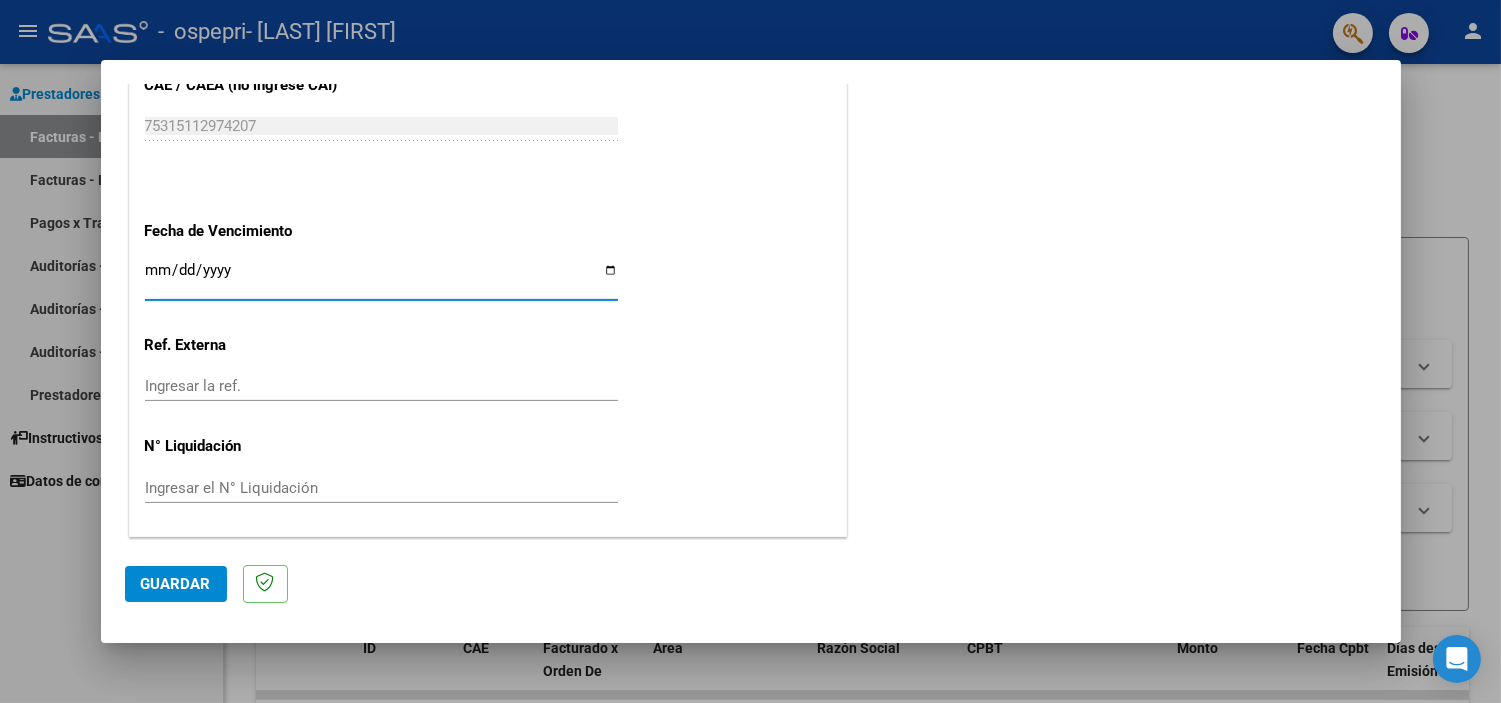 click on "Ingresar la fecha" at bounding box center [381, 278] 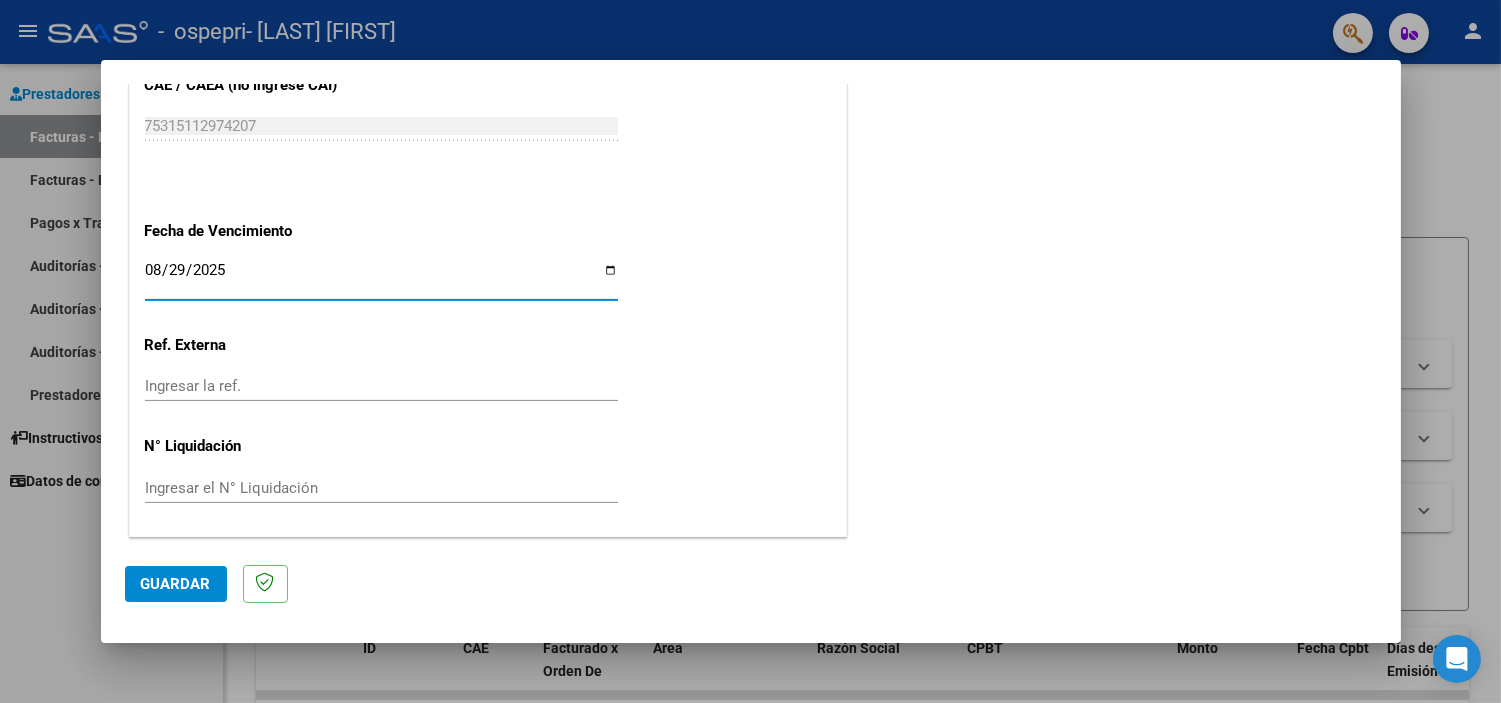 type on "2025-08-29" 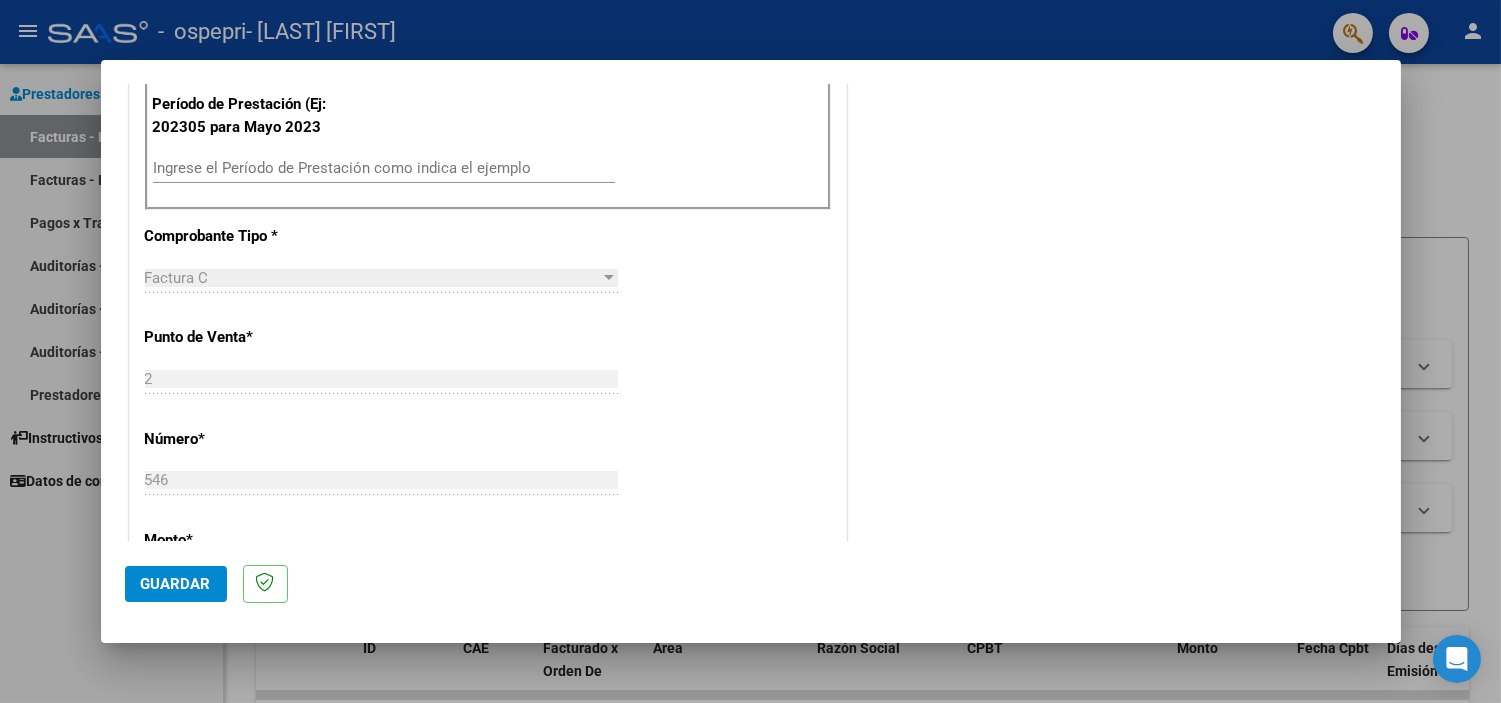 scroll, scrollTop: 582, scrollLeft: 0, axis: vertical 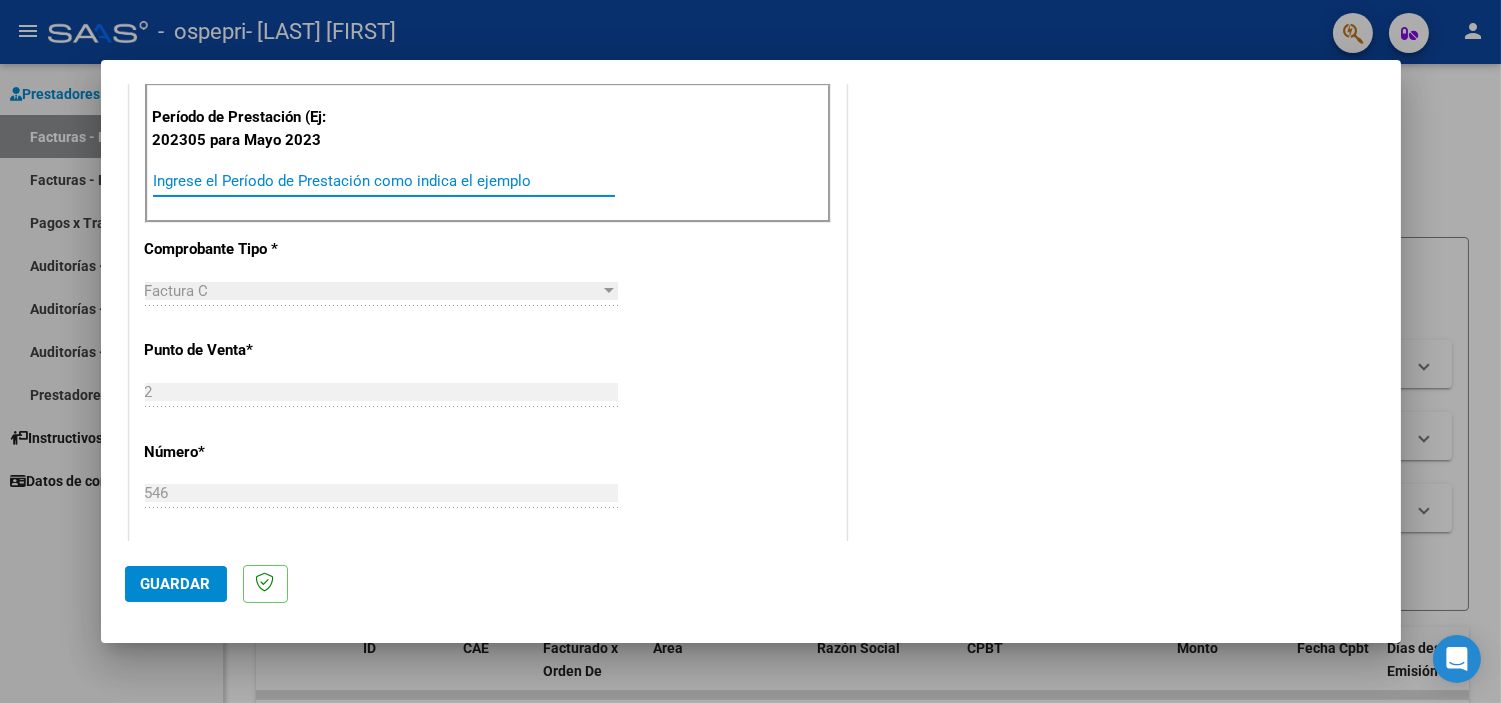 click on "Ingrese el Período de Prestación como indica el ejemplo" at bounding box center [384, 181] 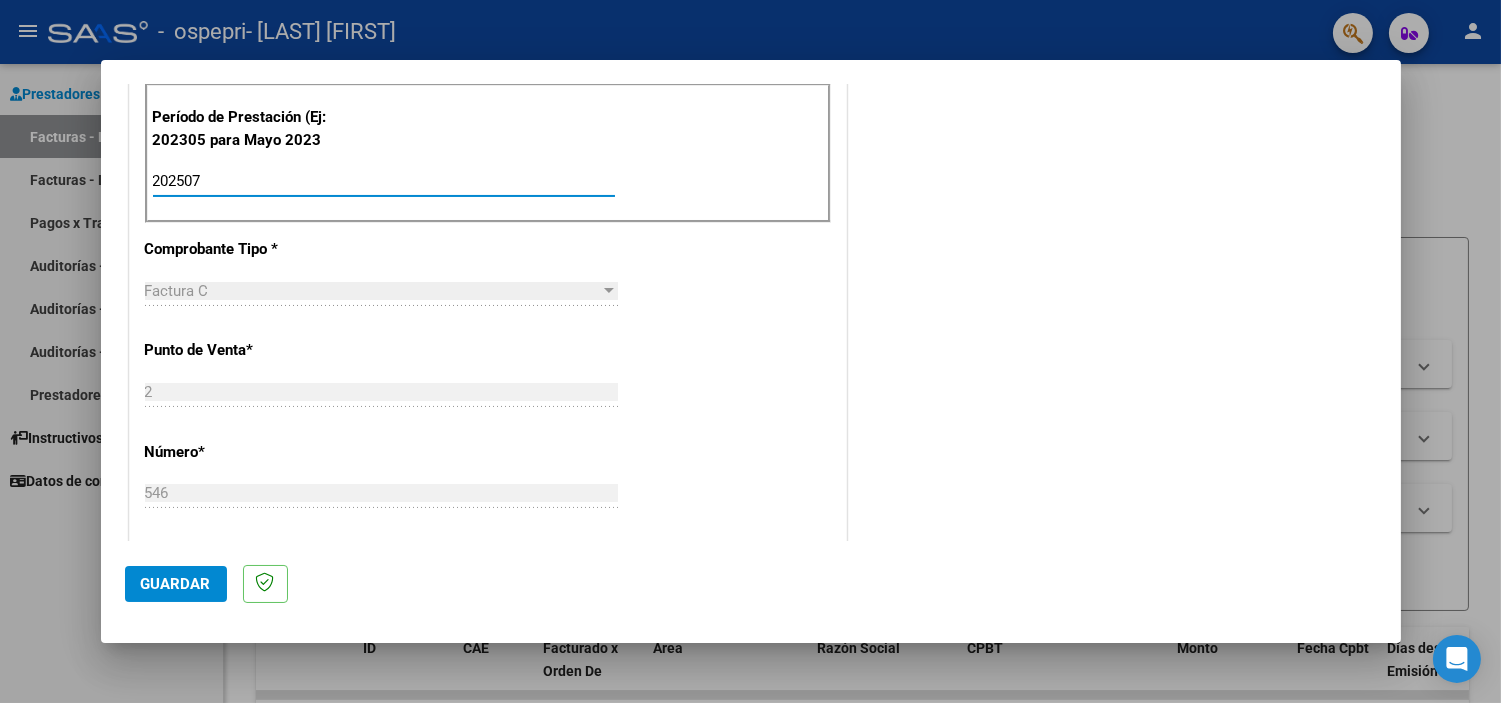 type on "202507" 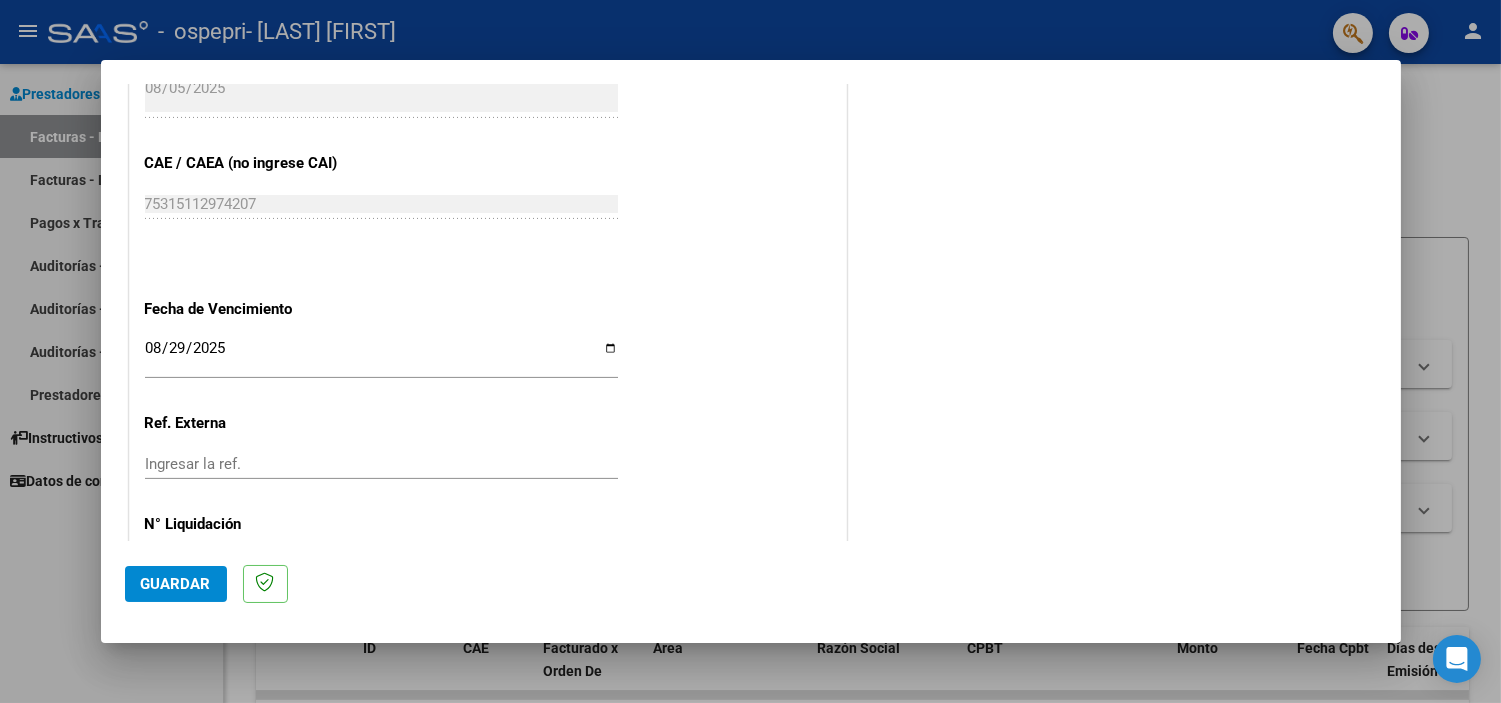 scroll, scrollTop: 1265, scrollLeft: 0, axis: vertical 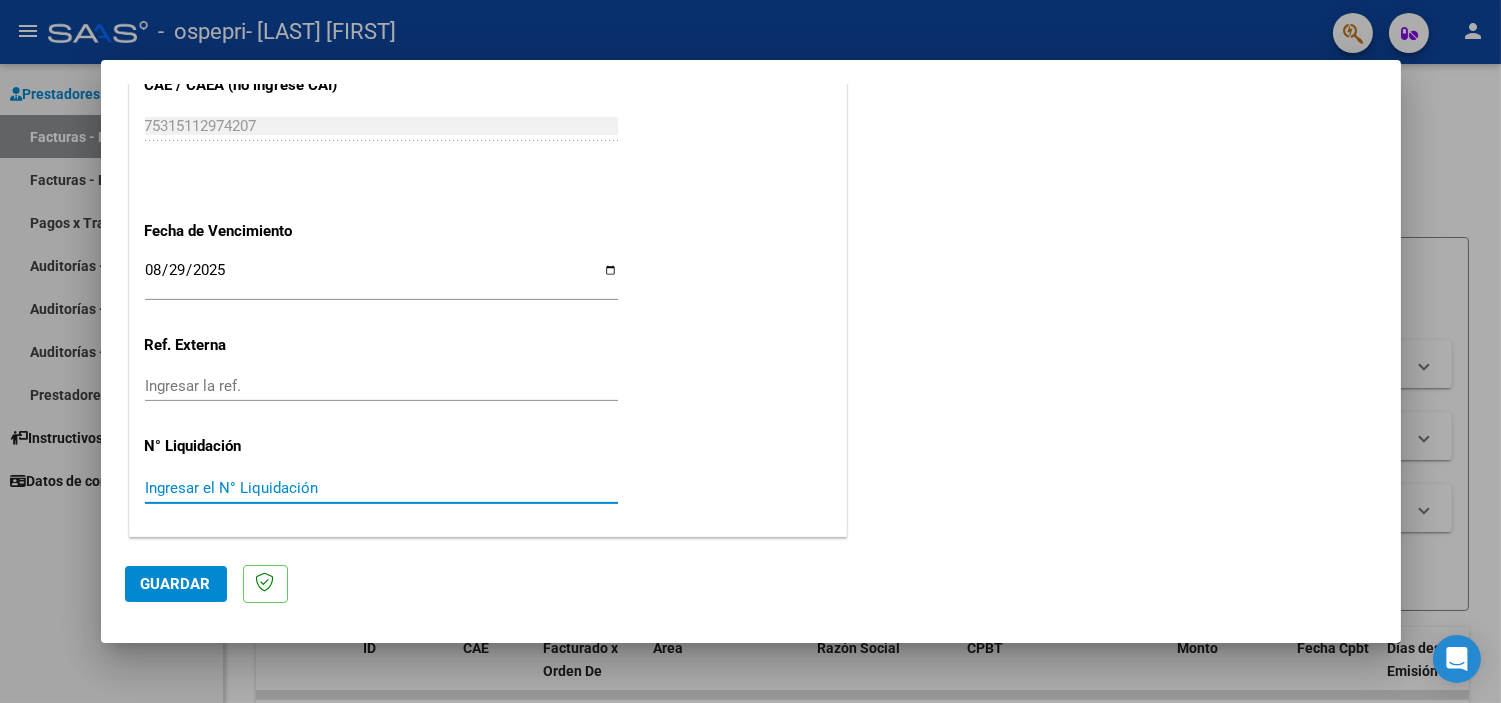 click on "Ingresar el N° Liquidación" at bounding box center (381, 488) 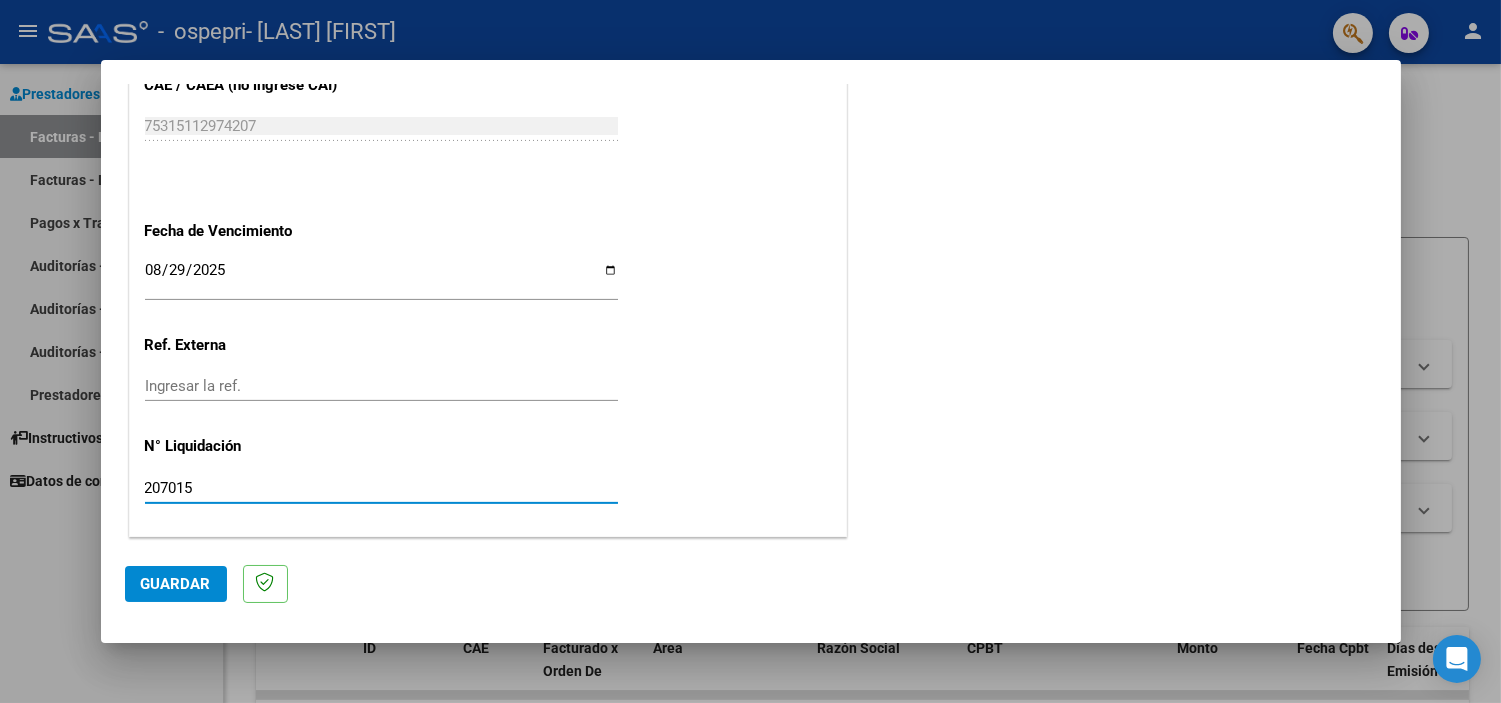 type on "207015" 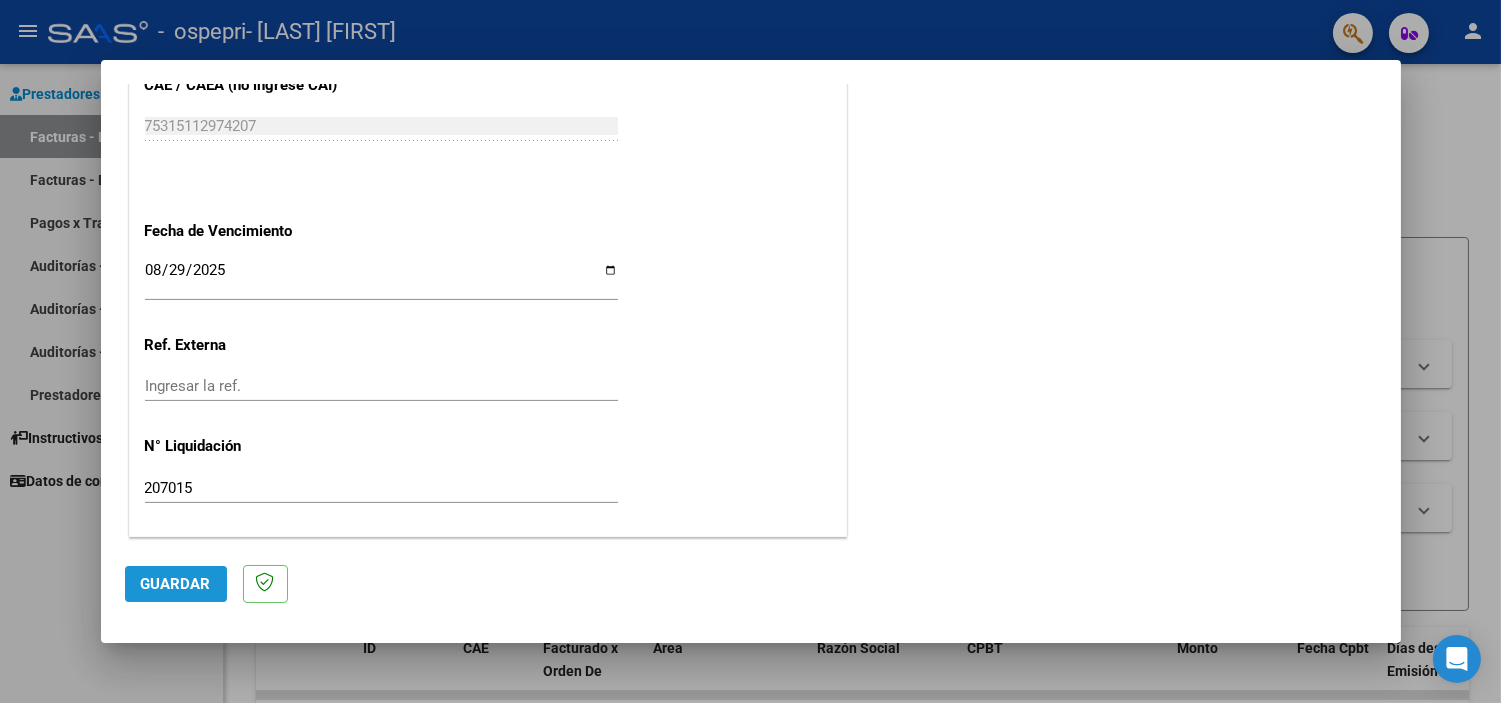 click on "Guardar" 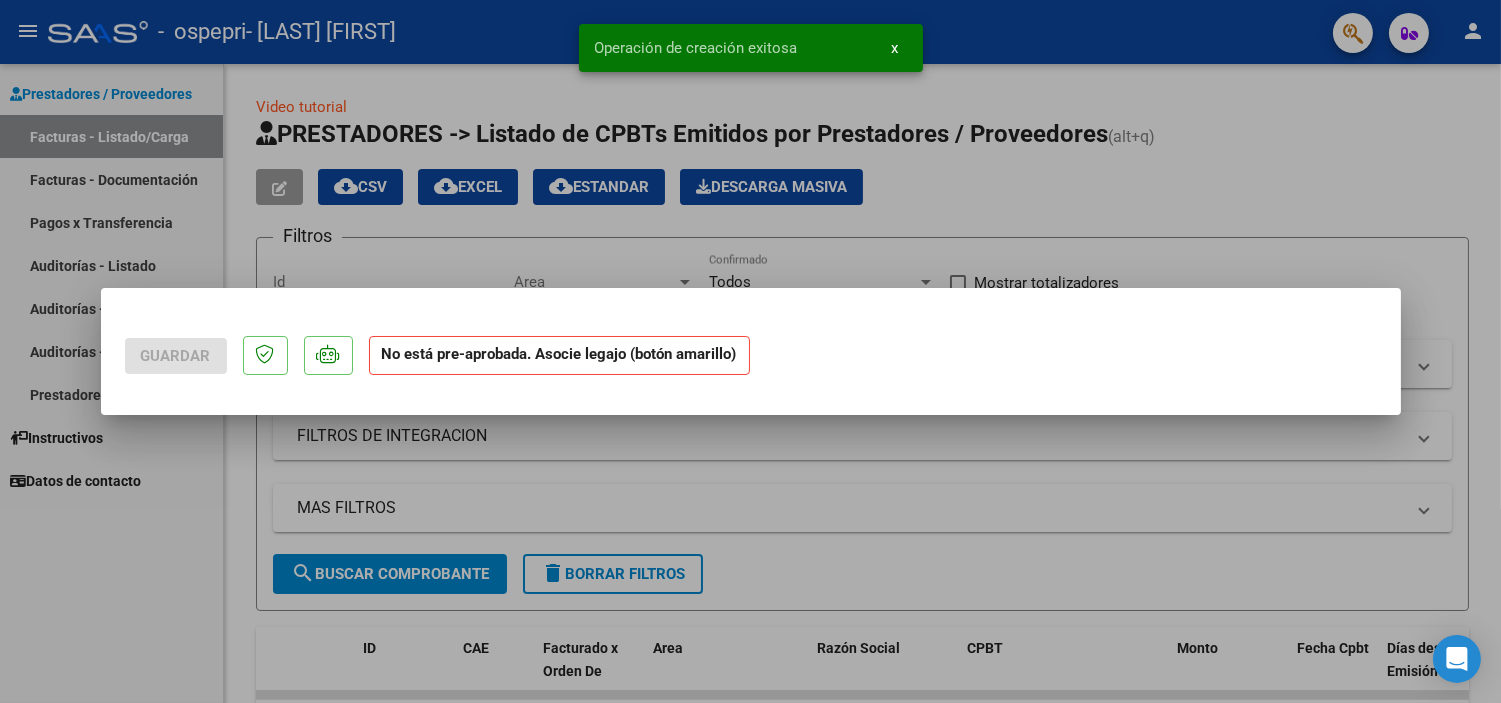 scroll, scrollTop: 0, scrollLeft: 0, axis: both 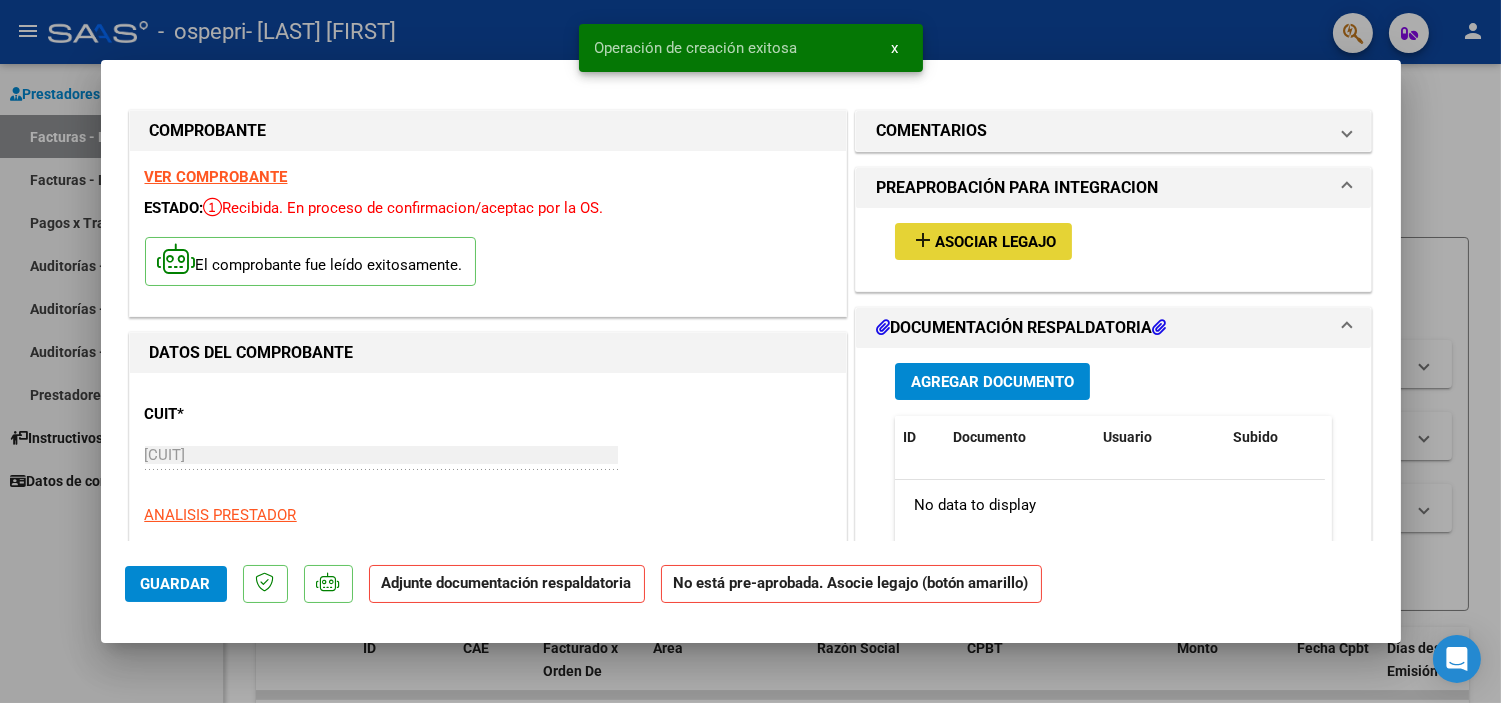 click on "Asociar Legajo" at bounding box center (995, 242) 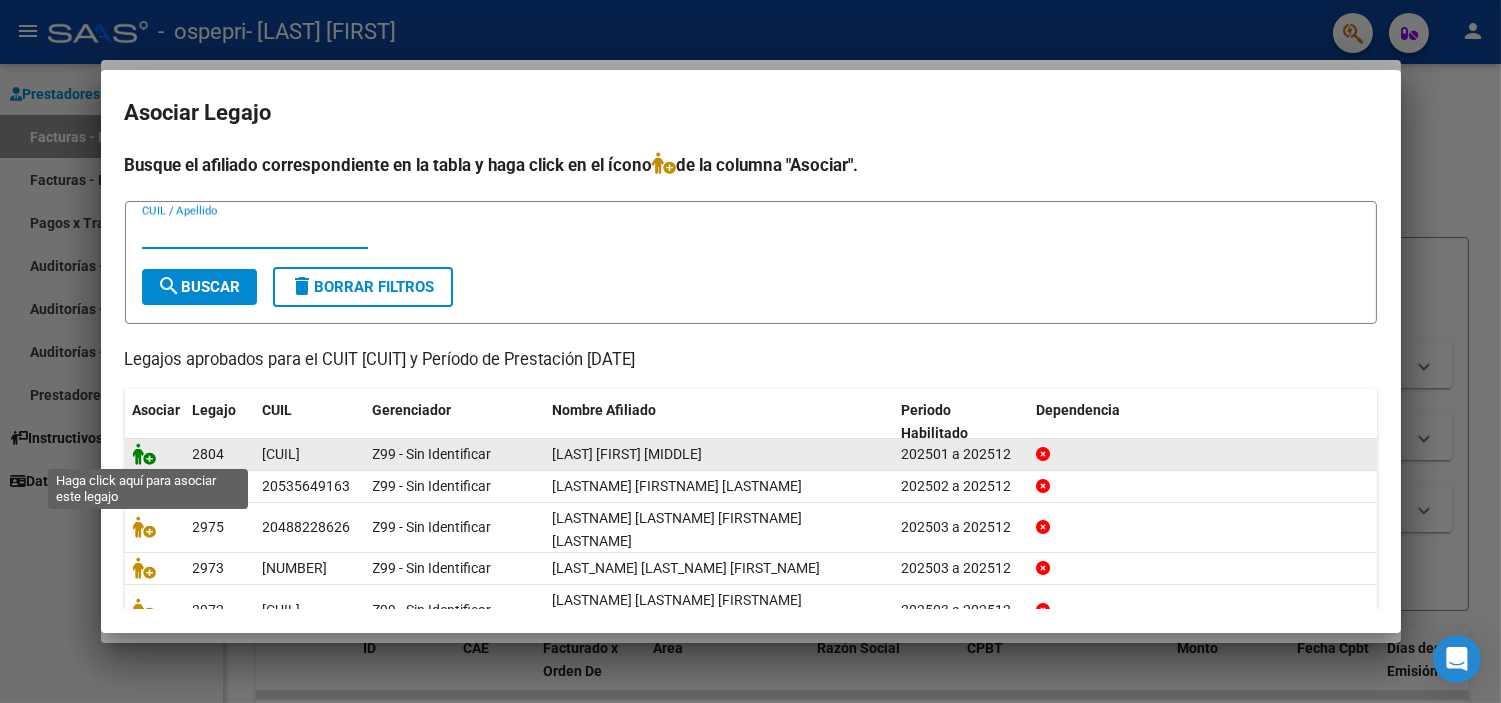 click 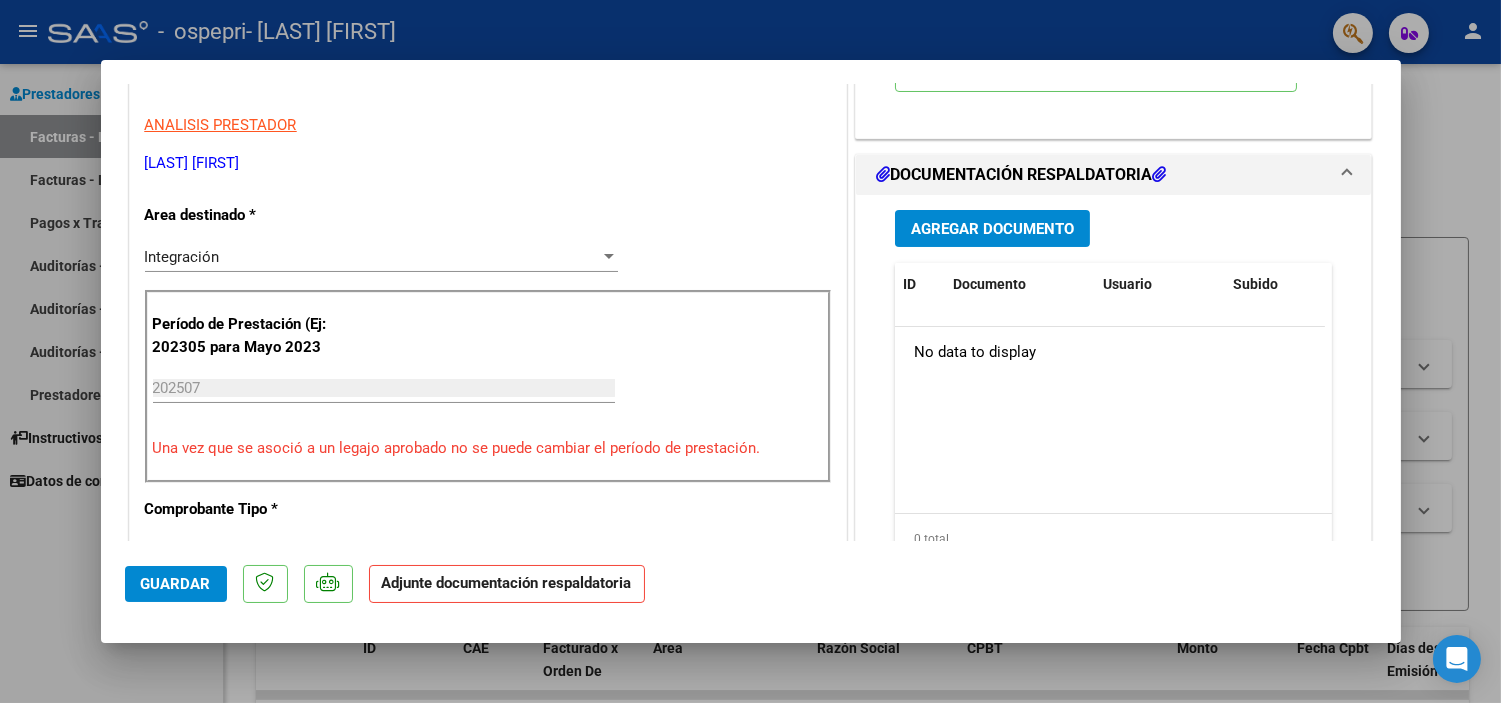 scroll, scrollTop: 433, scrollLeft: 0, axis: vertical 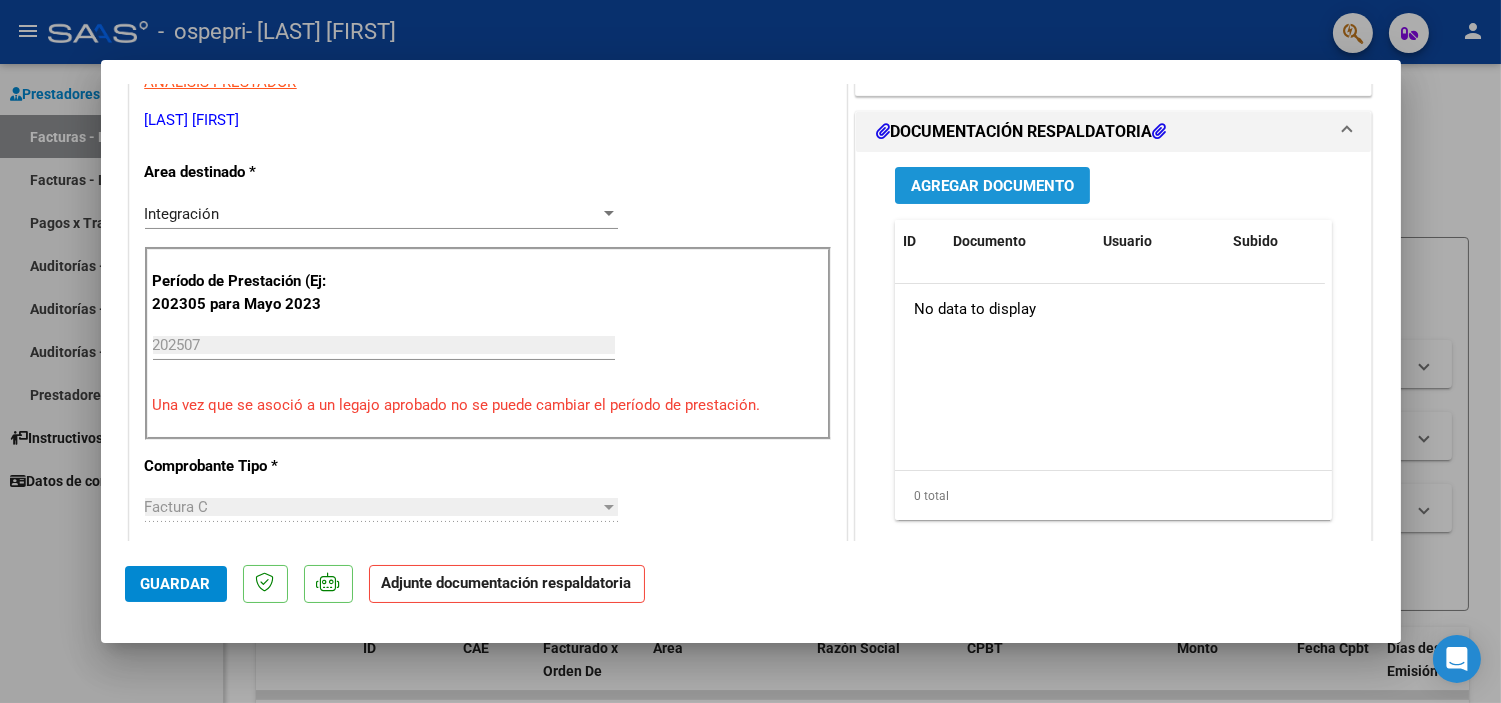 click on "Agregar Documento" at bounding box center [992, 186] 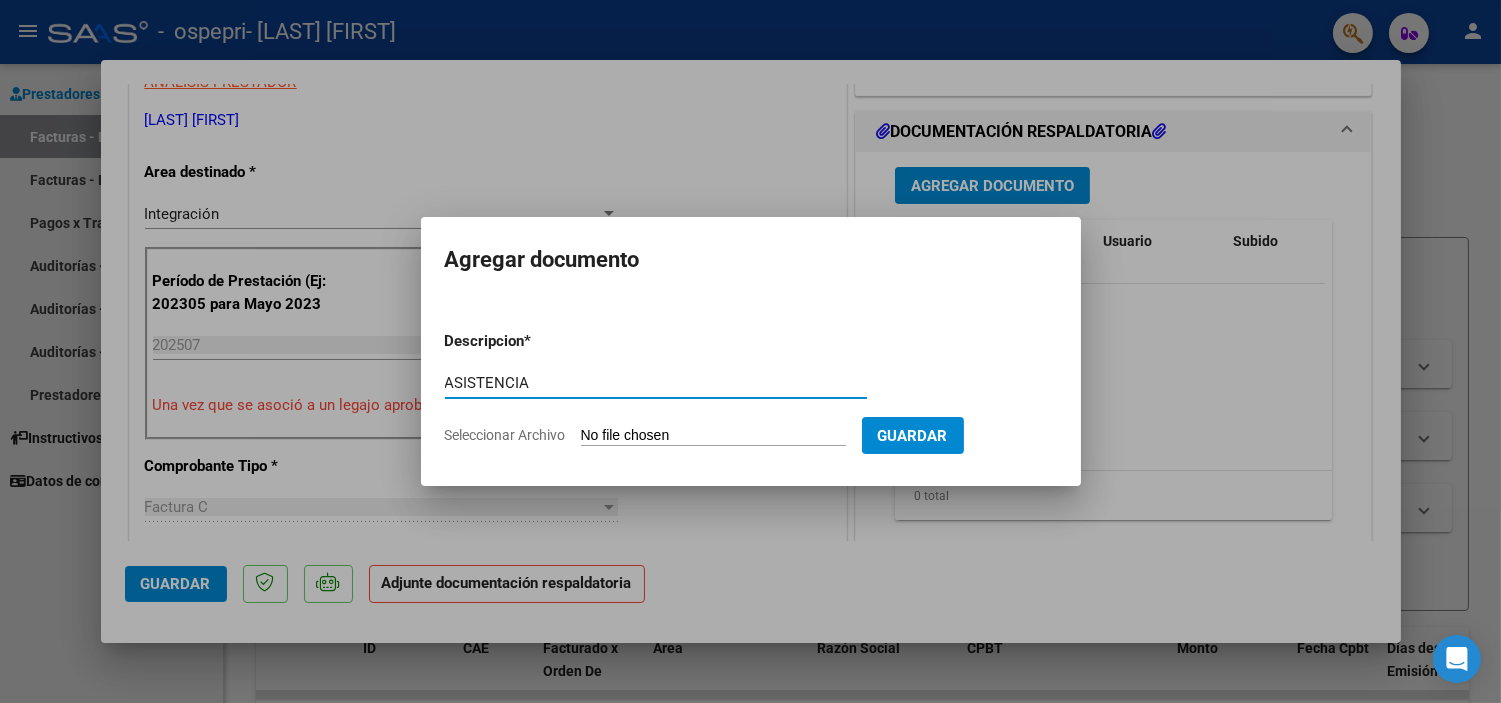 type on "ASISTENCIA" 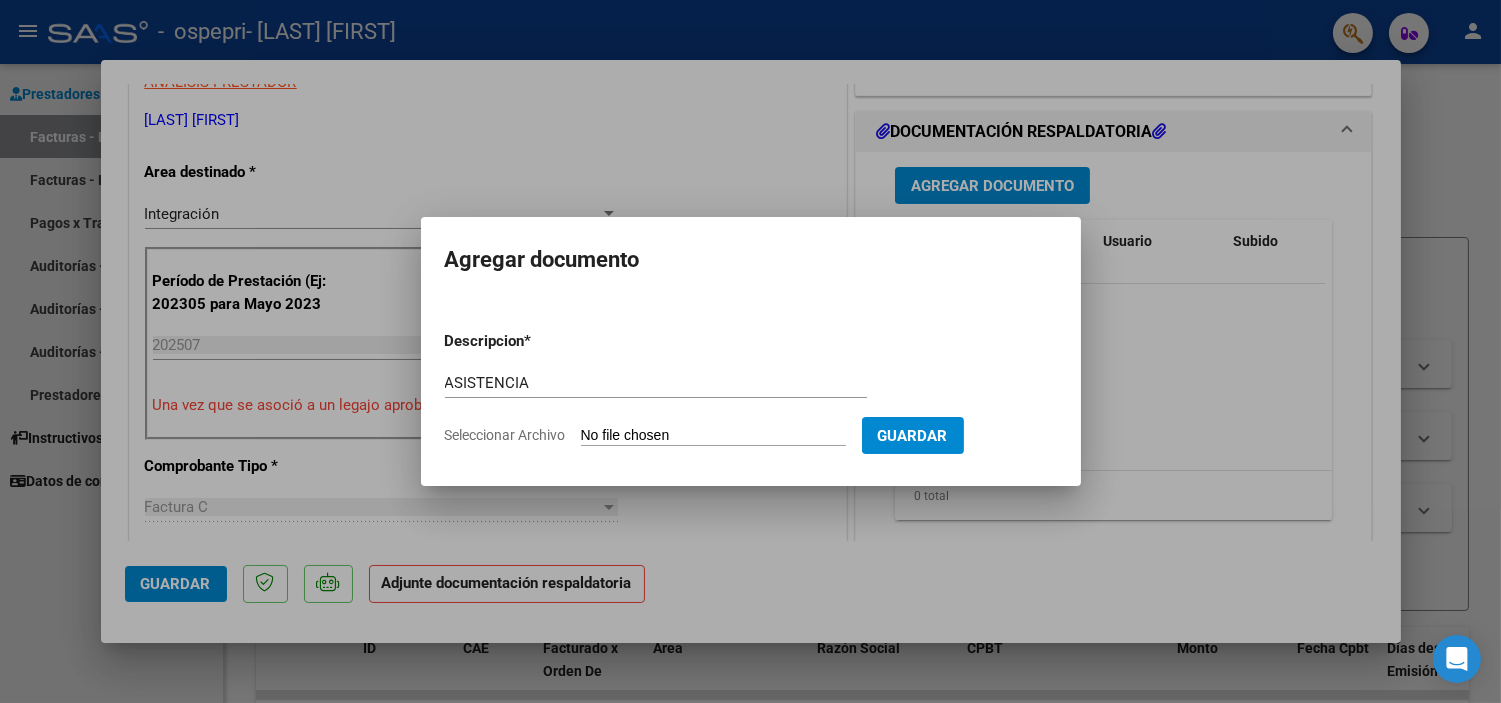 click on "Seleccionar Archivo" at bounding box center [713, 436] 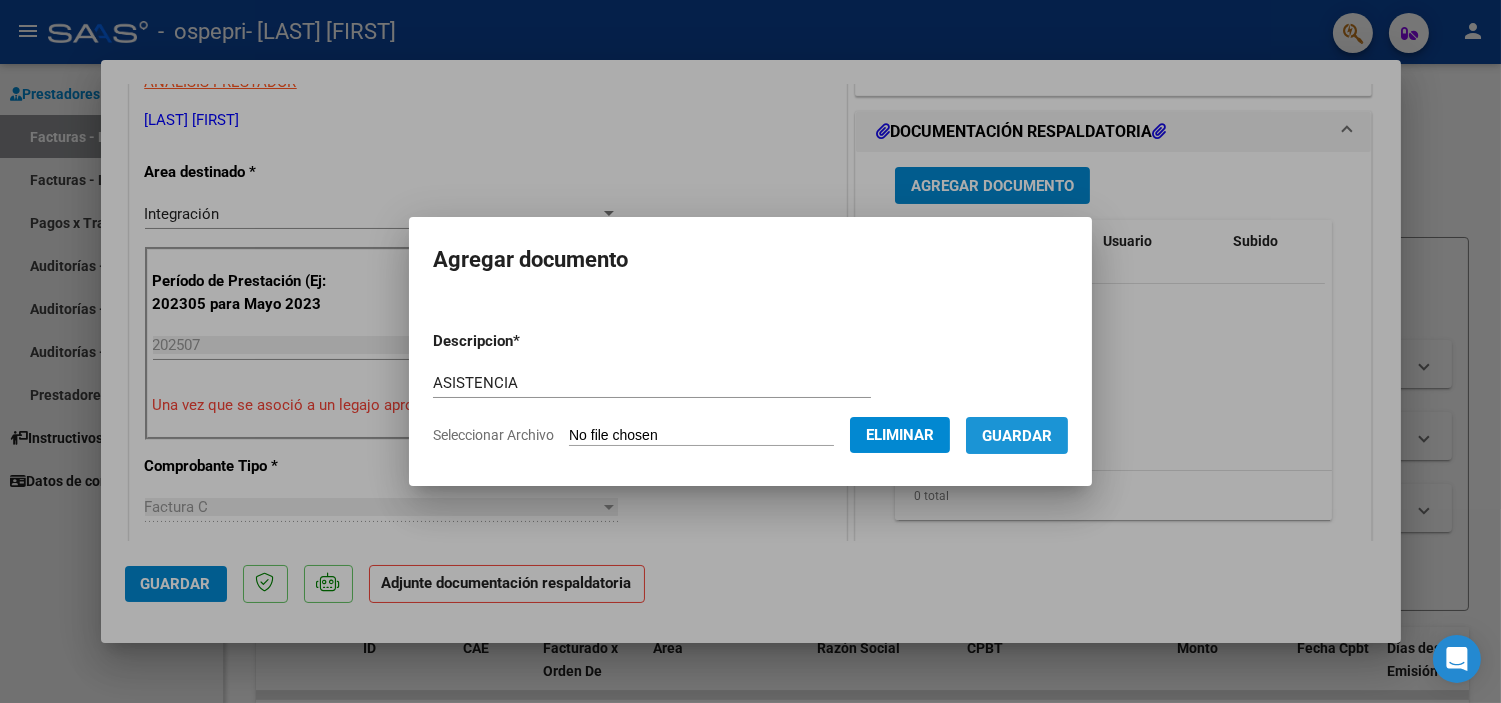 click on "Guardar" at bounding box center [1017, 436] 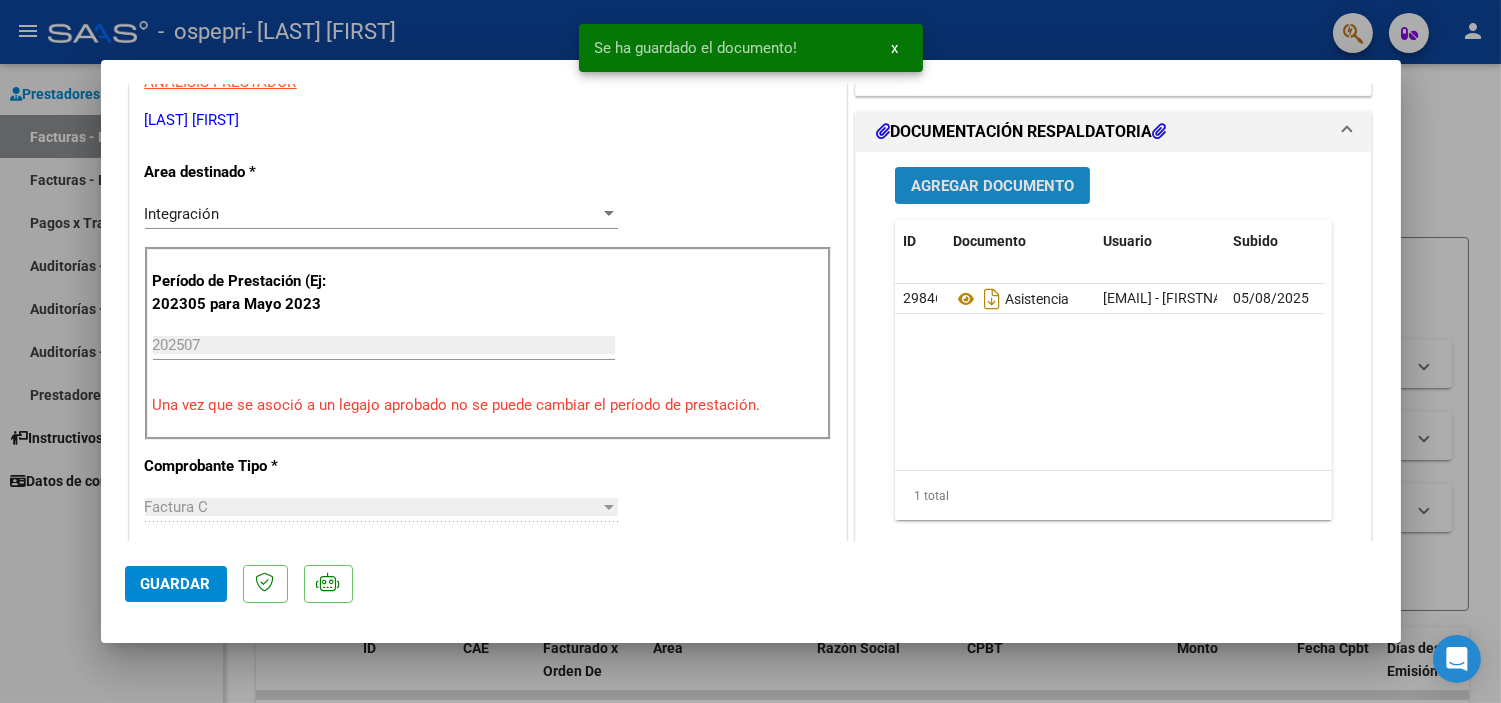 click on "Agregar Documento" at bounding box center (992, 186) 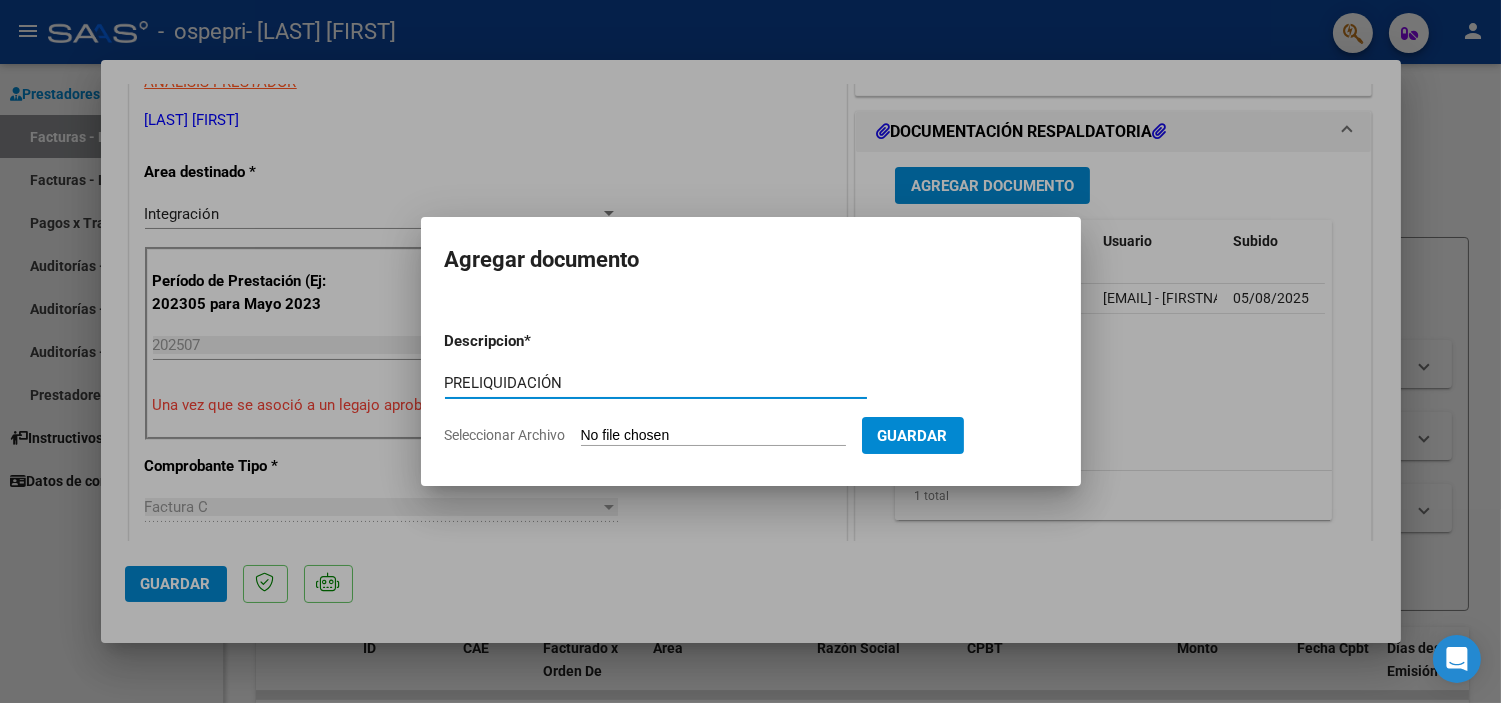 type on "PRELIQUIDACIÓN" 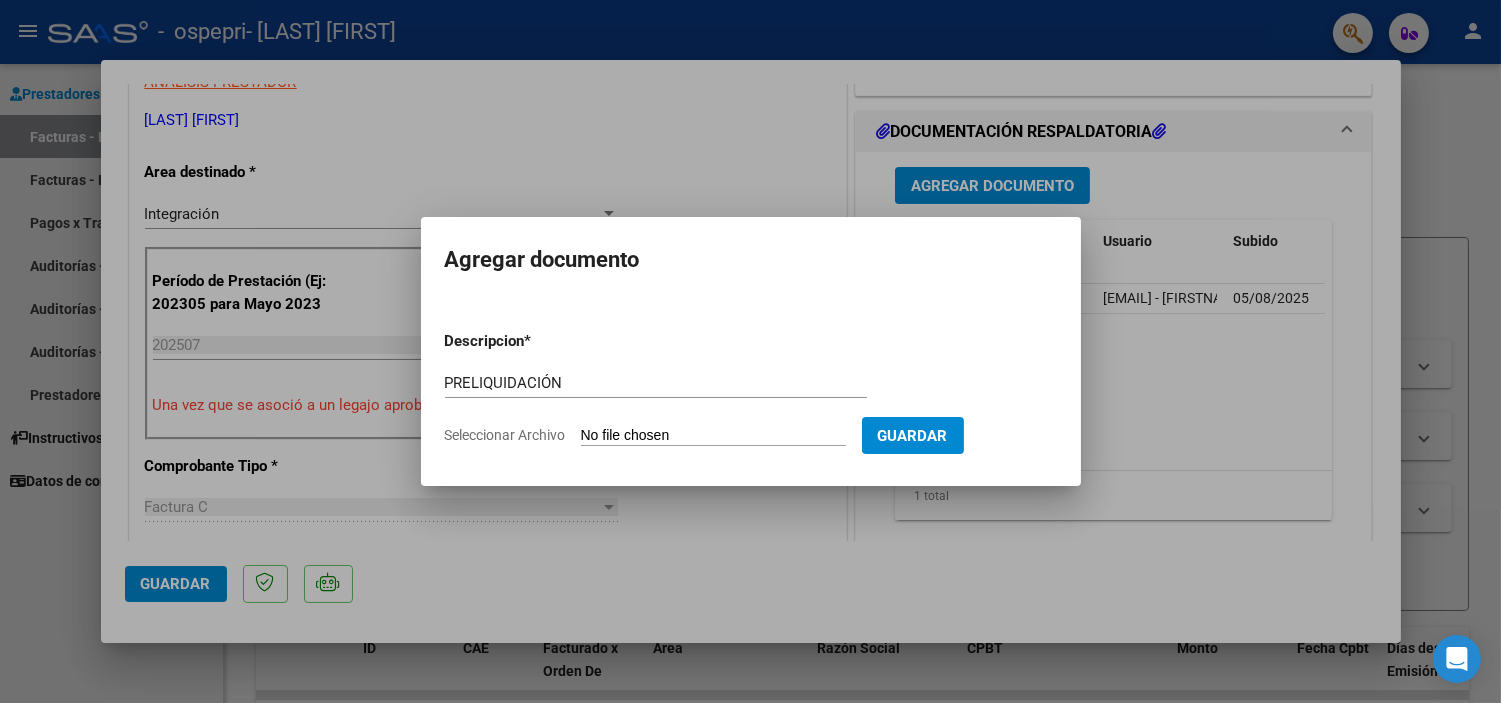click on "Seleccionar Archivo" at bounding box center (713, 436) 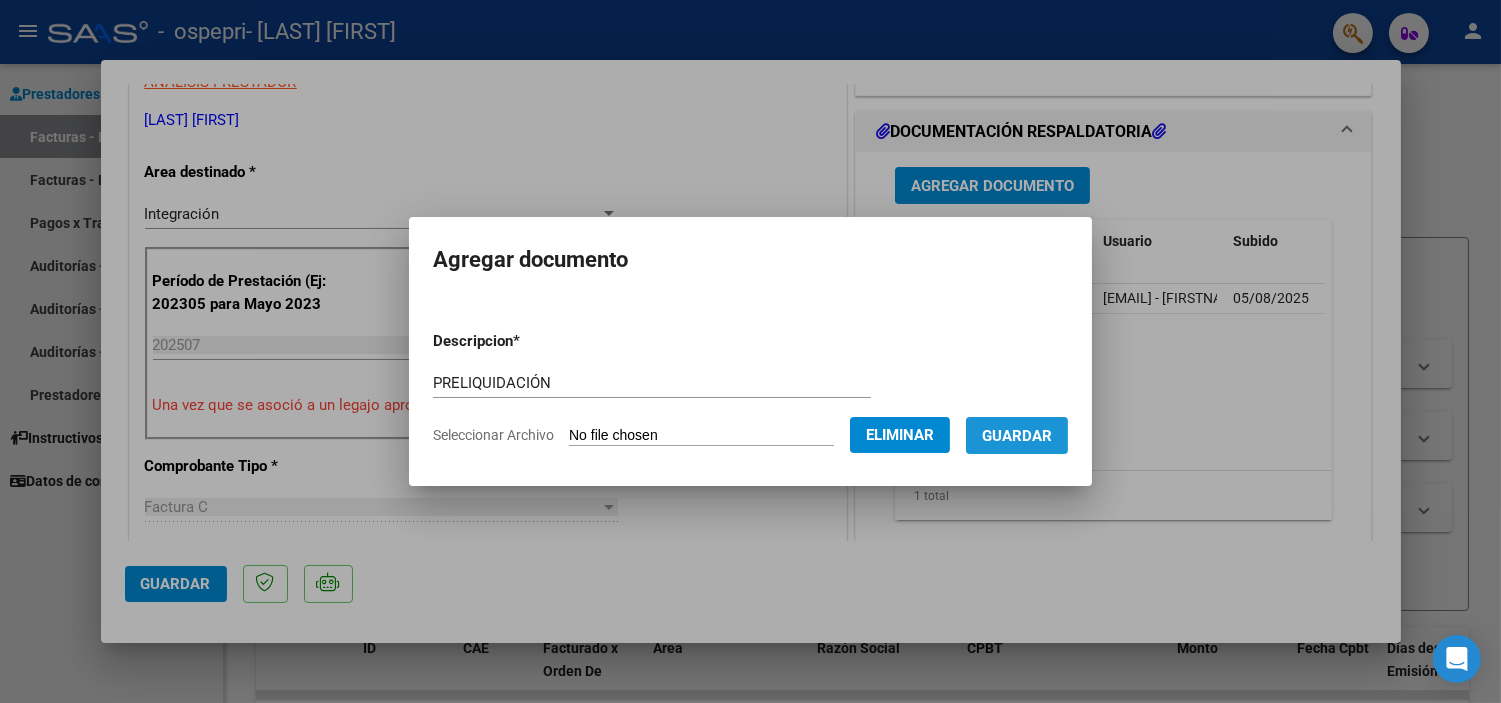 click on "Guardar" at bounding box center [1017, 436] 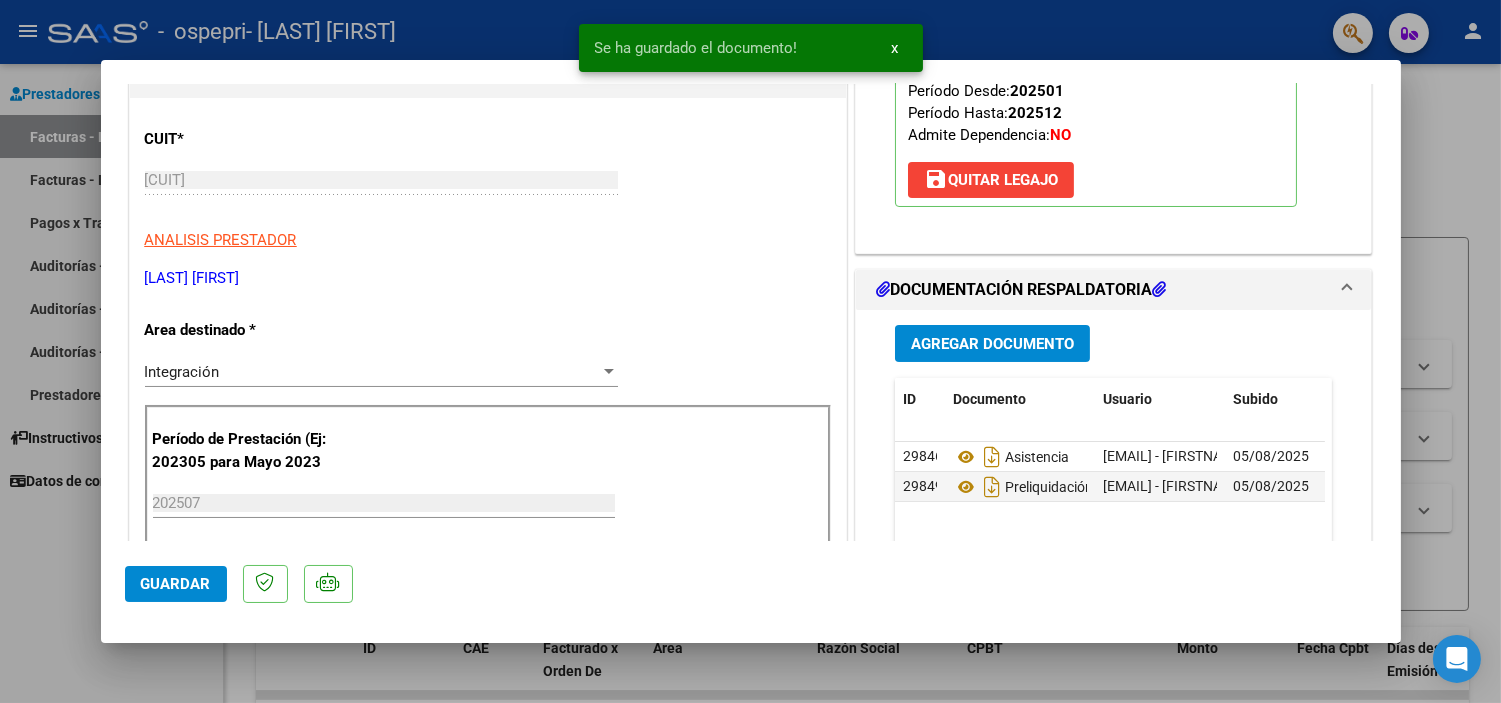 scroll, scrollTop: 0, scrollLeft: 0, axis: both 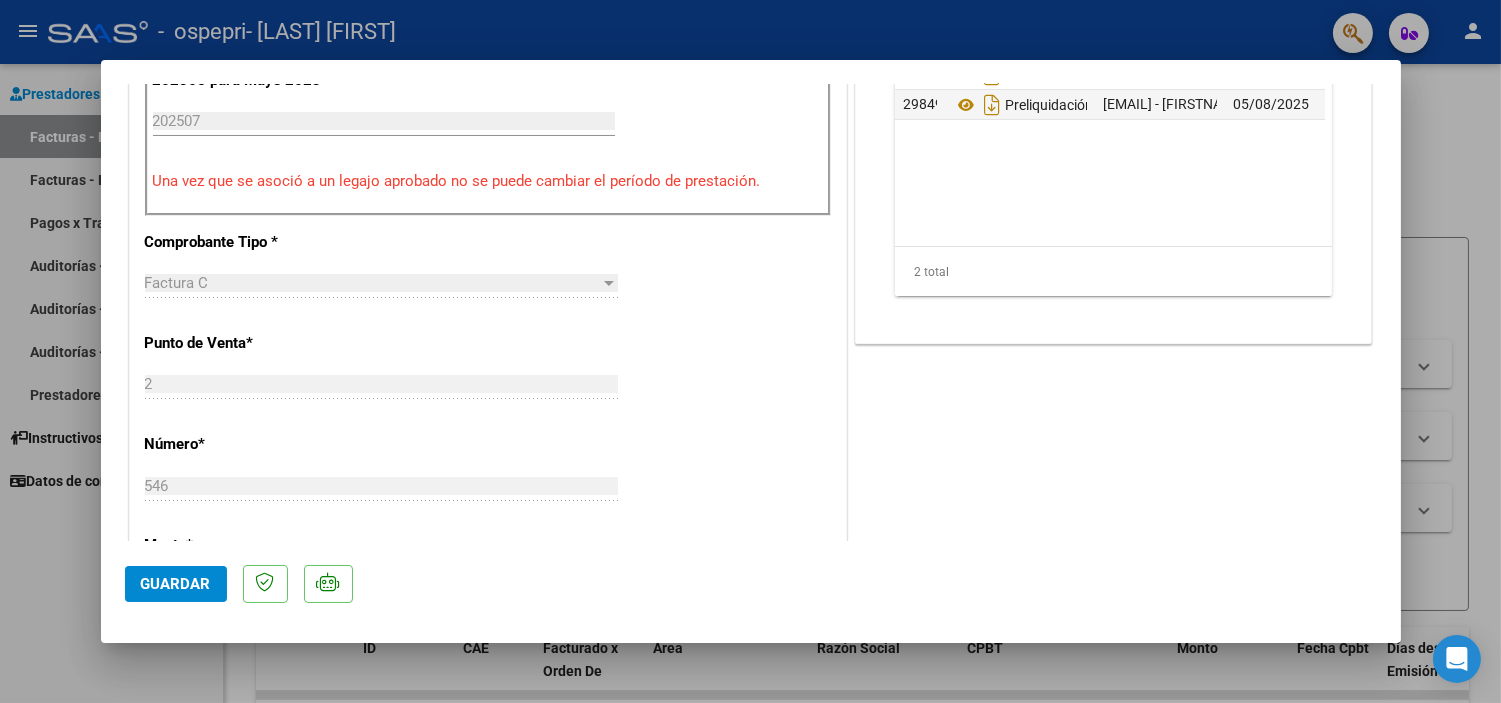 click on "Guardar" 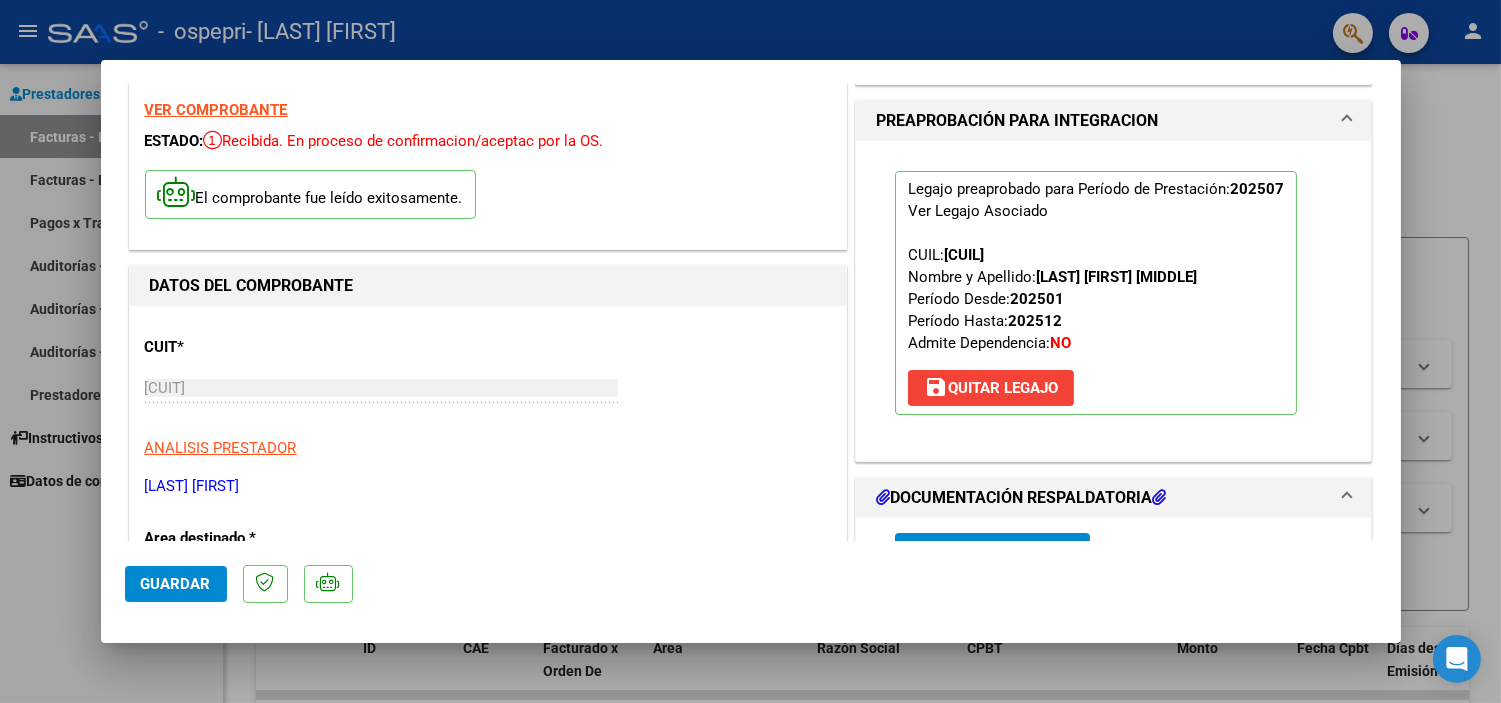 scroll, scrollTop: 0, scrollLeft: 0, axis: both 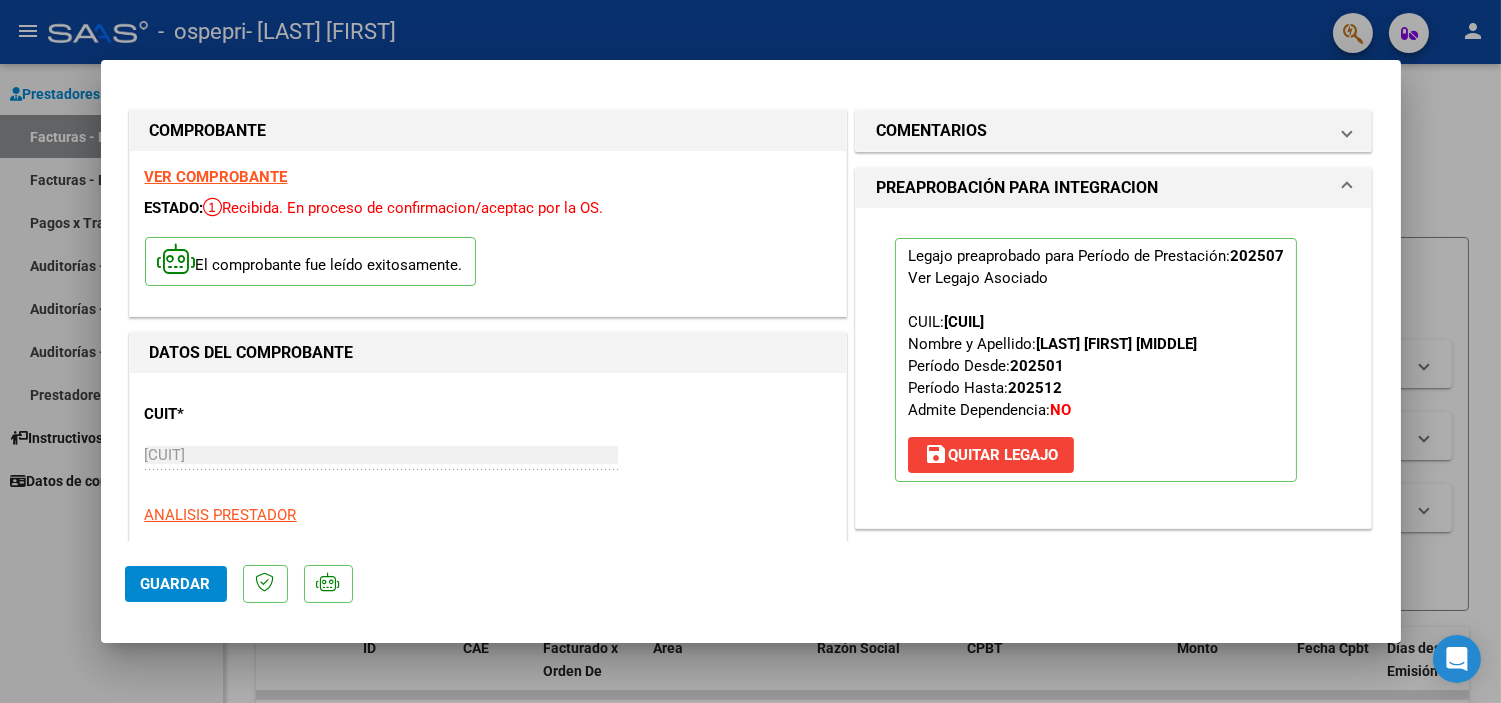 click at bounding box center (750, 351) 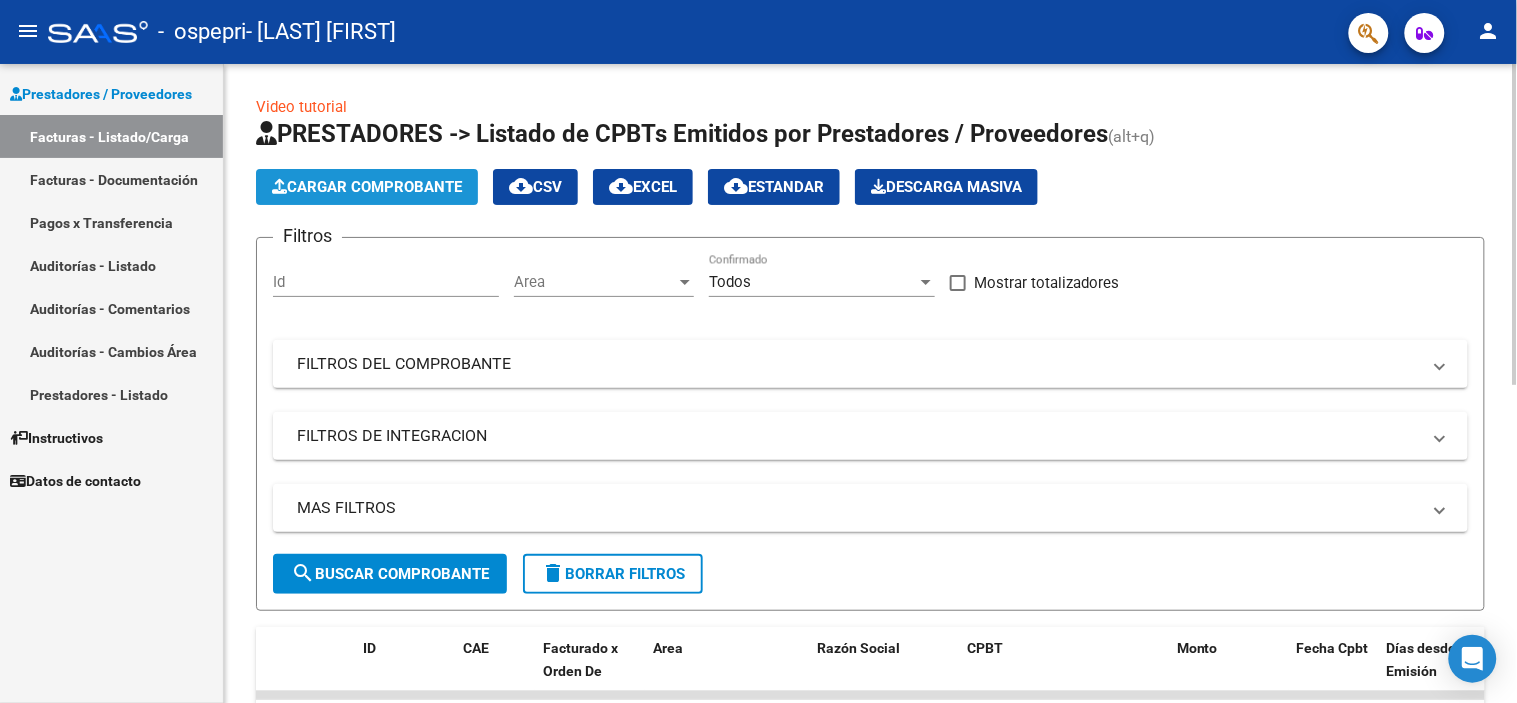click on "Cargar Comprobante" 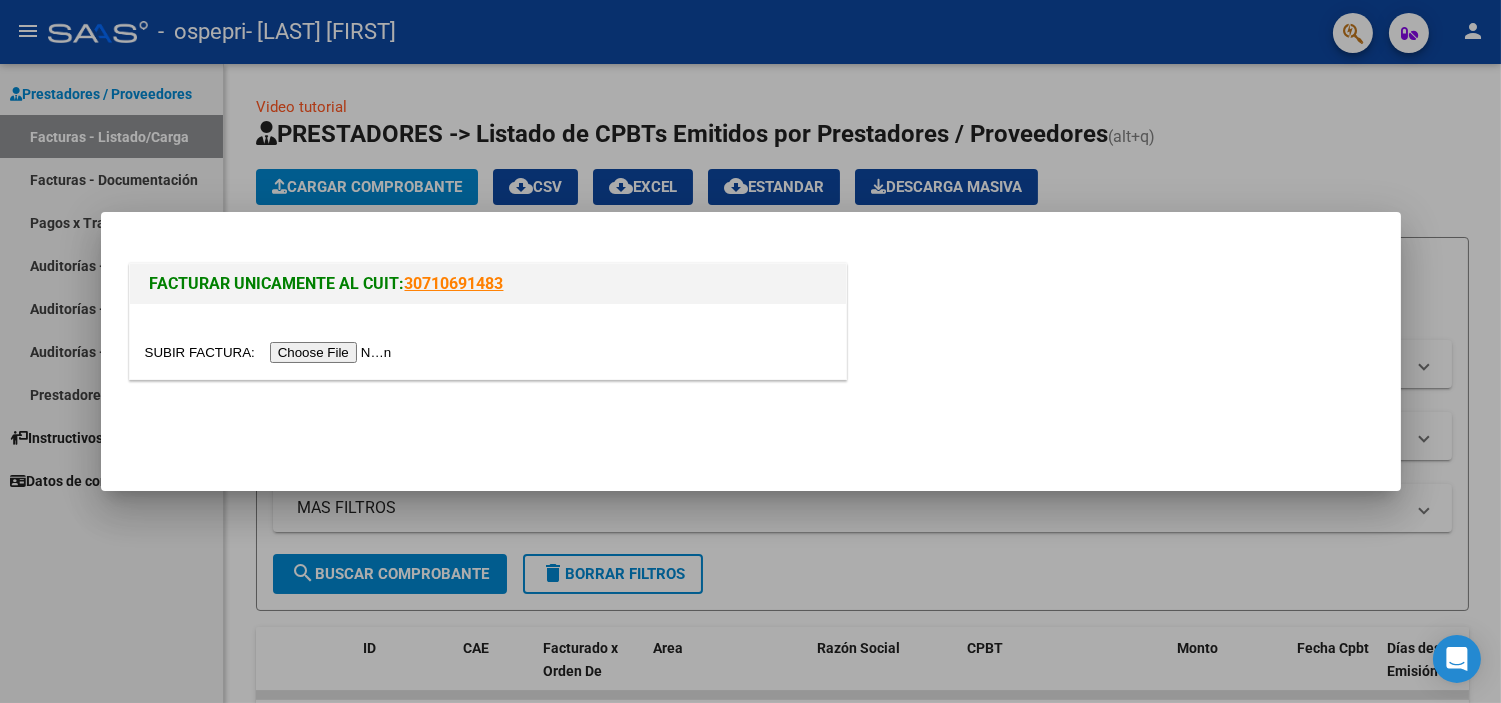 click at bounding box center [271, 352] 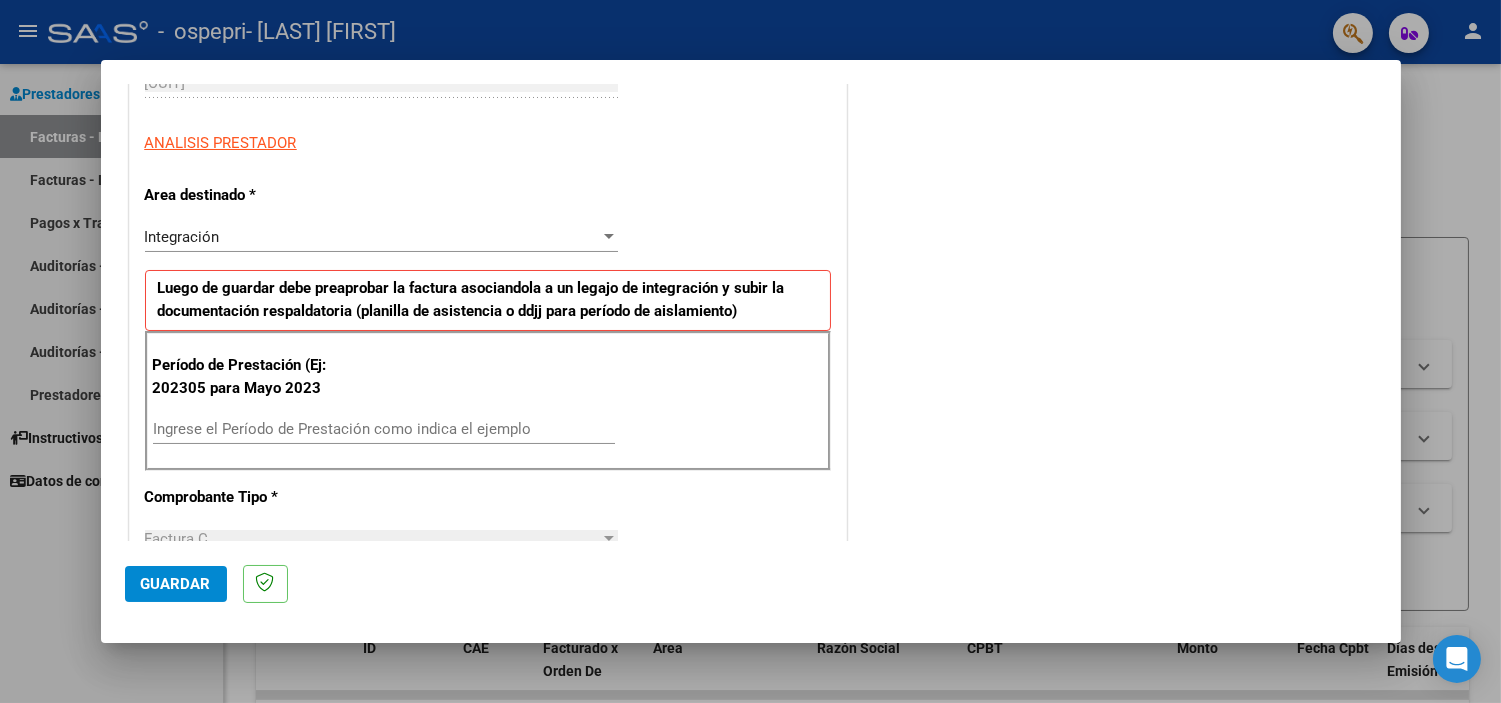 scroll, scrollTop: 344, scrollLeft: 0, axis: vertical 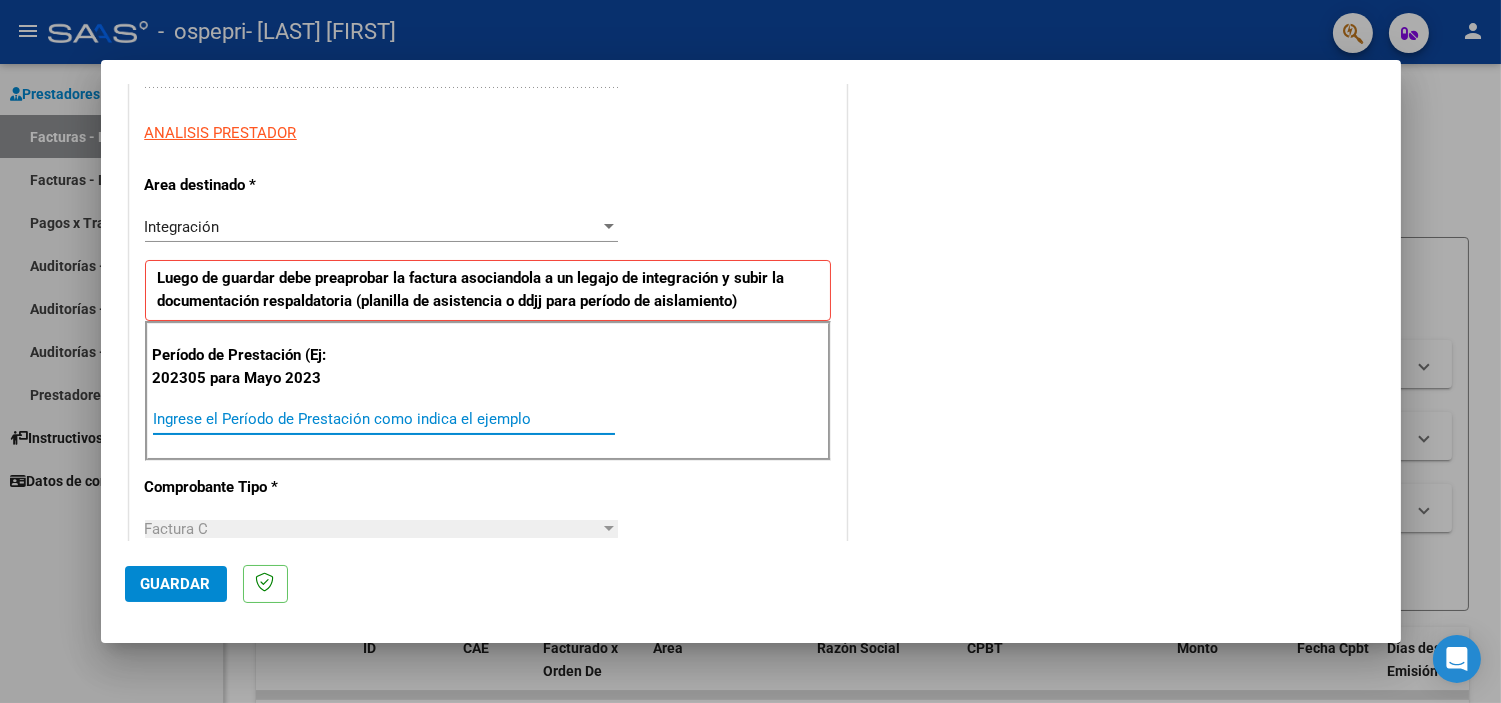 click on "Ingrese el Período de Prestación como indica el ejemplo" at bounding box center (384, 419) 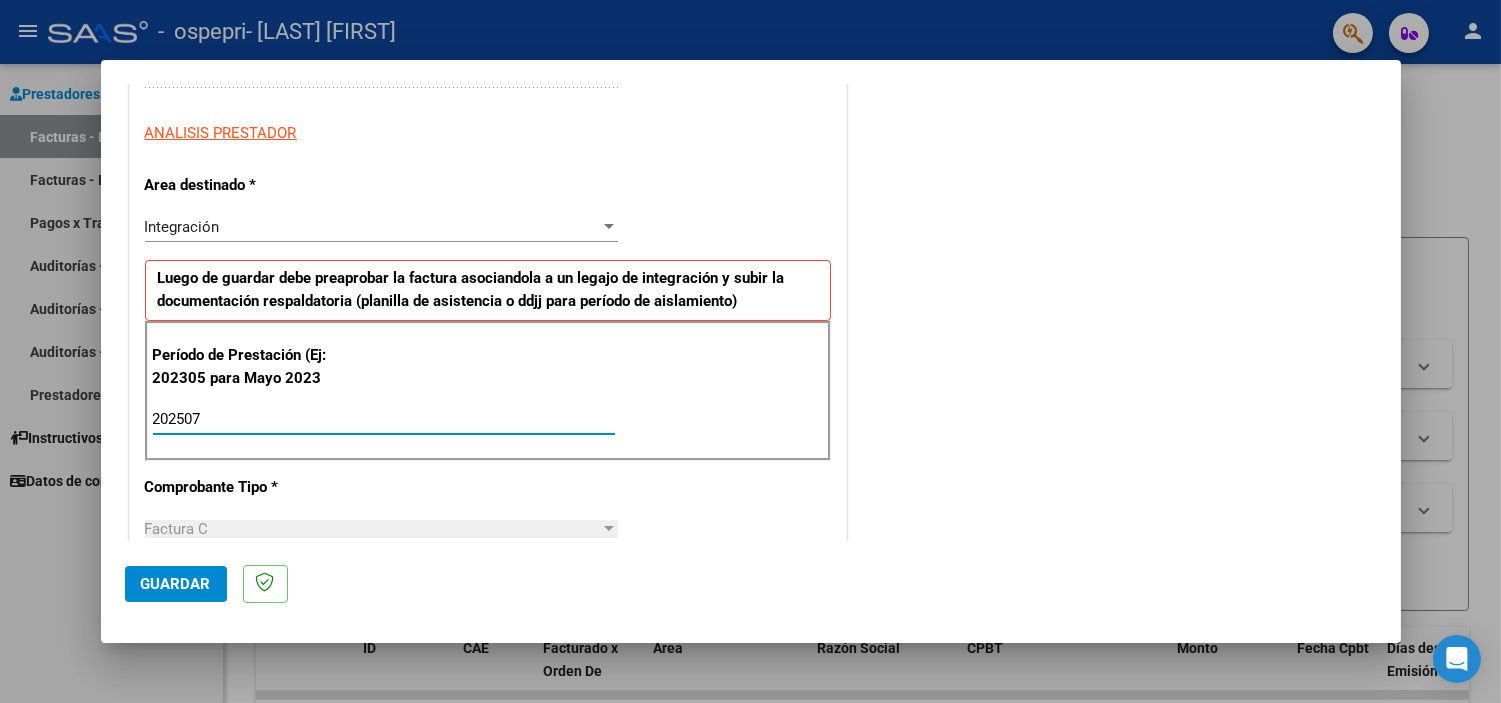 type on "202507" 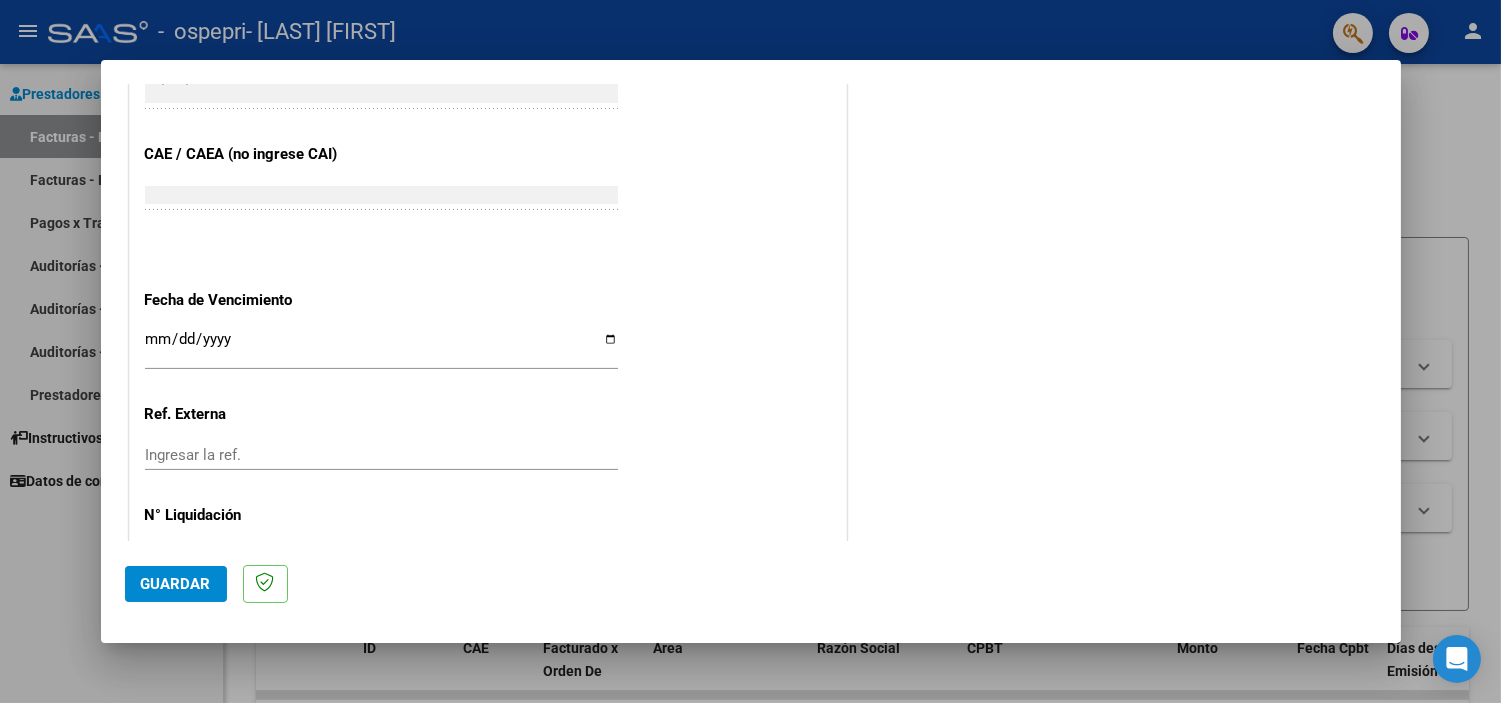scroll, scrollTop: 1265, scrollLeft: 0, axis: vertical 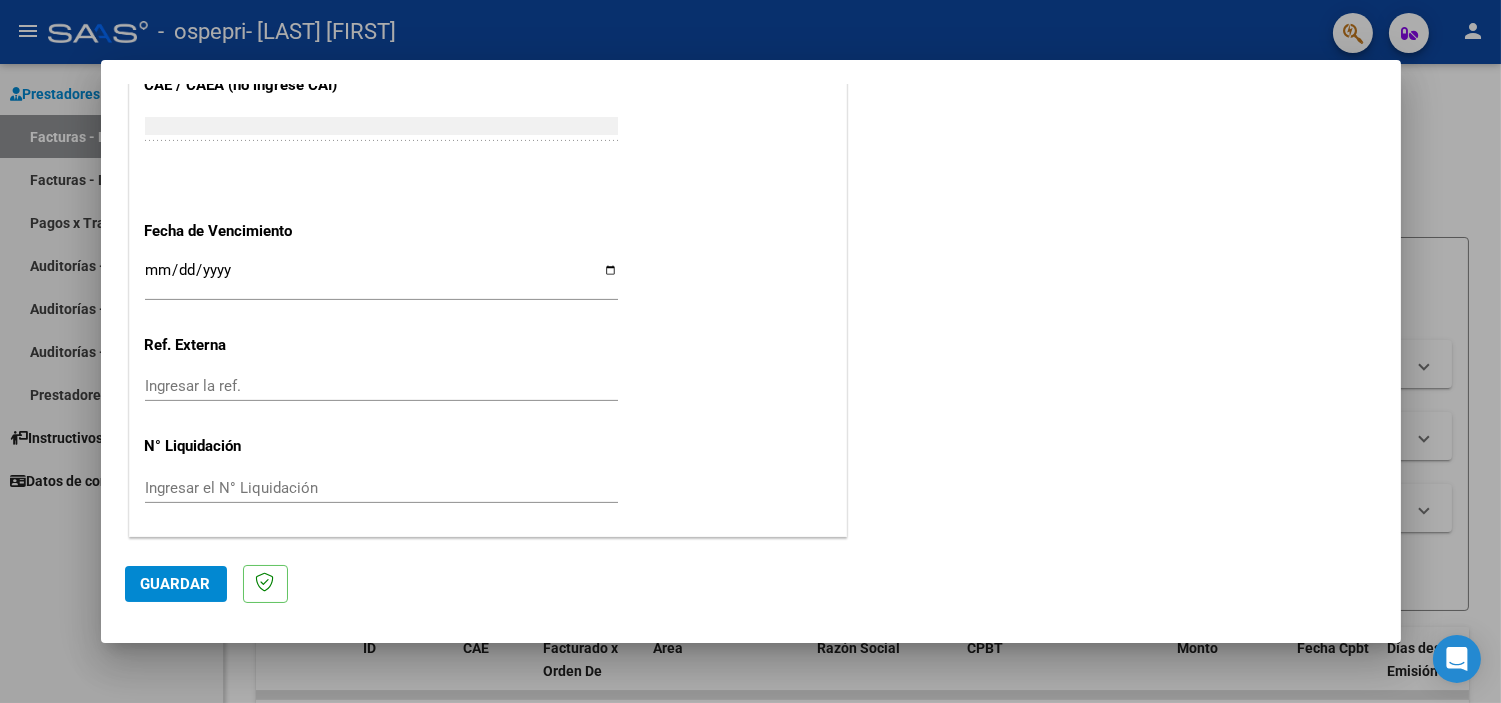 click on "Ingresar el N° Liquidación" at bounding box center (381, 488) 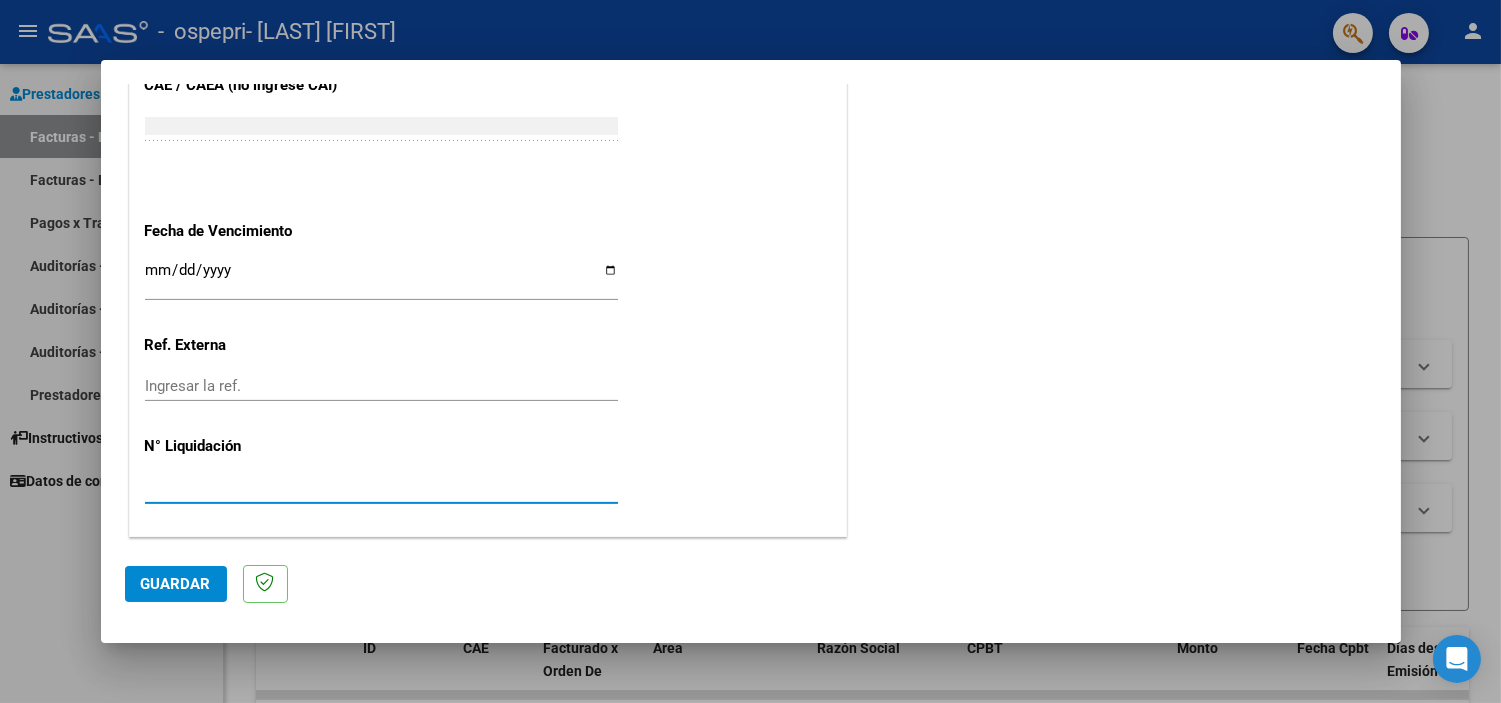 type on "[LIQUIDATION_NUMBER]" 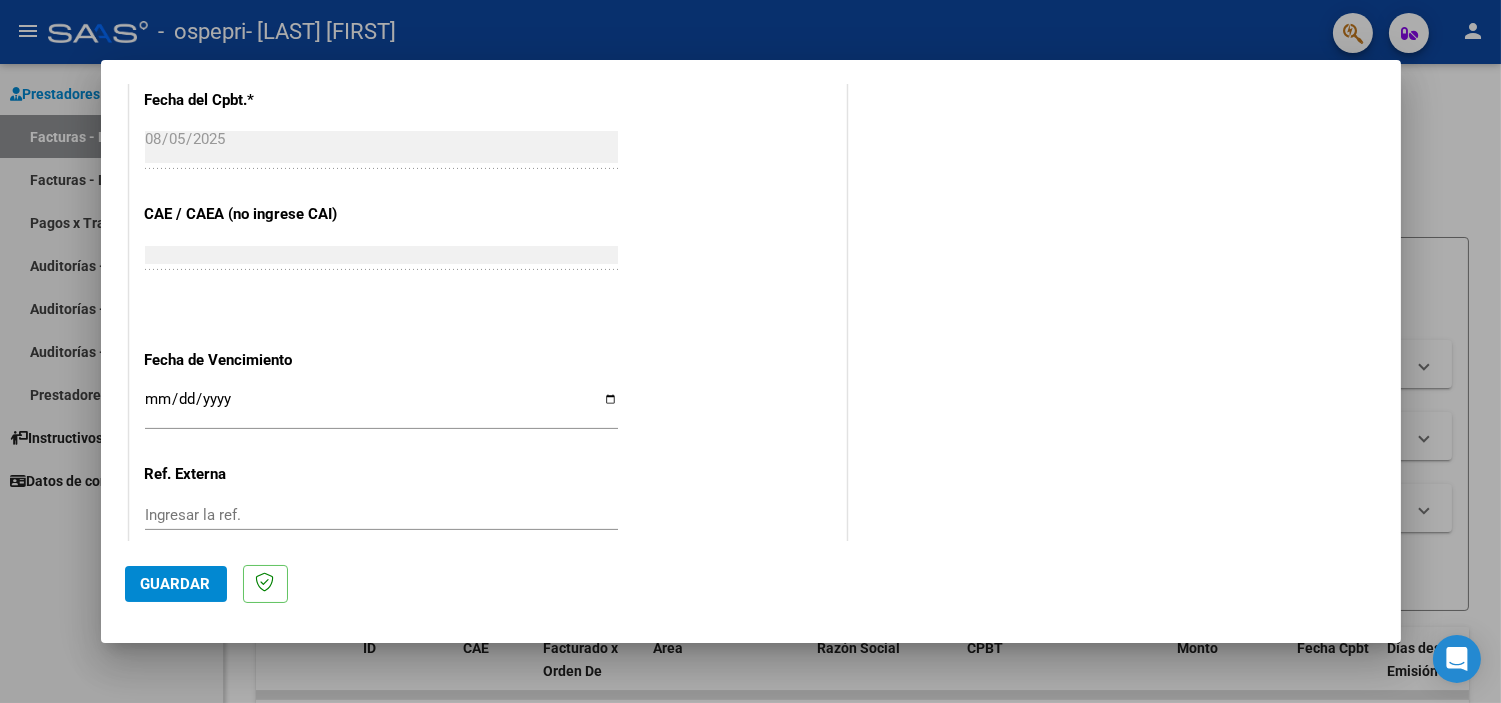 scroll, scrollTop: 1192, scrollLeft: 0, axis: vertical 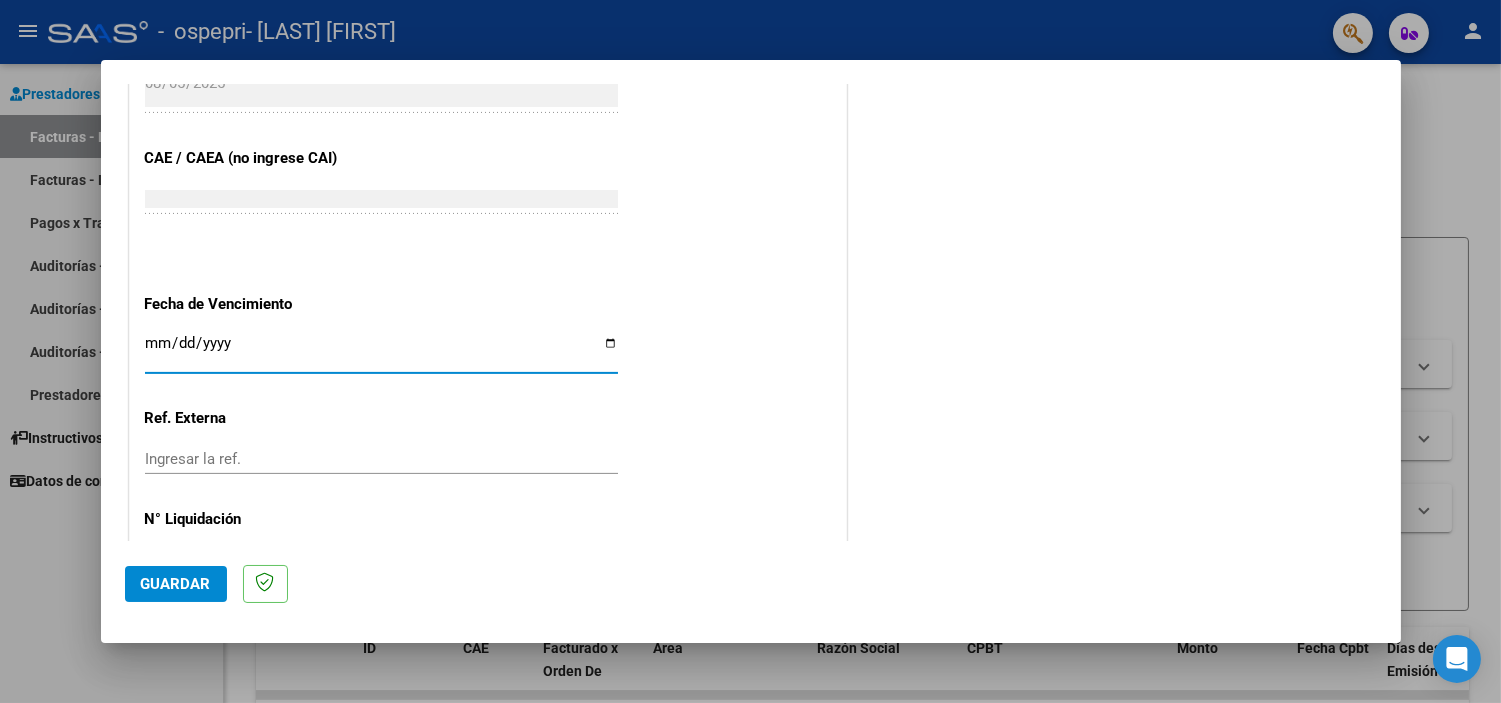 click on "Ingresar la fecha" at bounding box center (381, 351) 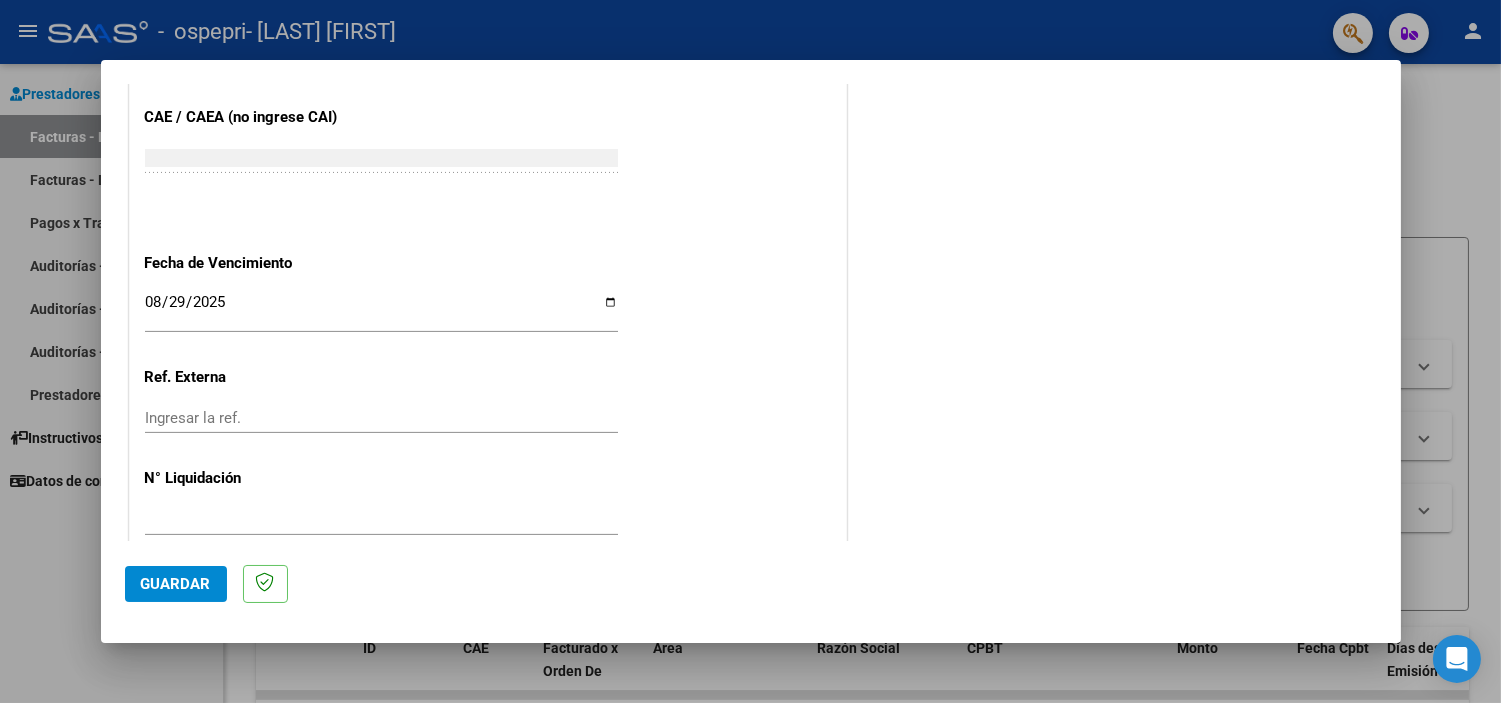 scroll, scrollTop: 1265, scrollLeft: 0, axis: vertical 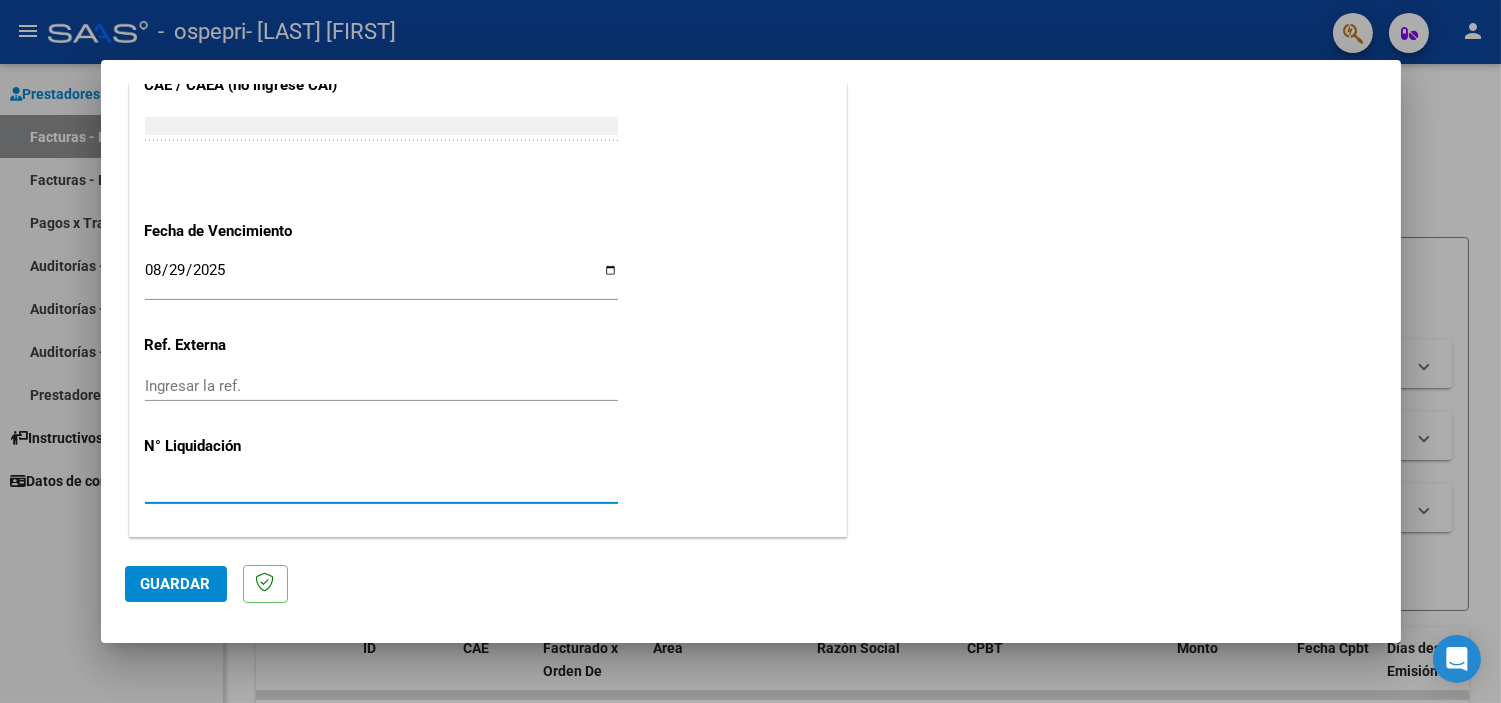 click on "[LIQUIDATION_NUMBER]" at bounding box center [381, 488] 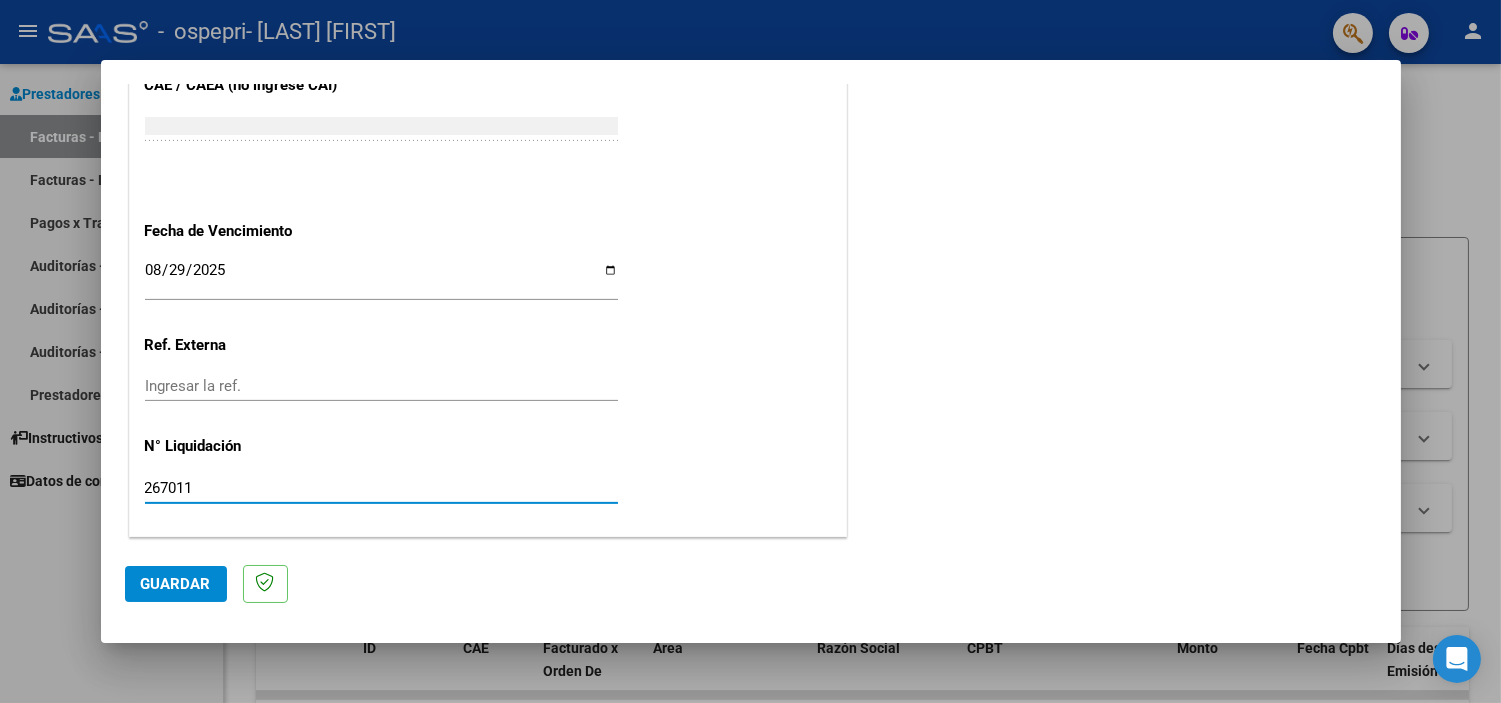 type on "267011" 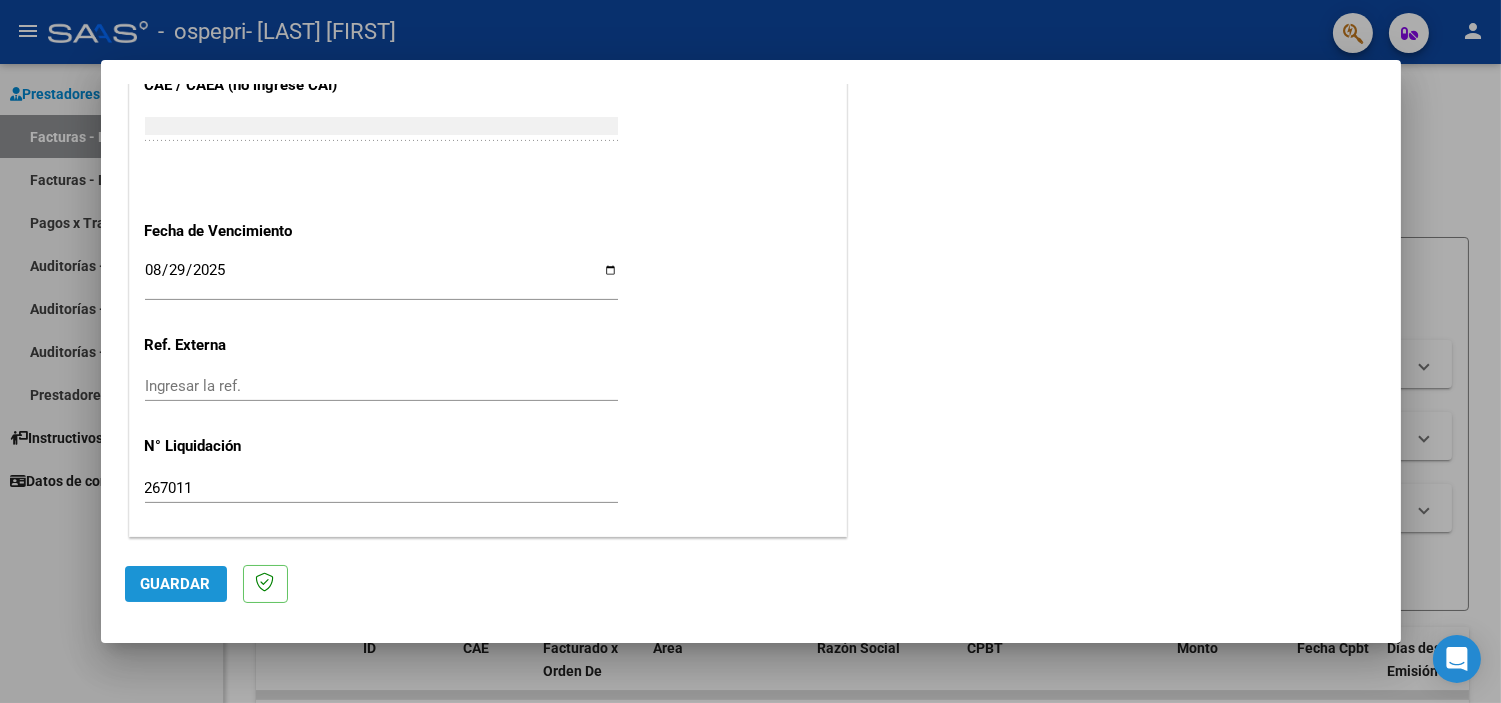click on "Guardar" 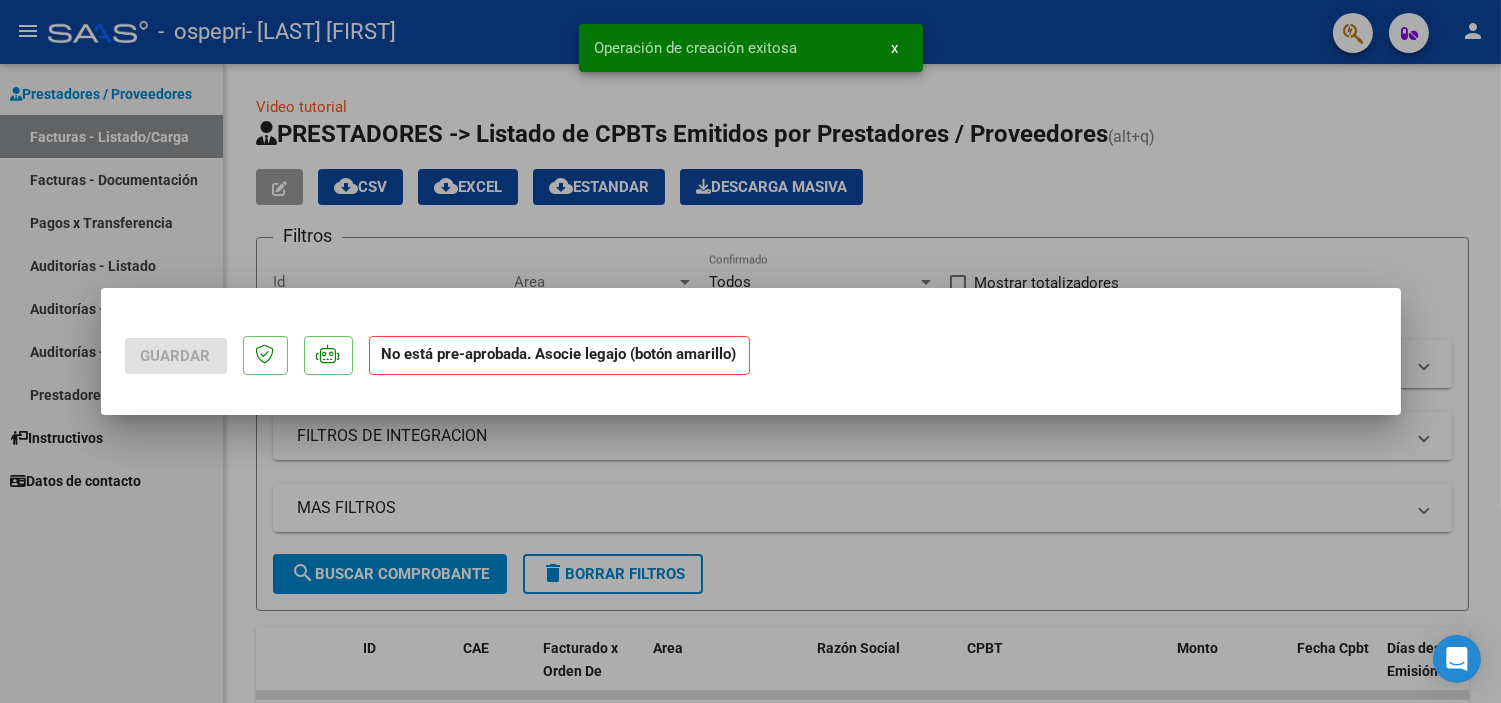 scroll, scrollTop: 0, scrollLeft: 0, axis: both 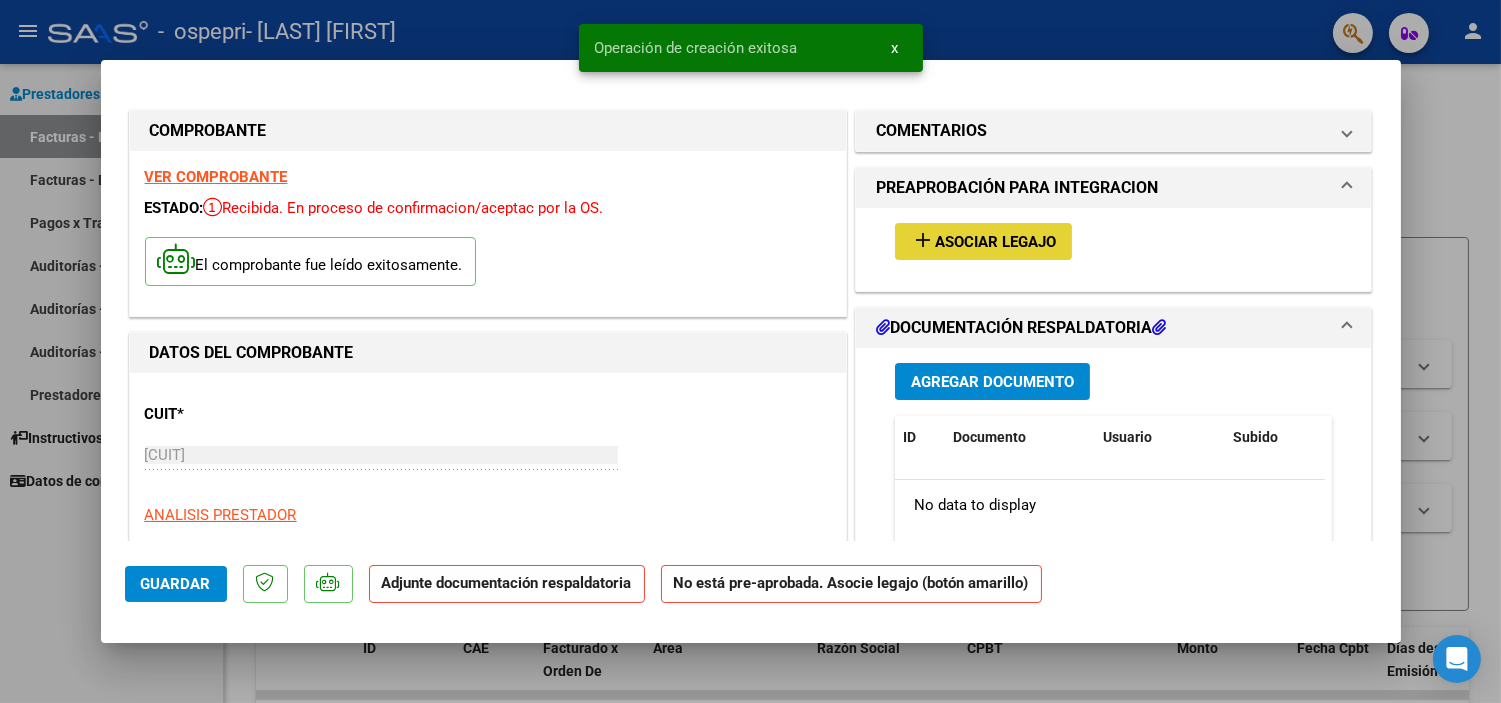 click on "Asociar Legajo" at bounding box center (995, 242) 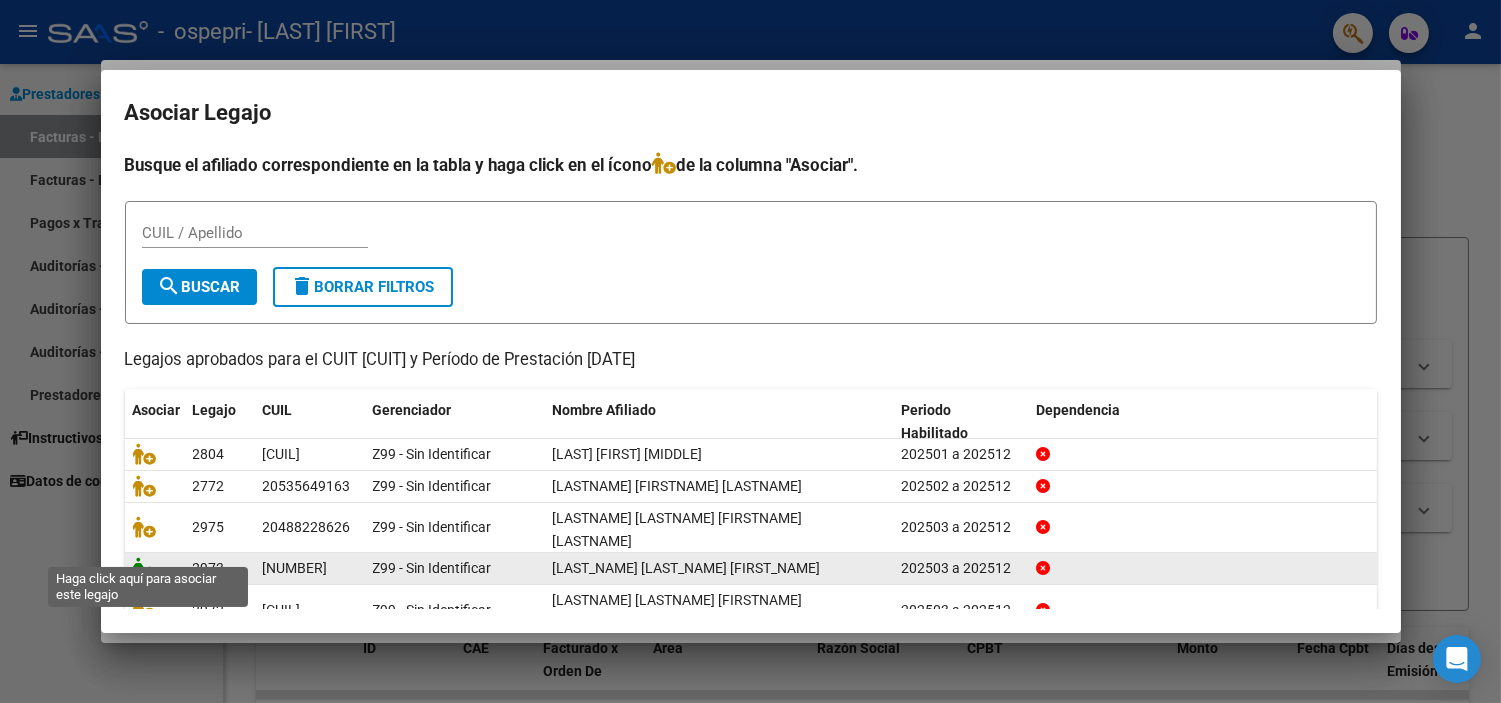 click 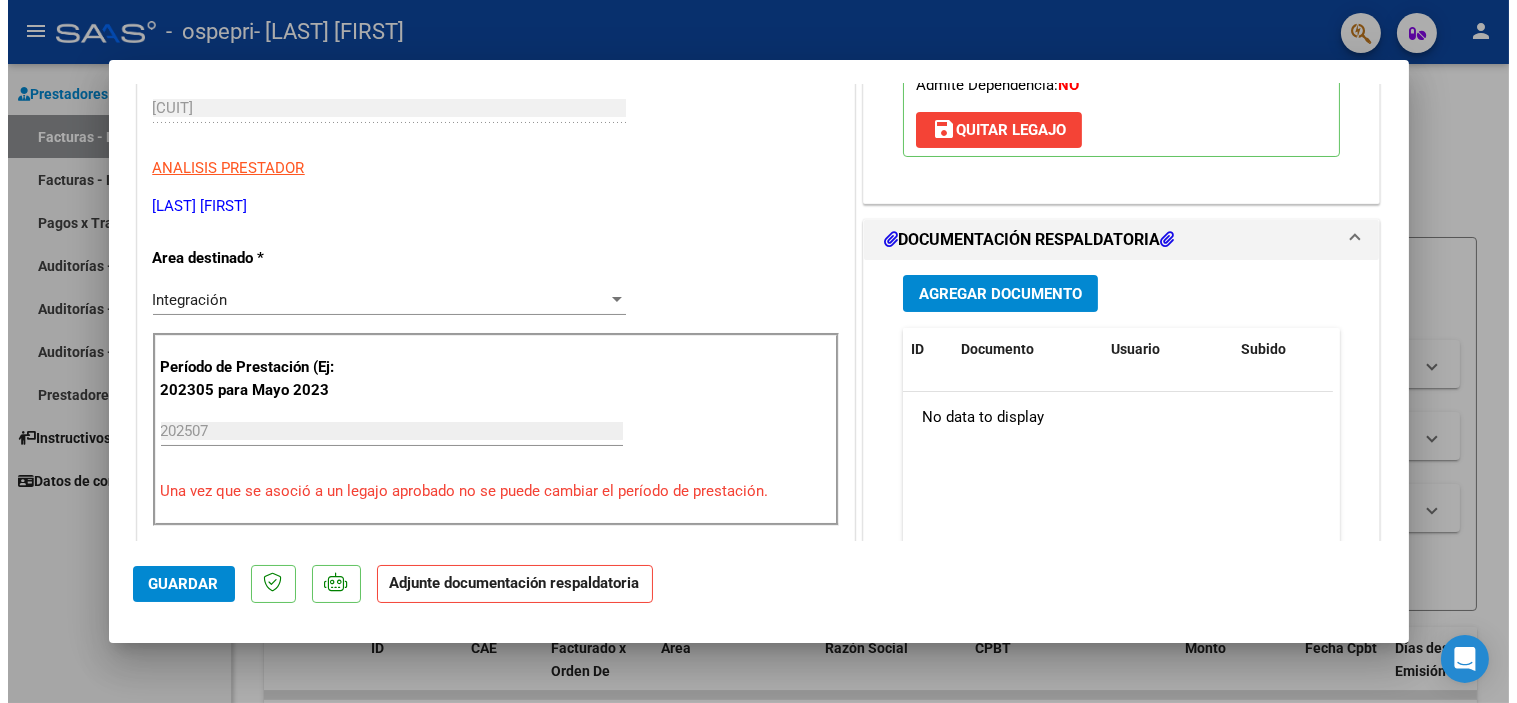 scroll, scrollTop: 466, scrollLeft: 0, axis: vertical 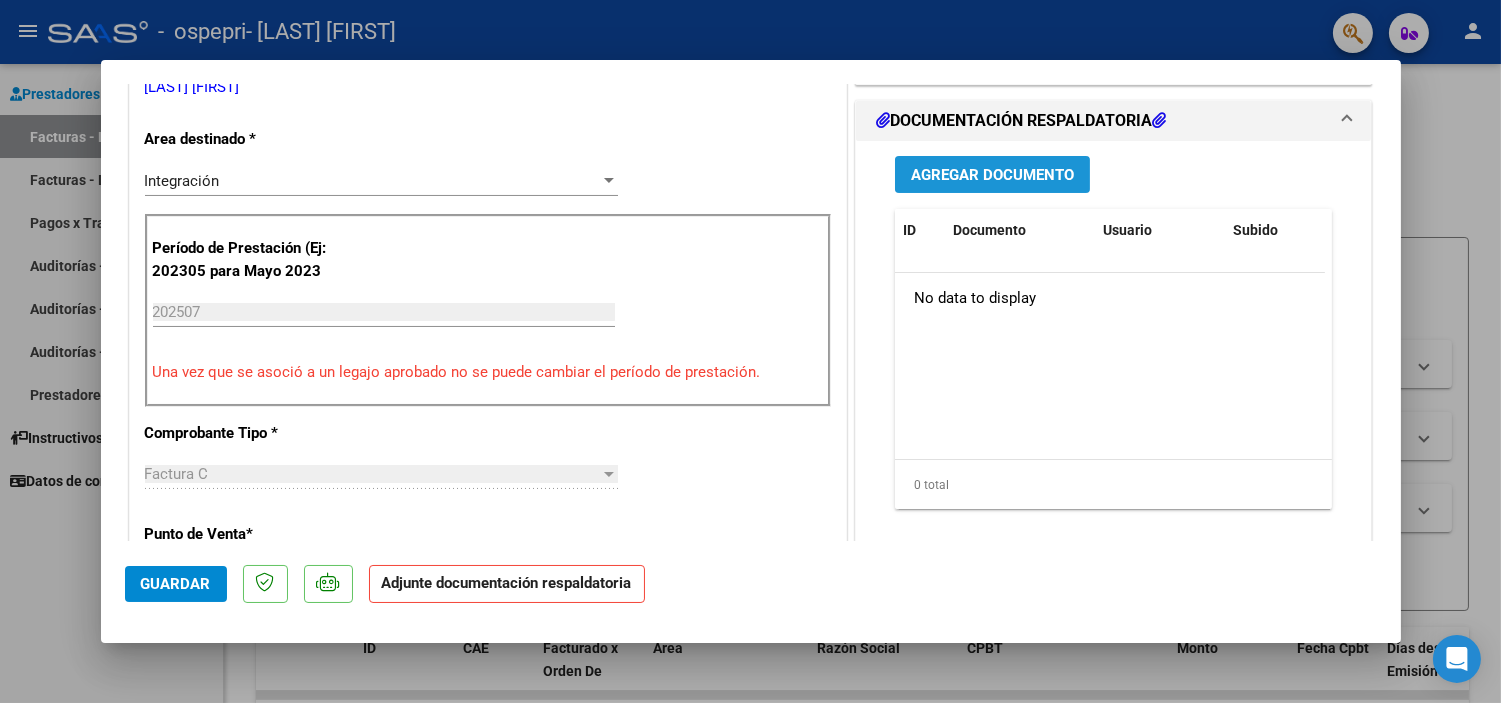 click on "Agregar Documento" at bounding box center [992, 175] 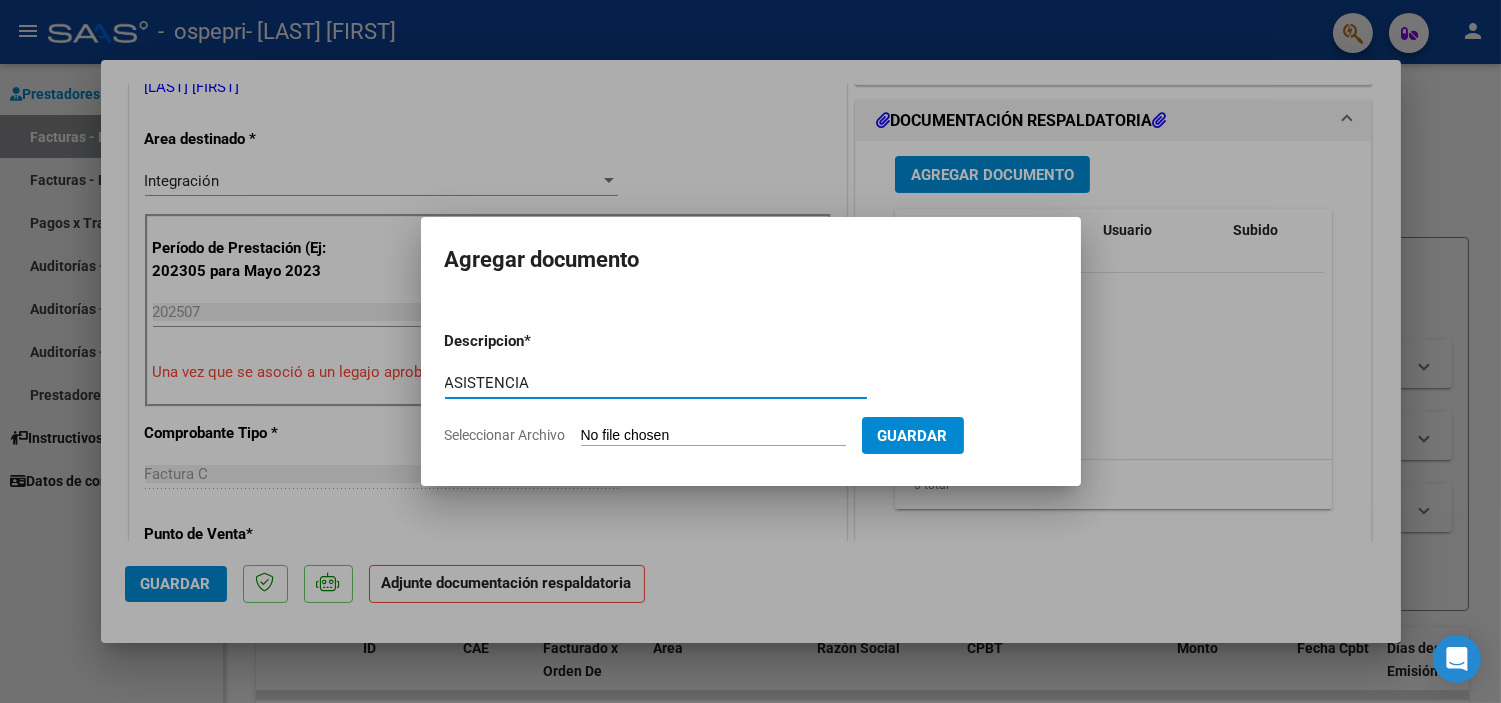 type on "ASISTENCIA" 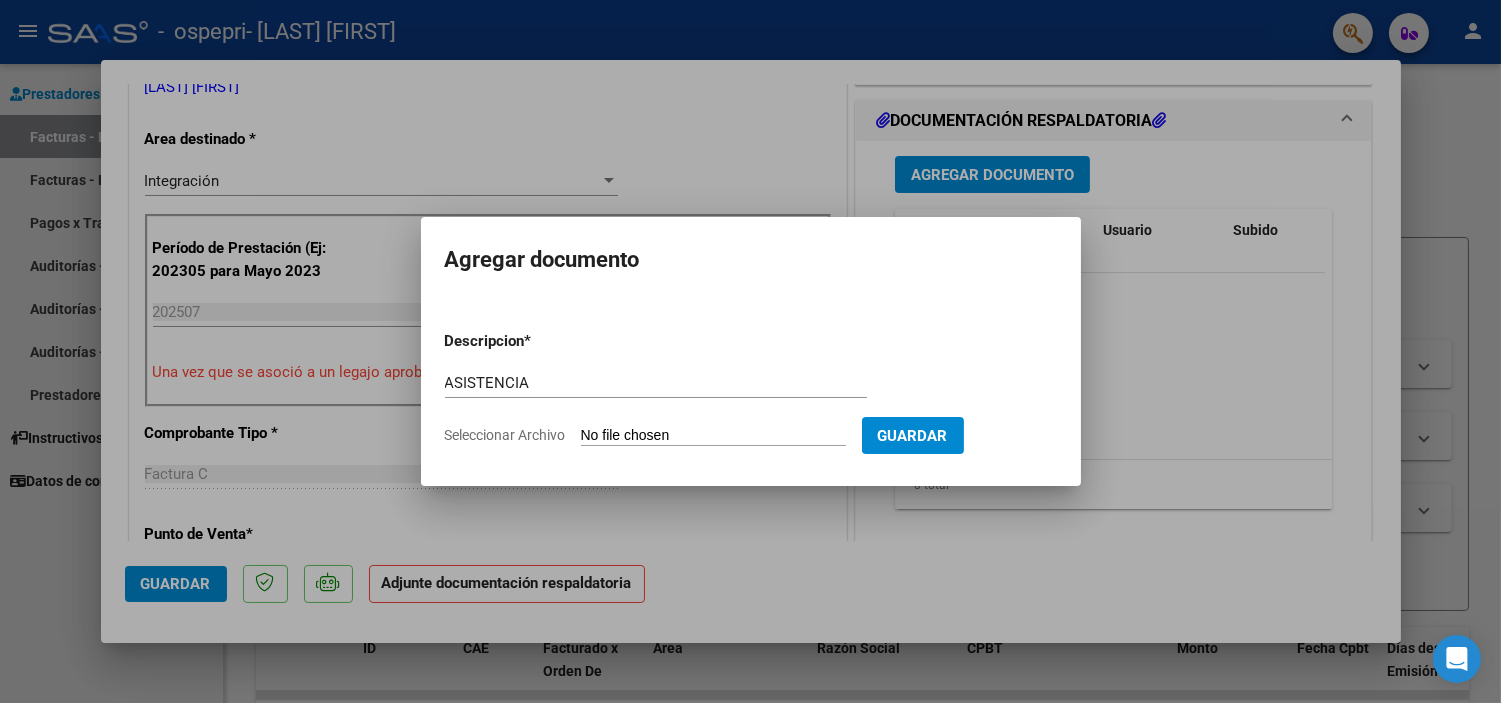 type on "C:\fakepath\[NAME].pdf" 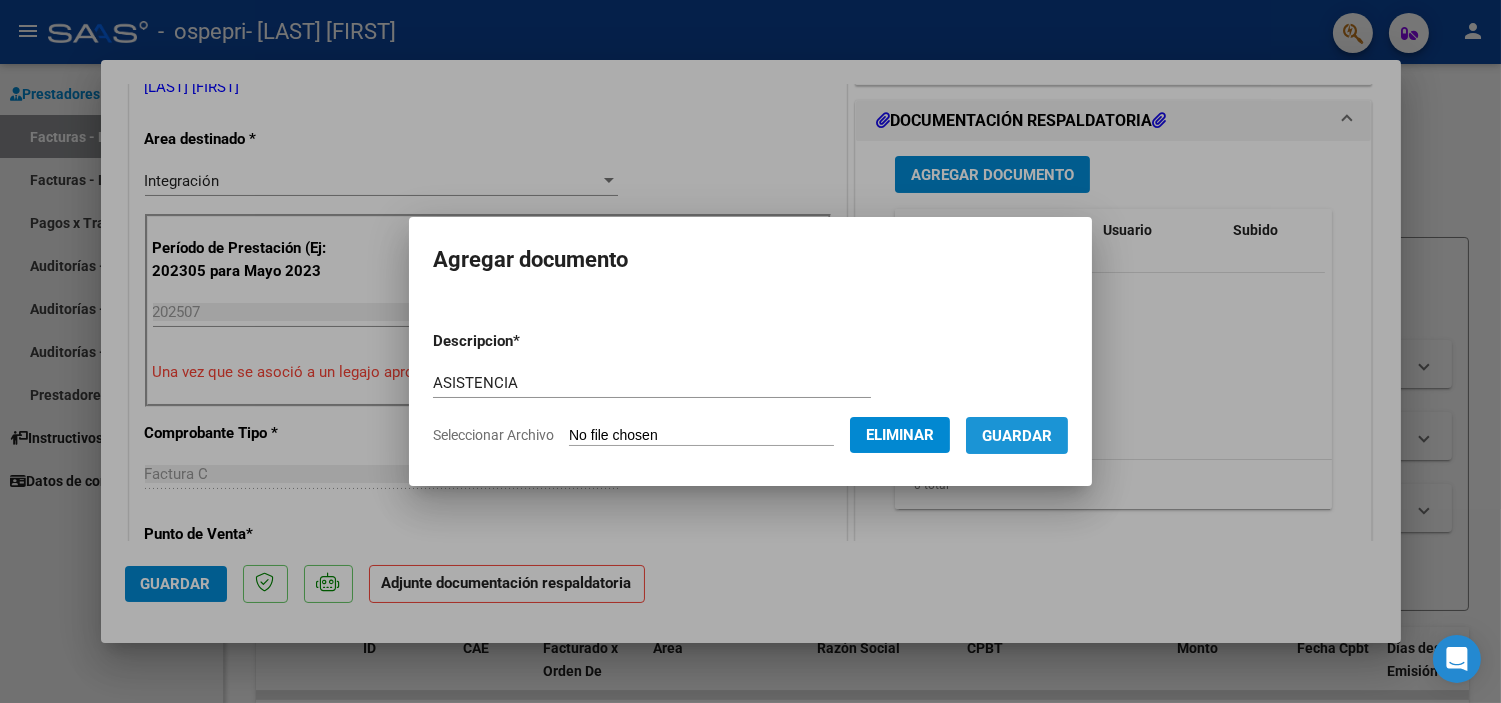 click on "Guardar" at bounding box center [1017, 436] 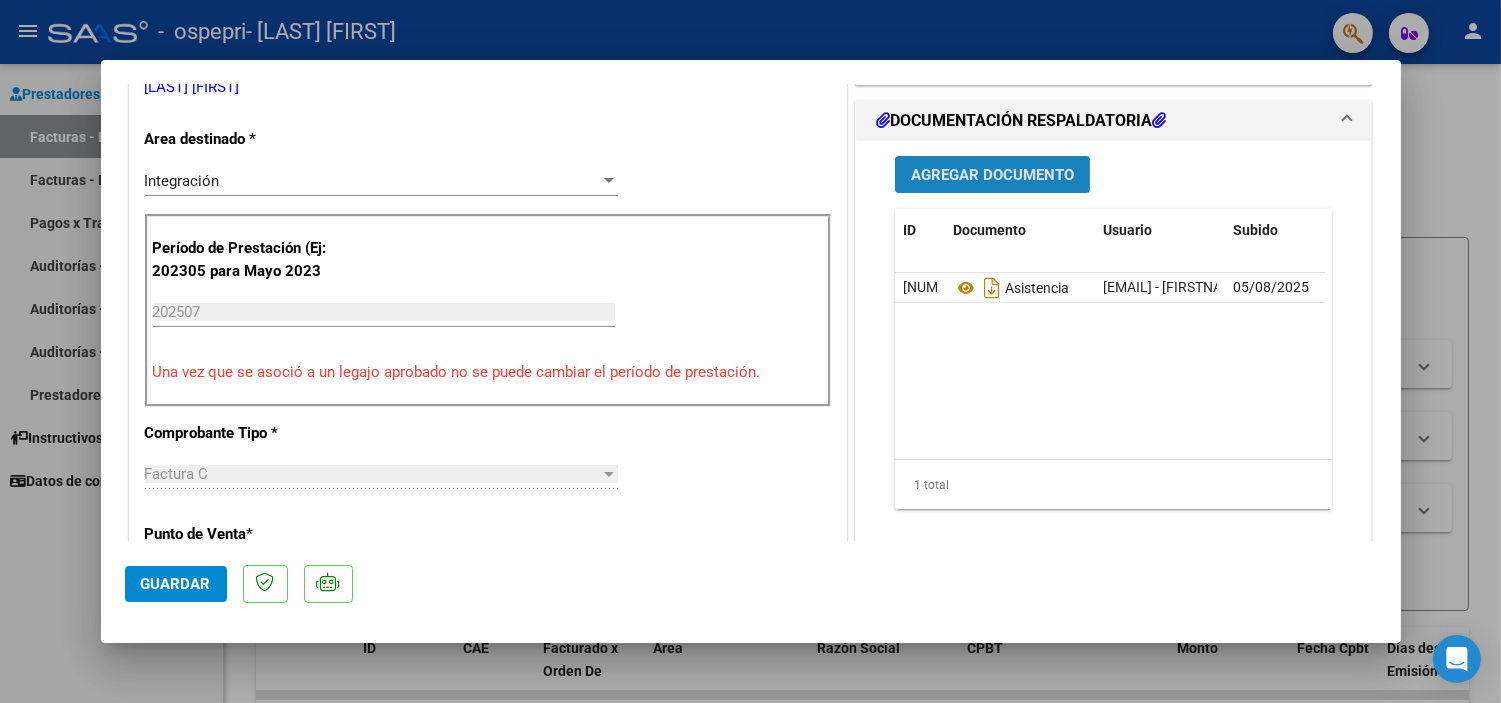 click on "Agregar Documento" at bounding box center [992, 175] 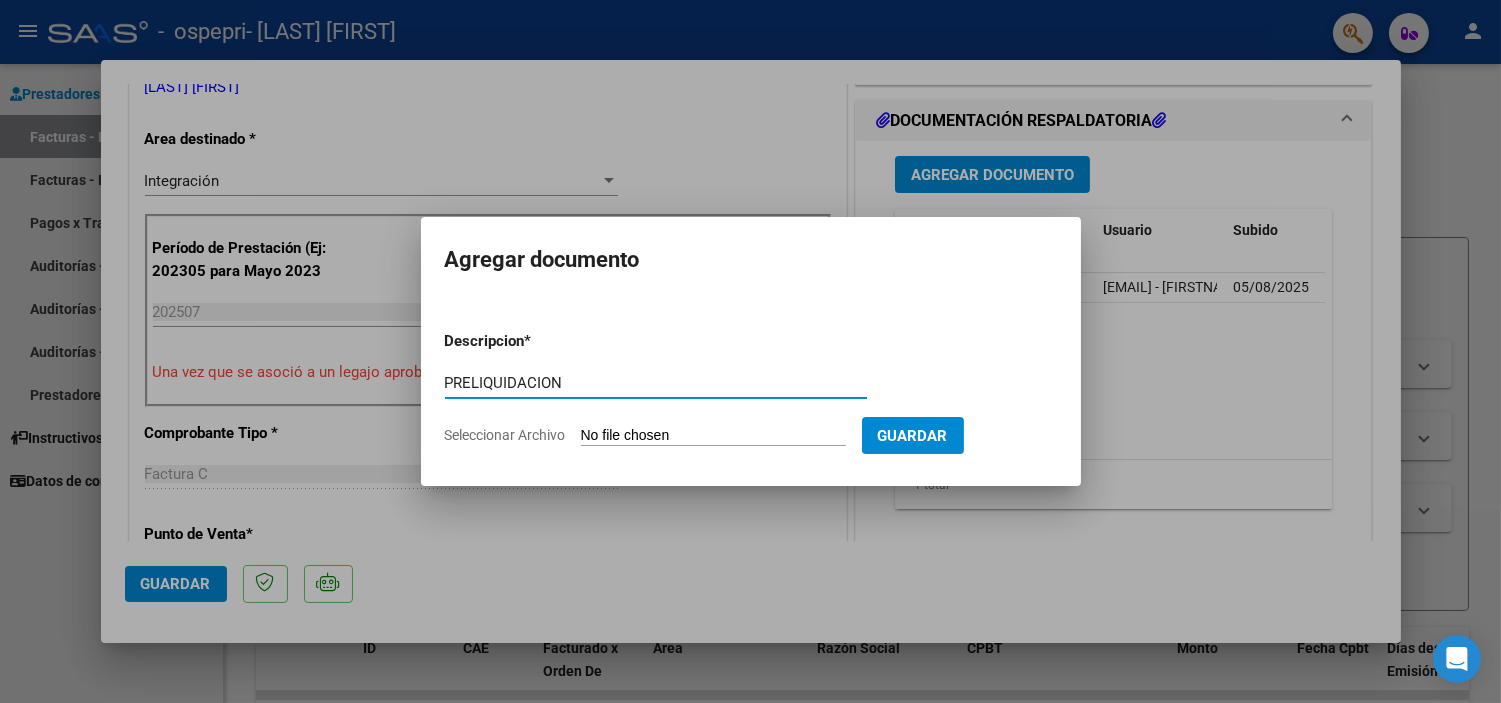 type on "PRELIQUIDACION" 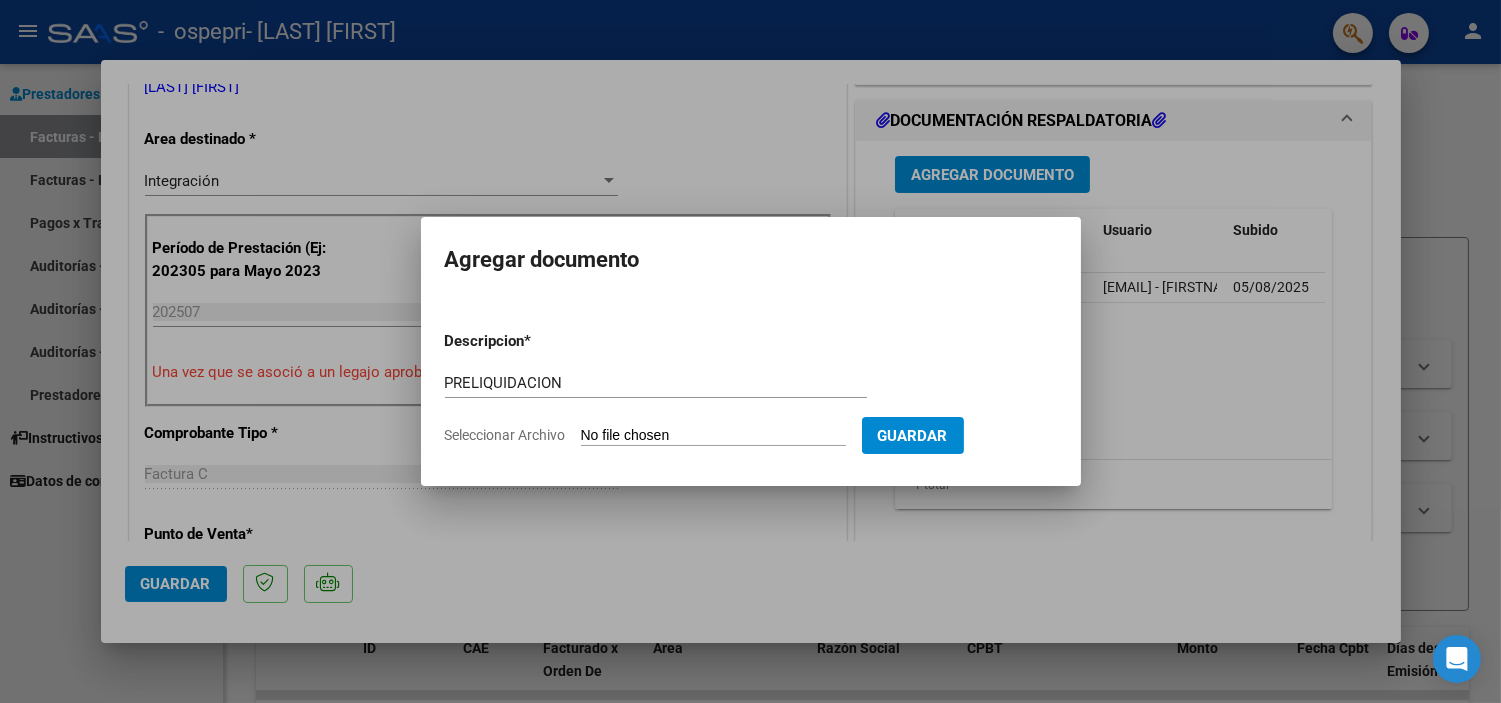 click on "Seleccionar Archivo" at bounding box center (713, 436) 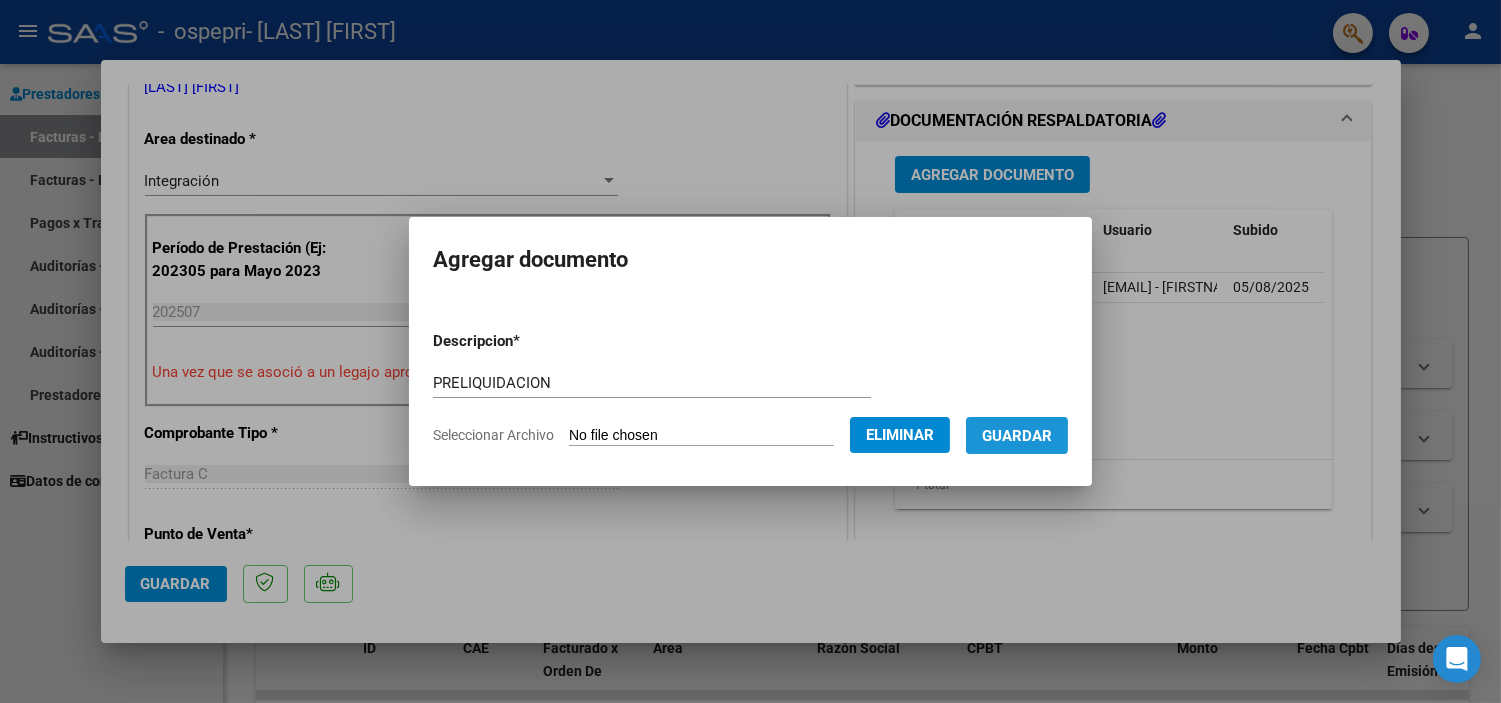 click on "Guardar" at bounding box center [1017, 436] 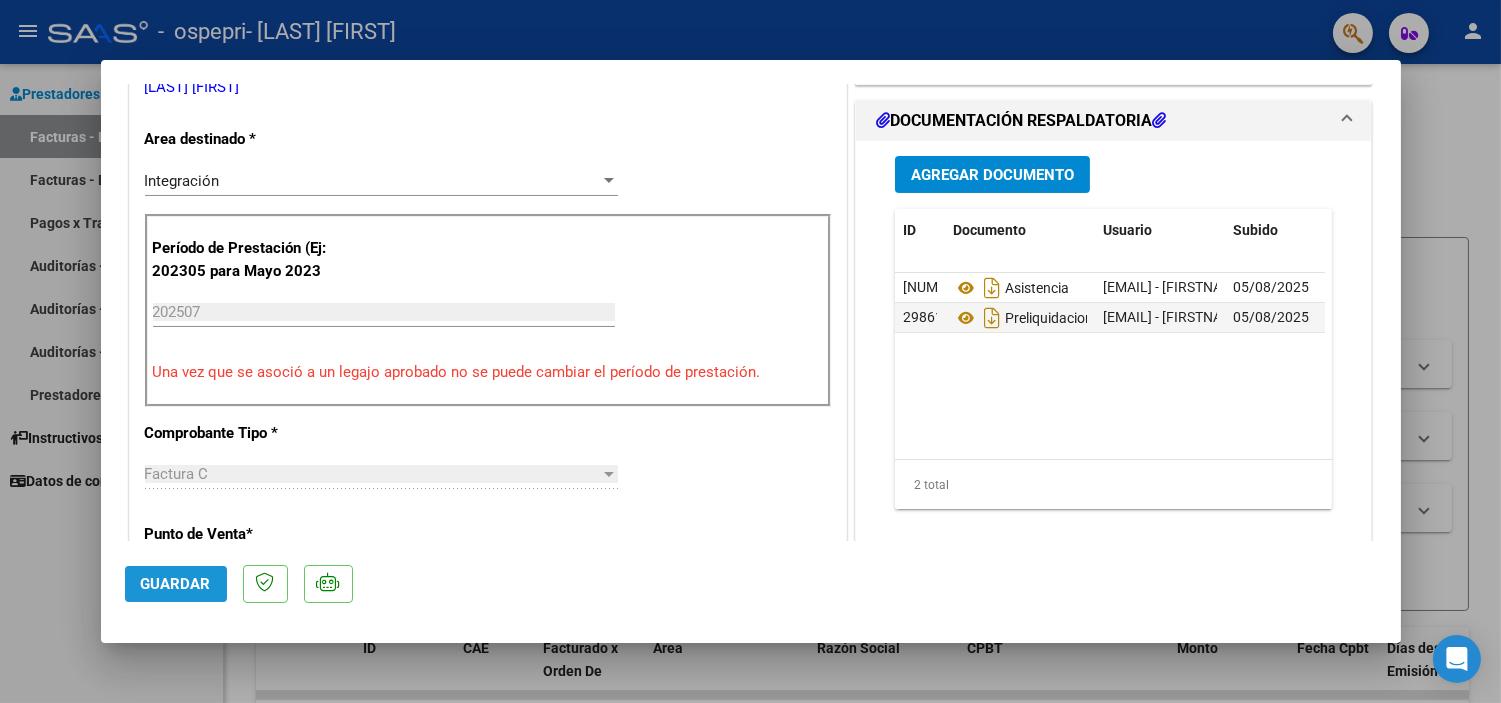 click on "Guardar" 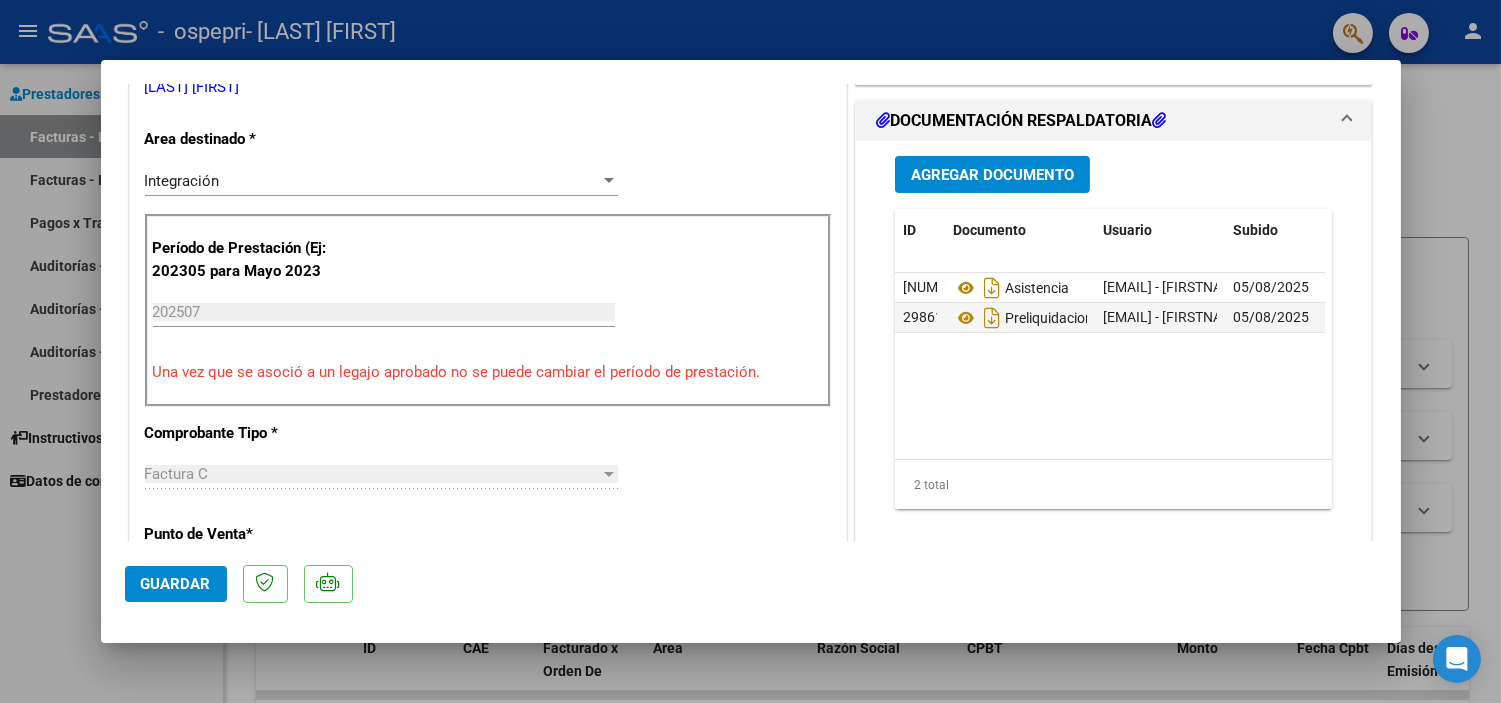 click at bounding box center [750, 351] 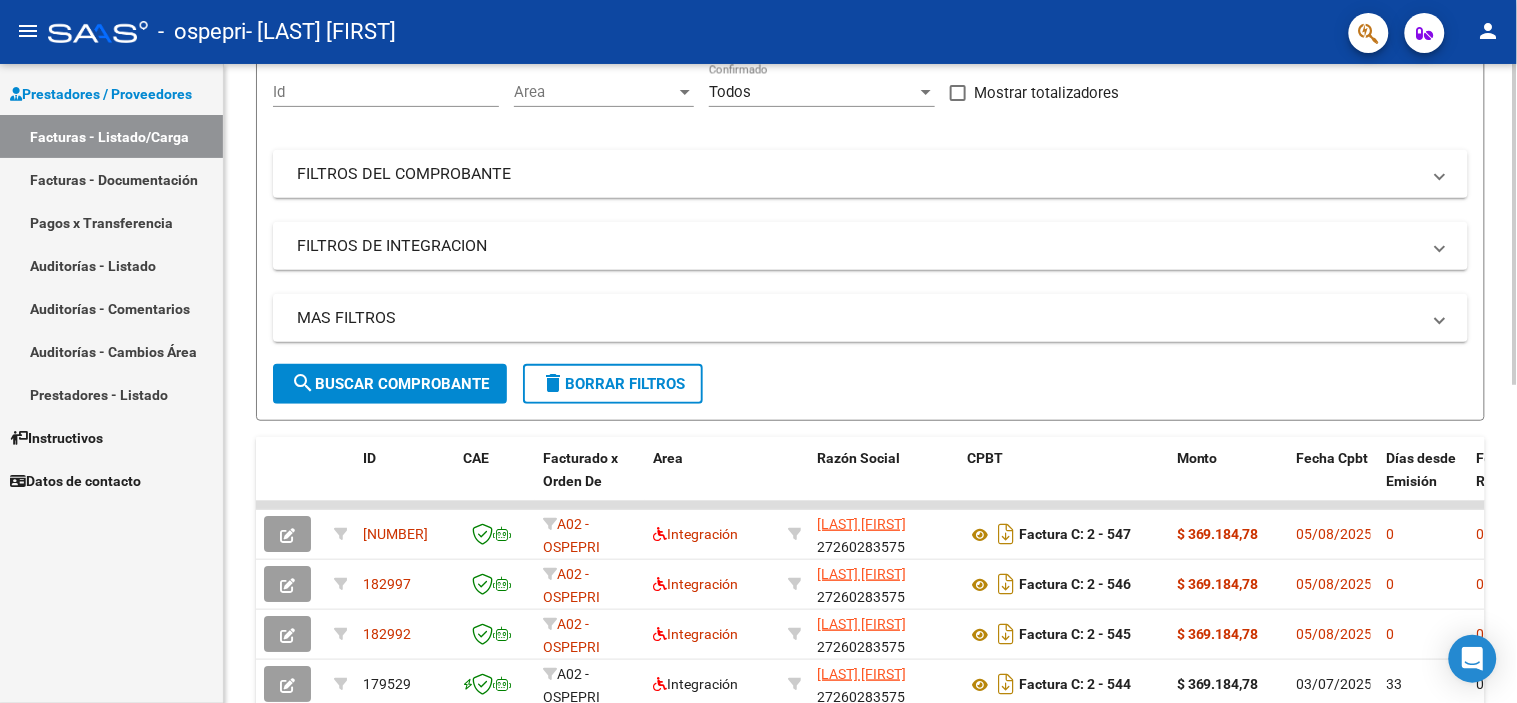 scroll, scrollTop: 201, scrollLeft: 0, axis: vertical 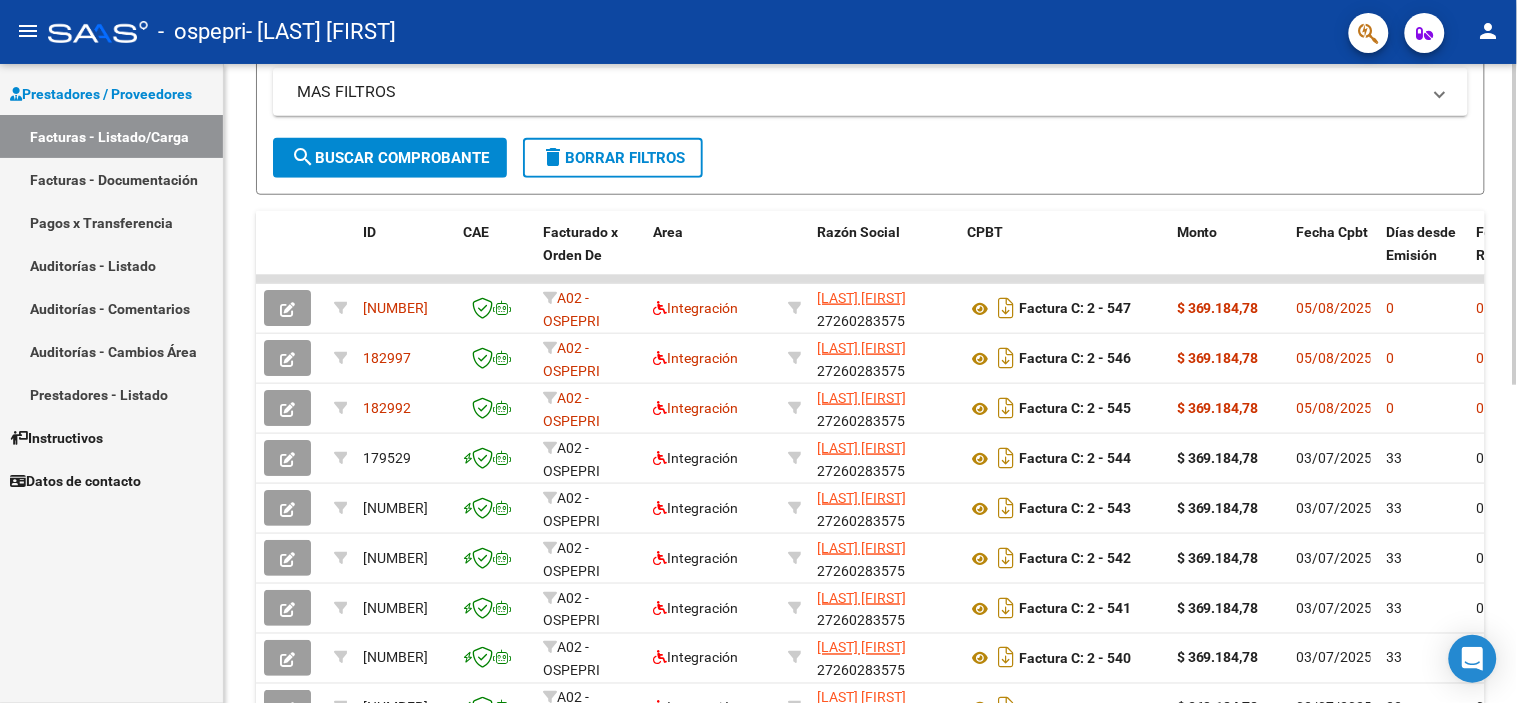 click on "Video tutorial   PRESTADORES -> Listado de CPBTs Emitidos por Prestadores / Proveedores (alt+q)   Cargar Comprobante
cloud_download  CSV  cloud_download  EXCEL  cloud_download  Estandar   Descarga Masiva
Filtros Id Area Area Todos Confirmado   Mostrar totalizadores   FILTROS DEL COMPROBANTE  Comprobante Tipo Comprobante Tipo Start date – End date Fec. Comprobante Desde / Hasta Días Emisión Desde(cant. días) Días Emisión Hasta(cant. días) CUIT / Razón Social Pto. Venta Nro. Comprobante Código SSS CAE Válido CAE Válido Todos Cargado Módulo Hosp. Todos Tiene facturacion Apócrifa Hospital Refes  FILTROS DE INTEGRACION  Período De Prestación Campos del Archivo de Rendición Devuelto x SSS (dr_envio) Todos Rendido x SSS (dr_envio) Tipo de Registro Tipo de Registro Período Presentación Período Presentación Campos del Legajo Asociado (preaprobación) Afiliado Legajo (cuil/nombre) Todos Solo facturas preaprobadas  MAS FILTROS  Todos Con Doc. Respaldatoria Todos Con Trazabilidad Todos – – 0" 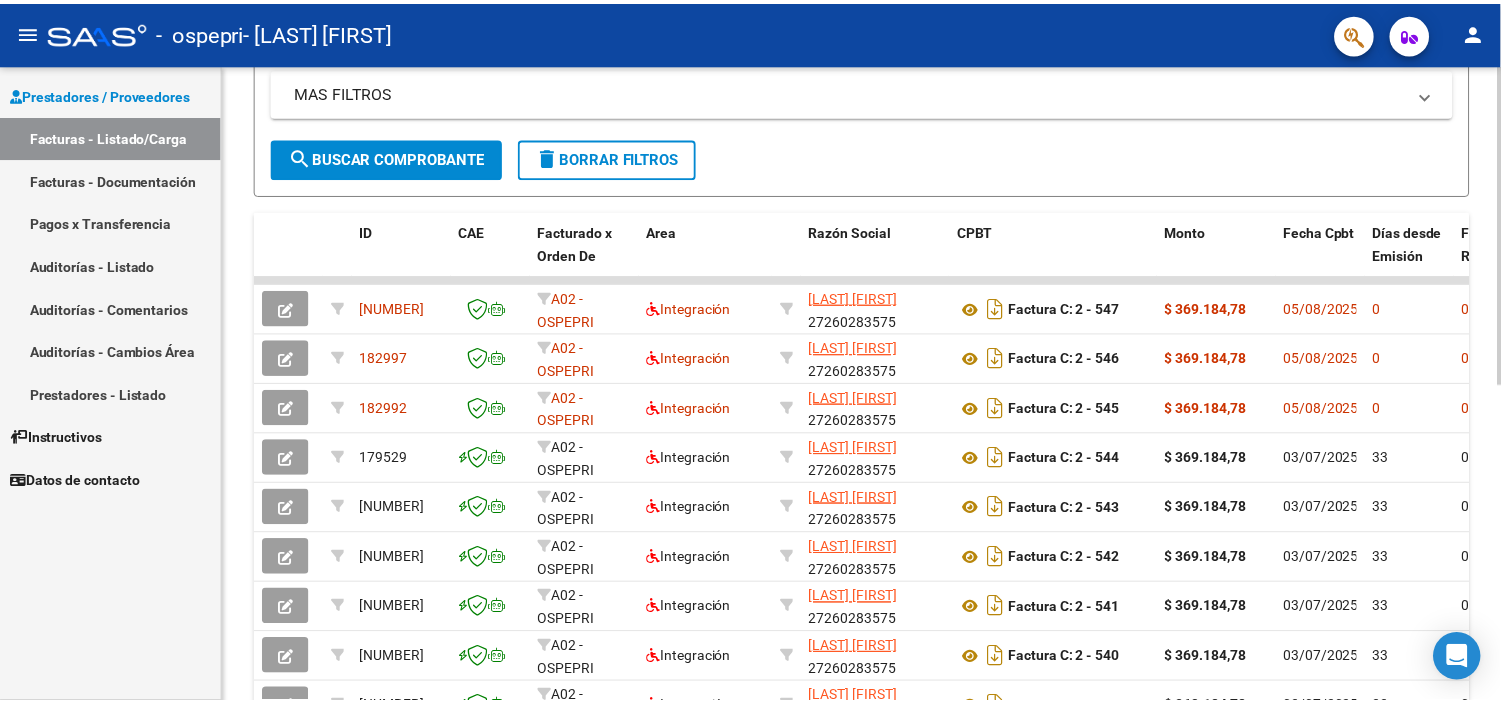 scroll, scrollTop: 421, scrollLeft: 0, axis: vertical 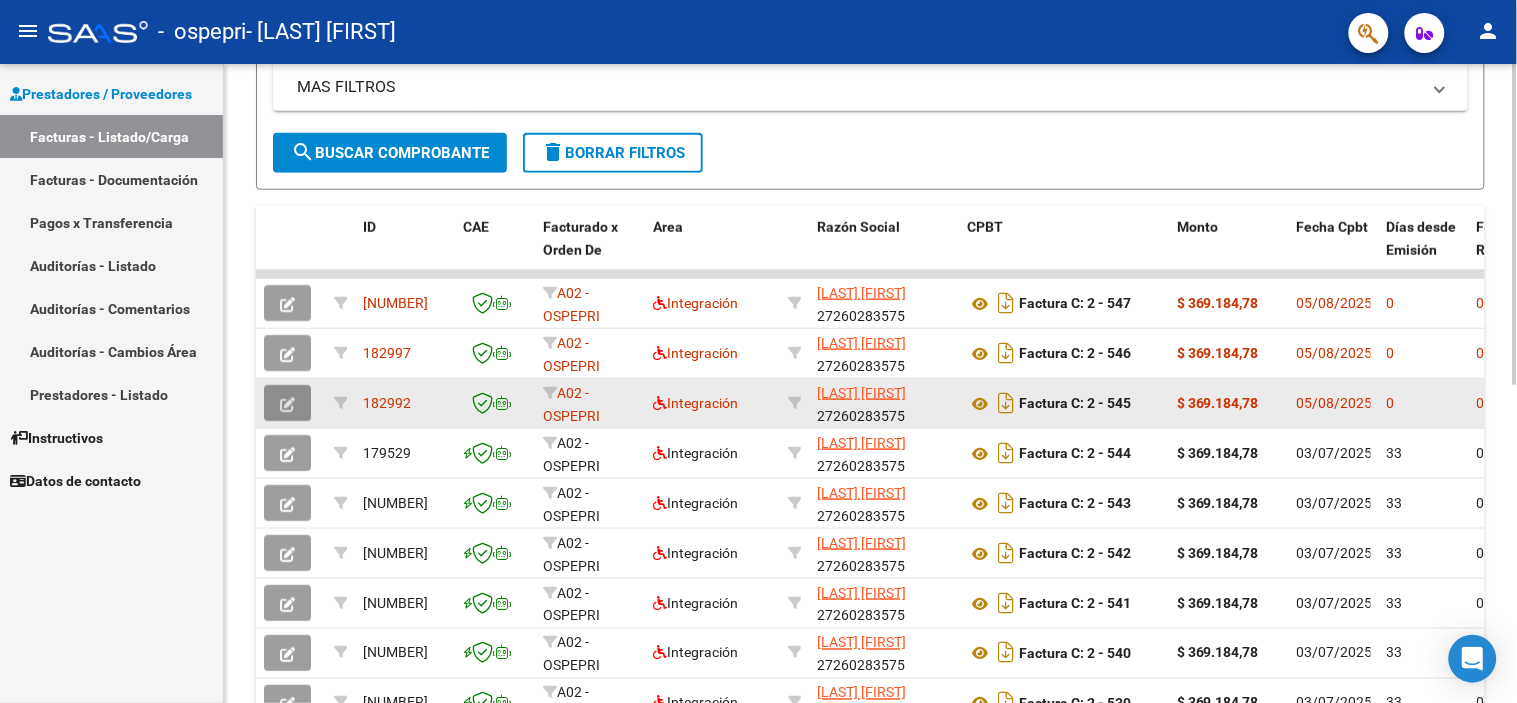 click 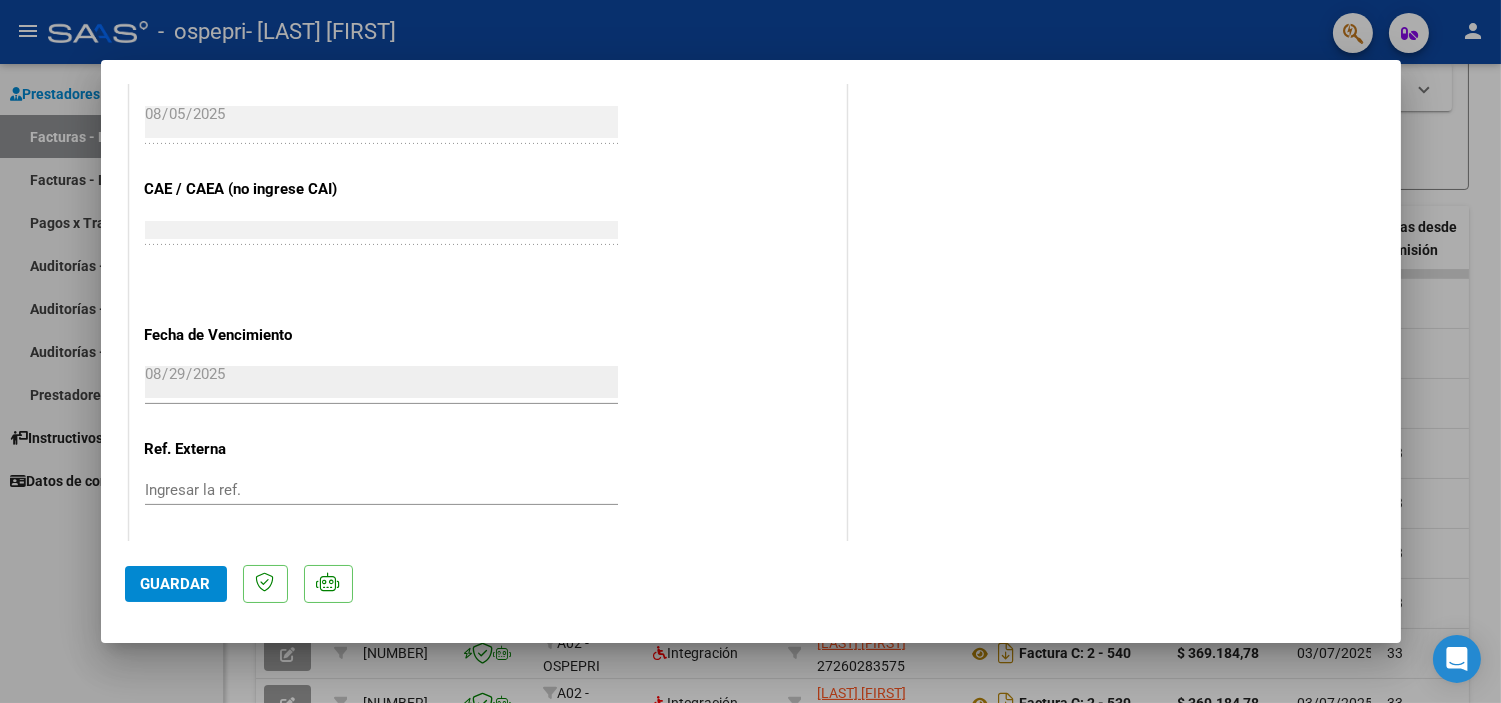 scroll, scrollTop: 1260, scrollLeft: 0, axis: vertical 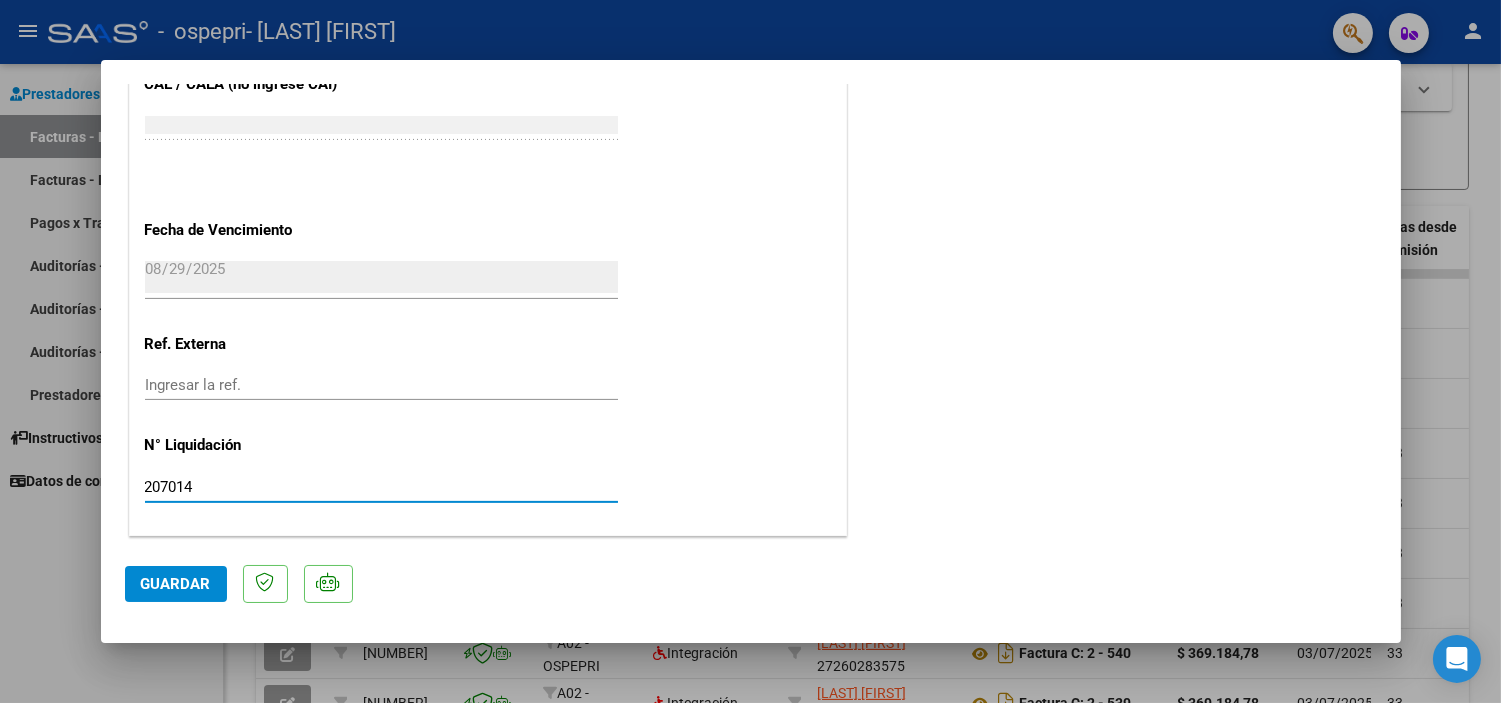 click on "207014" at bounding box center [381, 487] 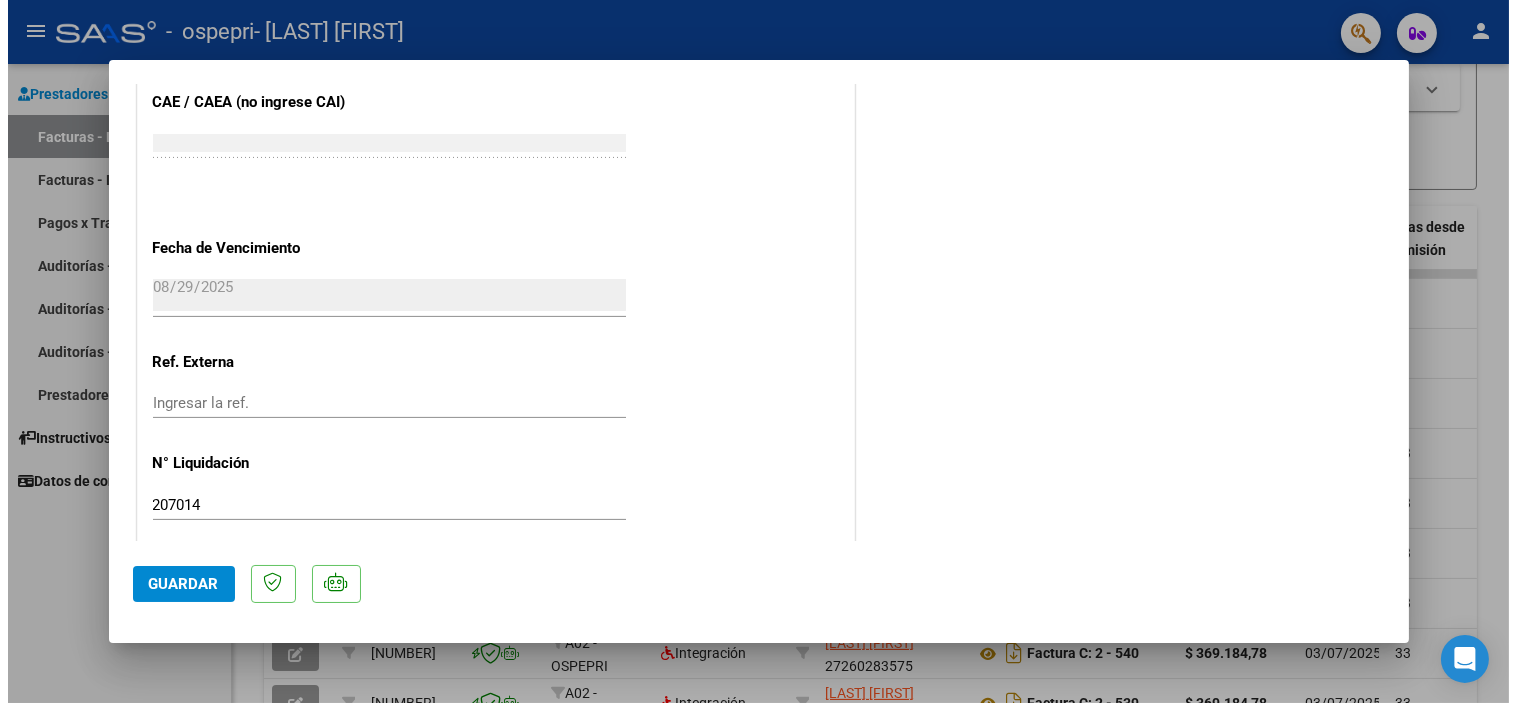 scroll, scrollTop: 1260, scrollLeft: 0, axis: vertical 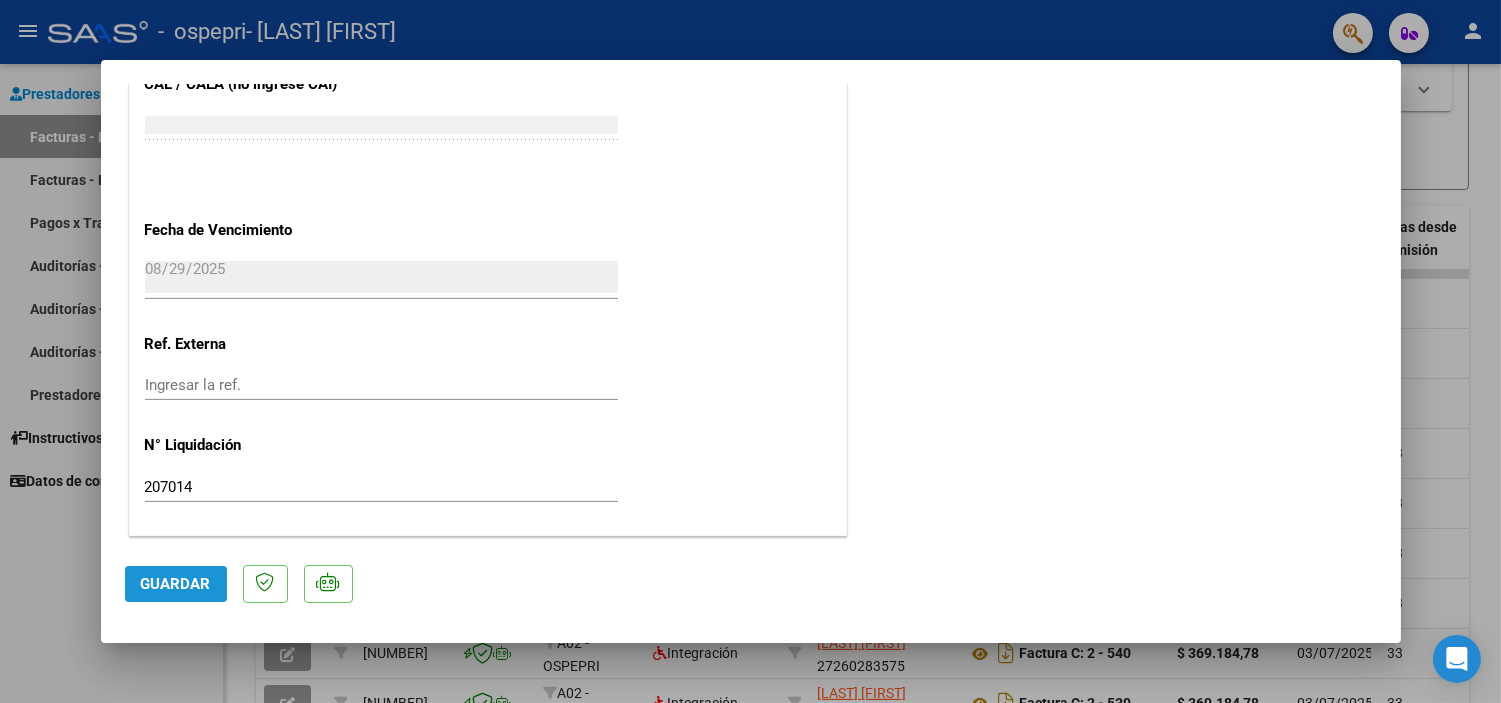 click on "Guardar" 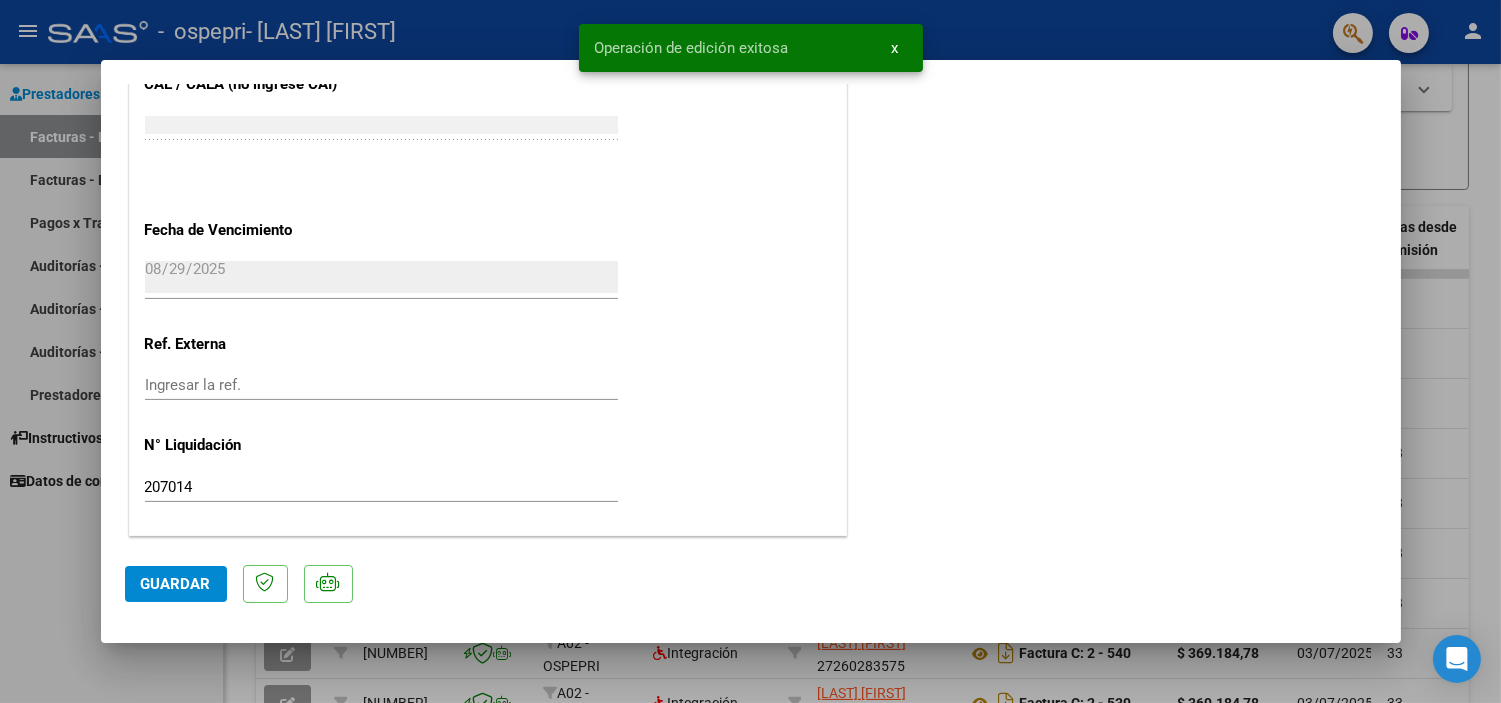 click at bounding box center (750, 351) 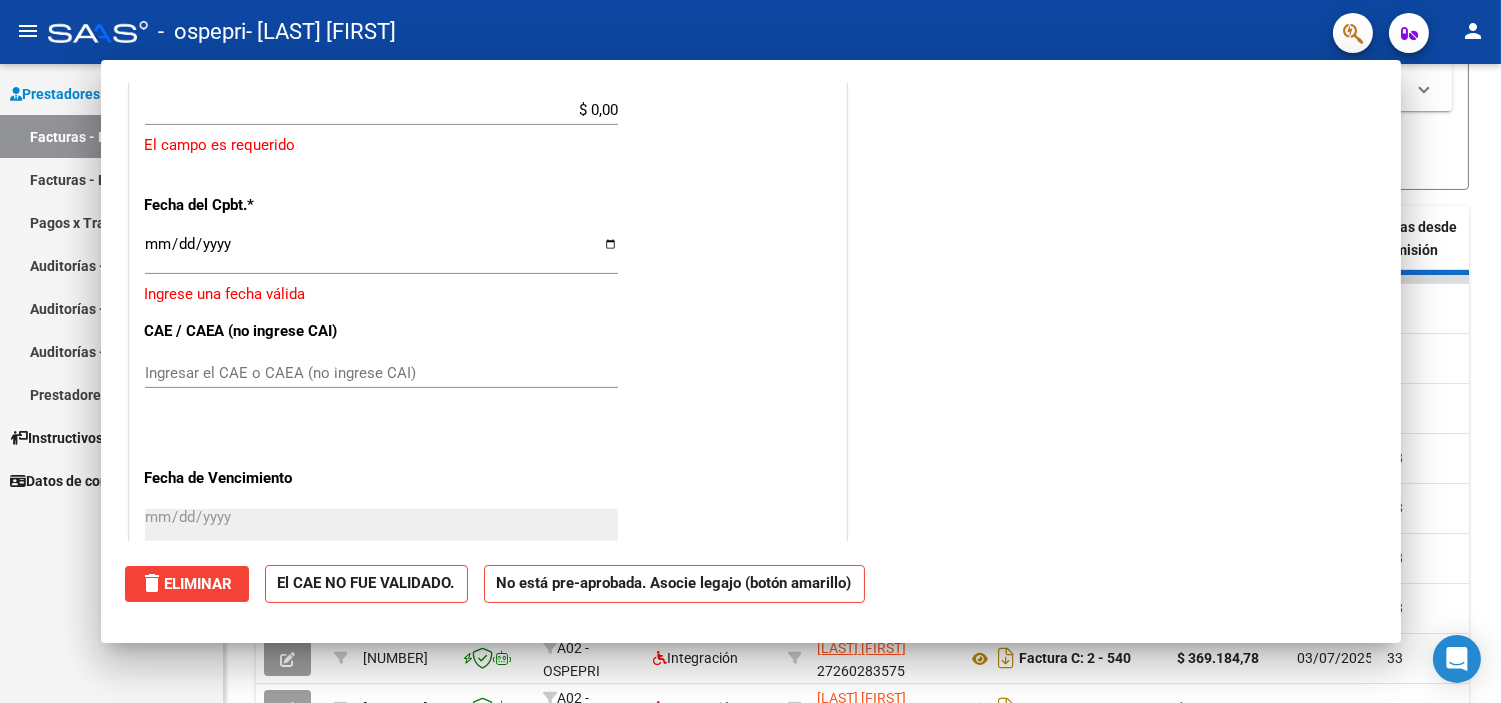 scroll, scrollTop: 0, scrollLeft: 0, axis: both 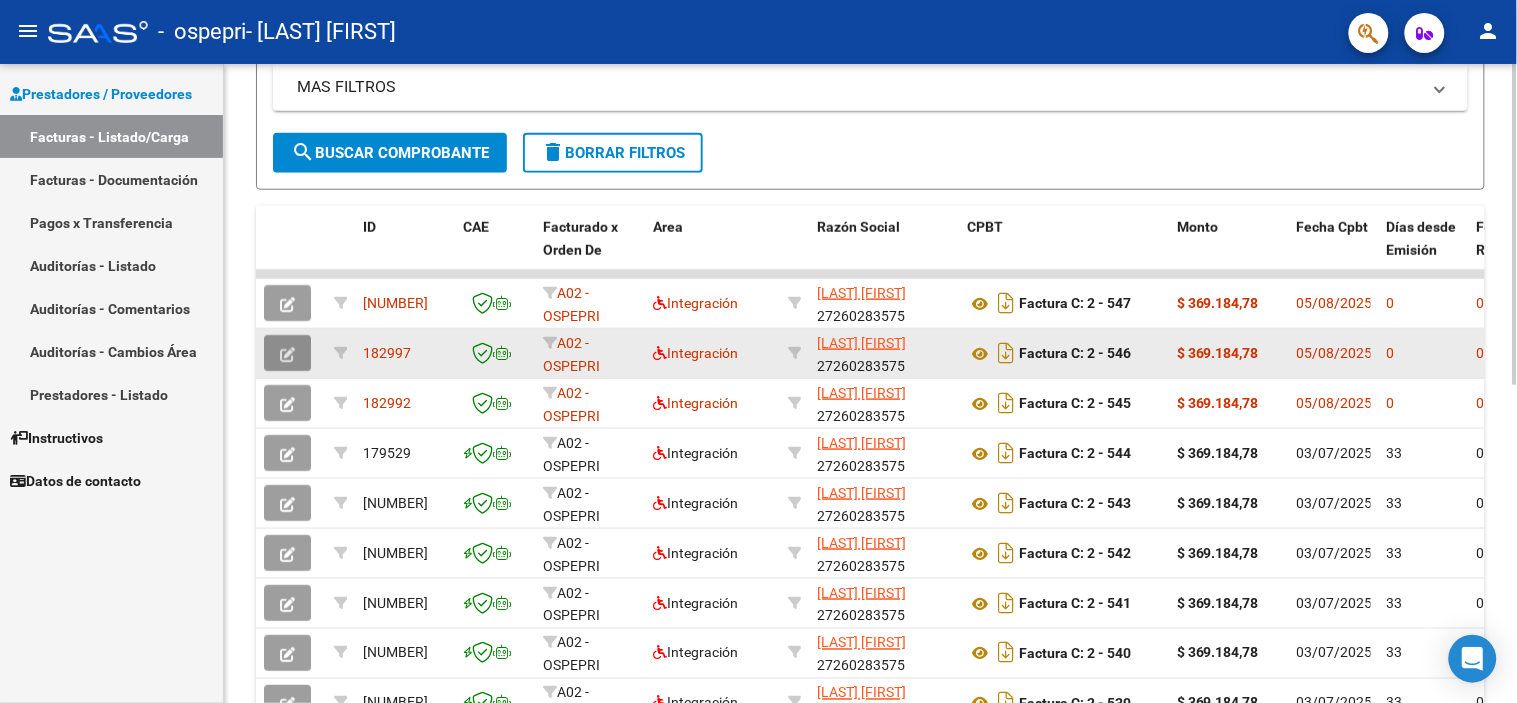 click 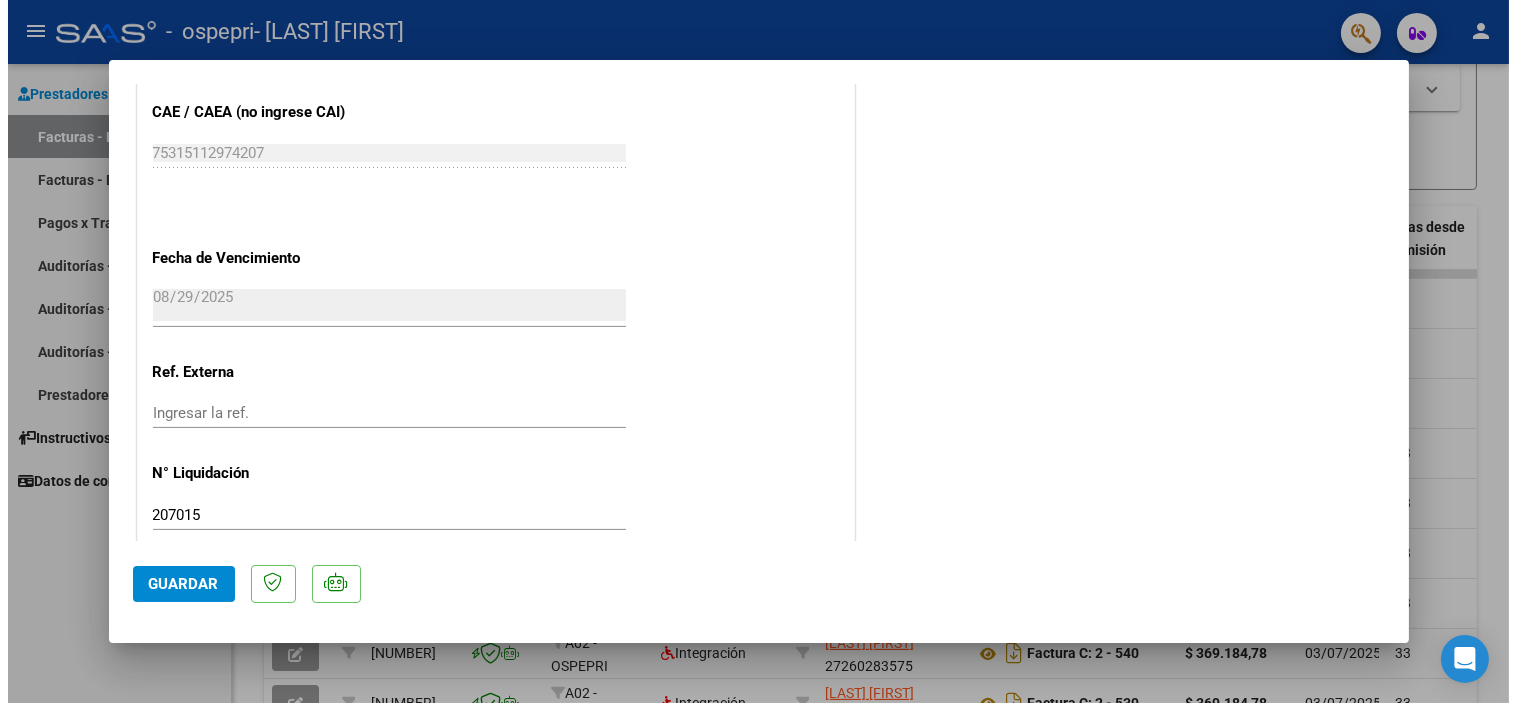 scroll, scrollTop: 1260, scrollLeft: 0, axis: vertical 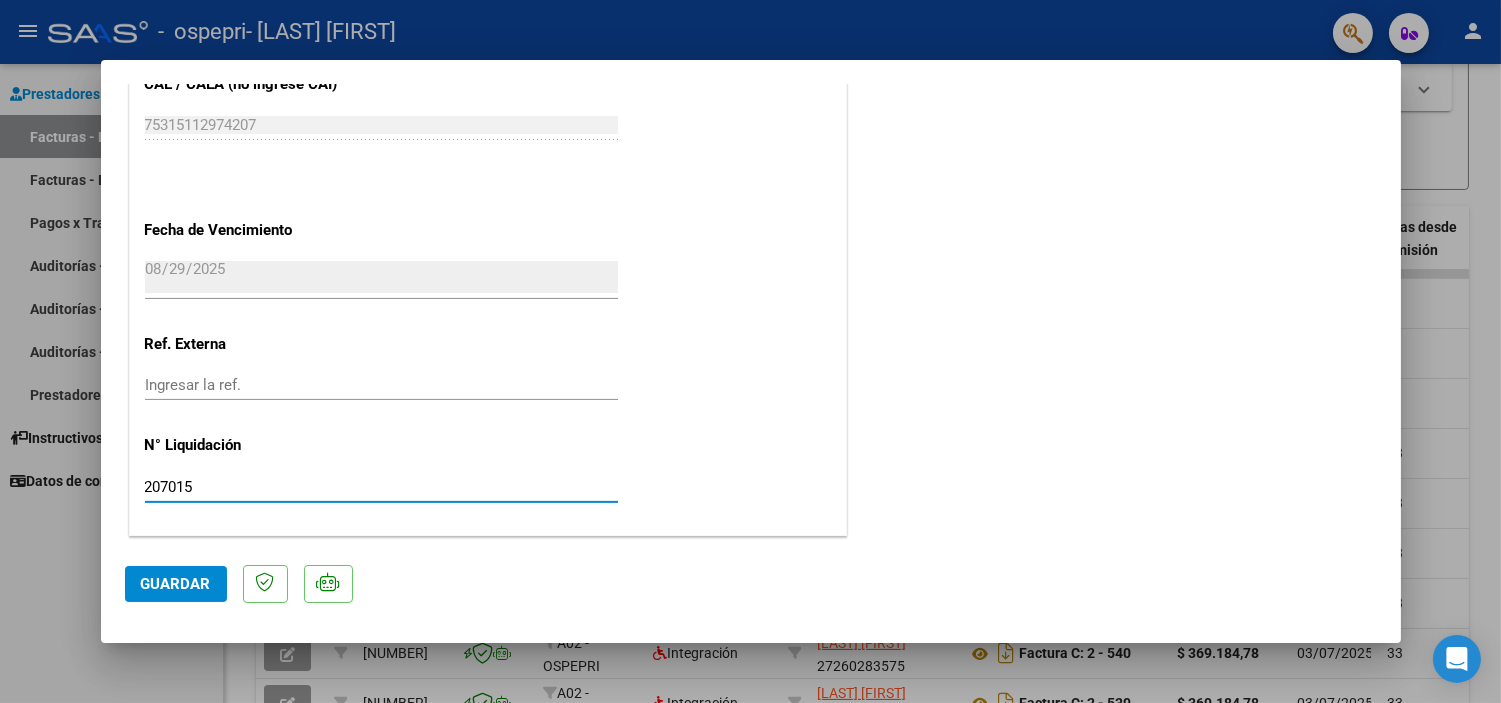 click on "207015" at bounding box center [381, 487] 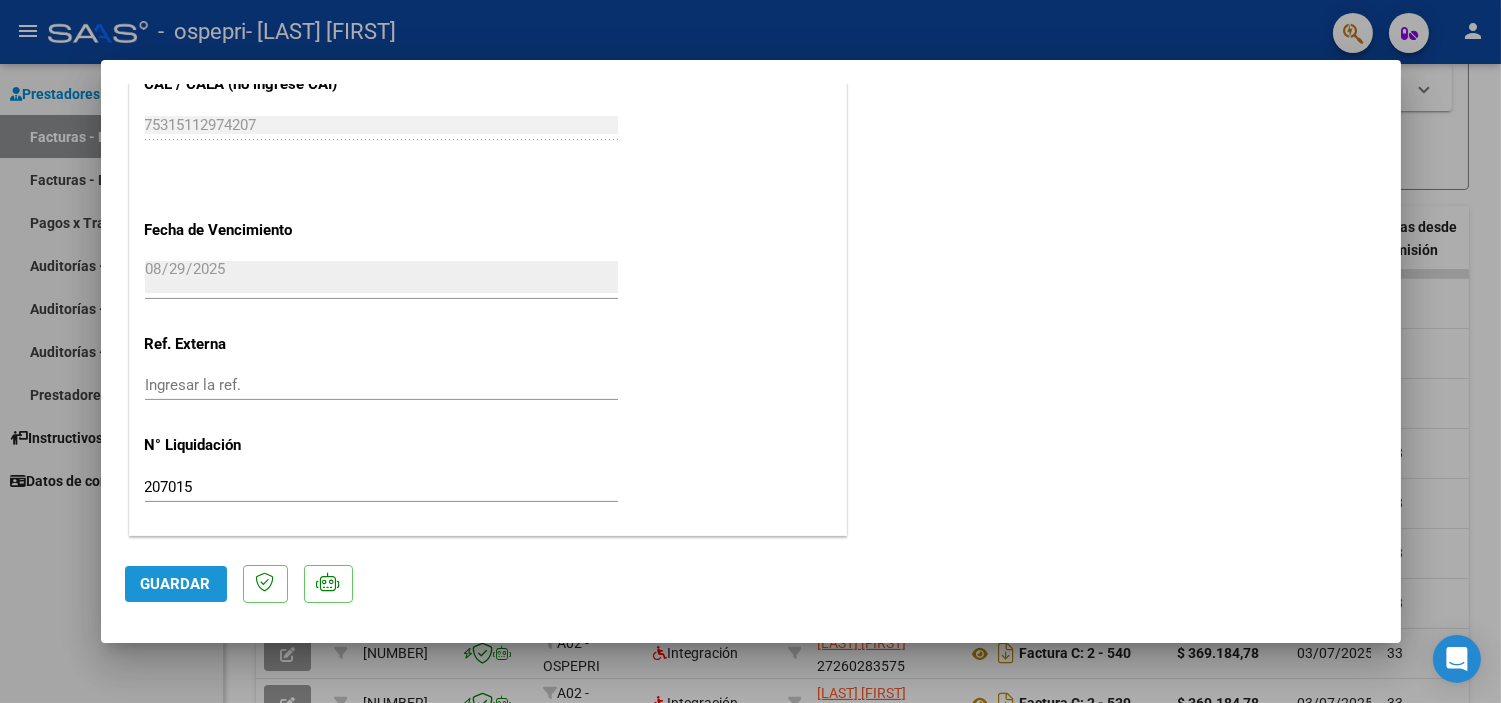 click on "Guardar" 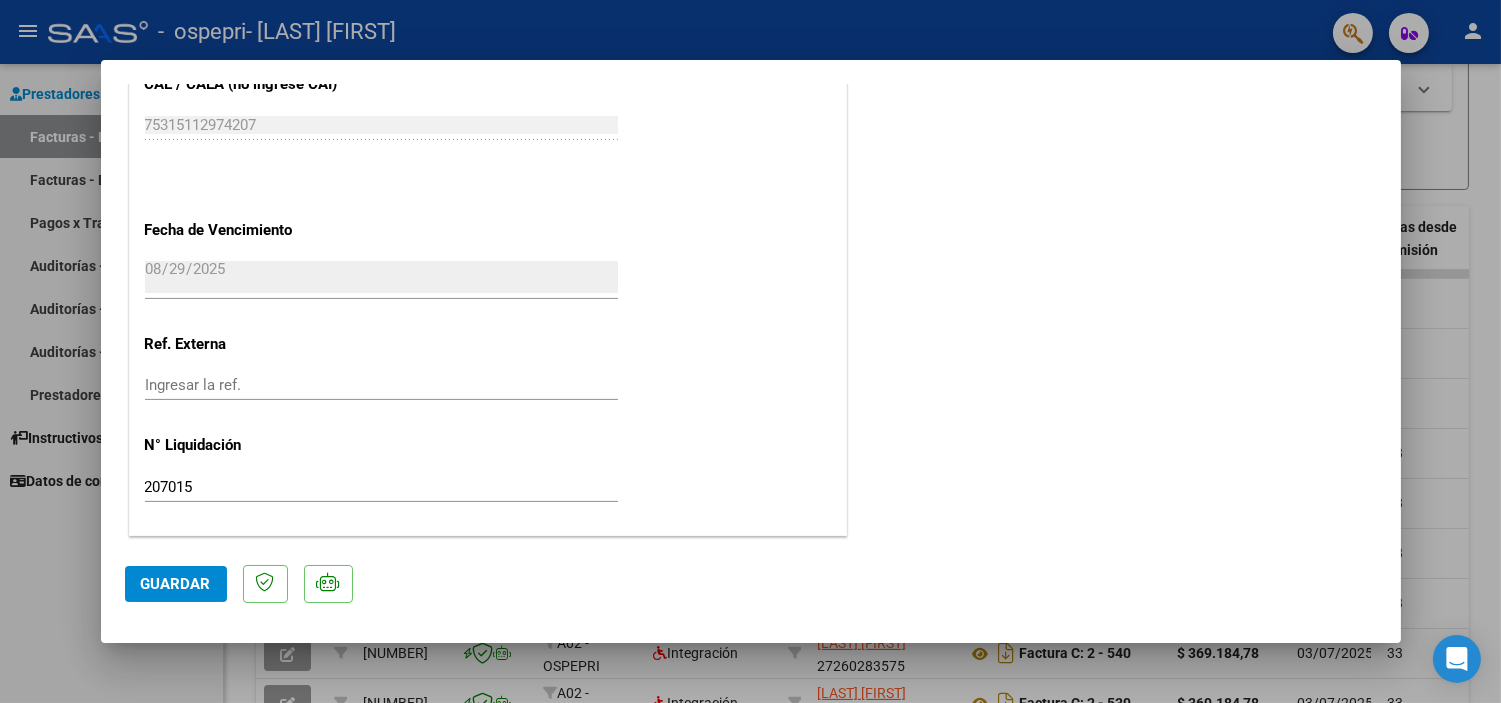 click at bounding box center [750, 351] 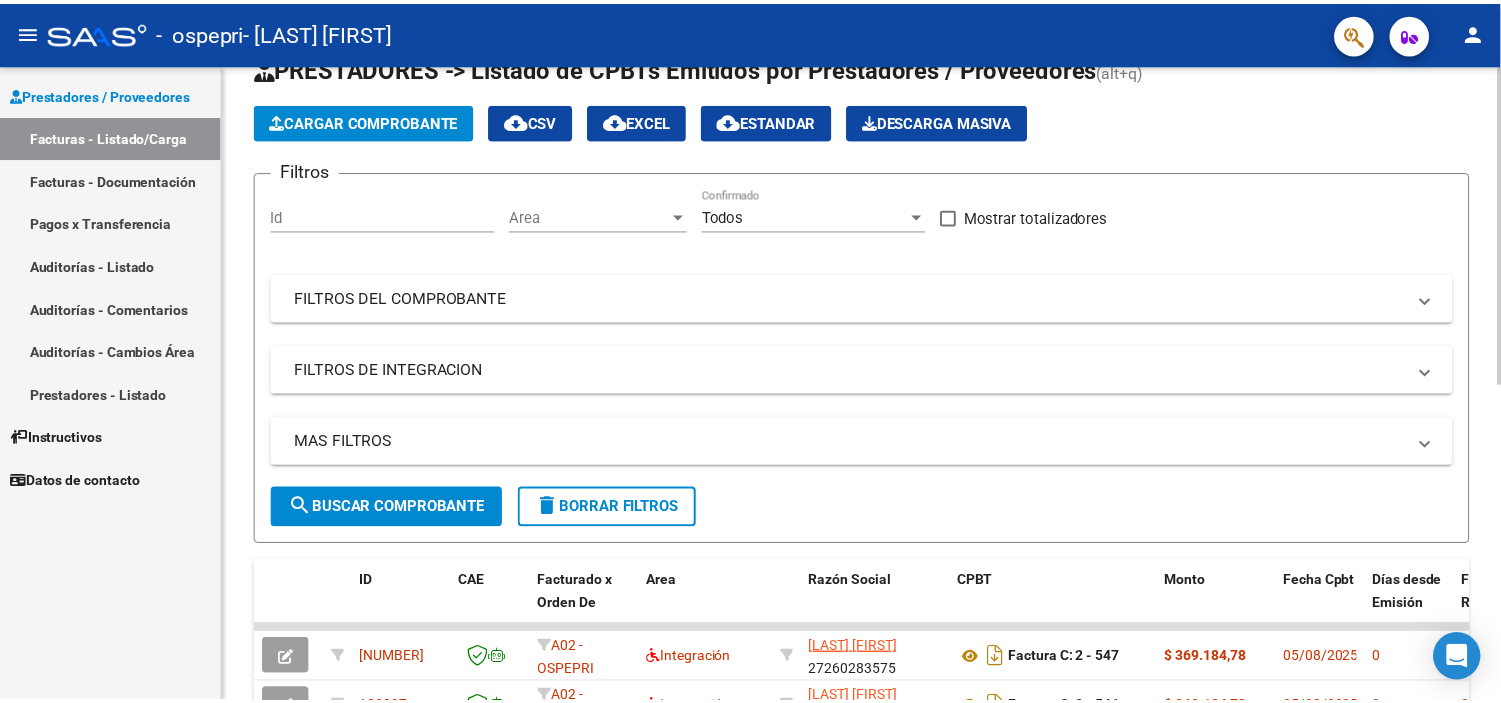 scroll, scrollTop: 37, scrollLeft: 0, axis: vertical 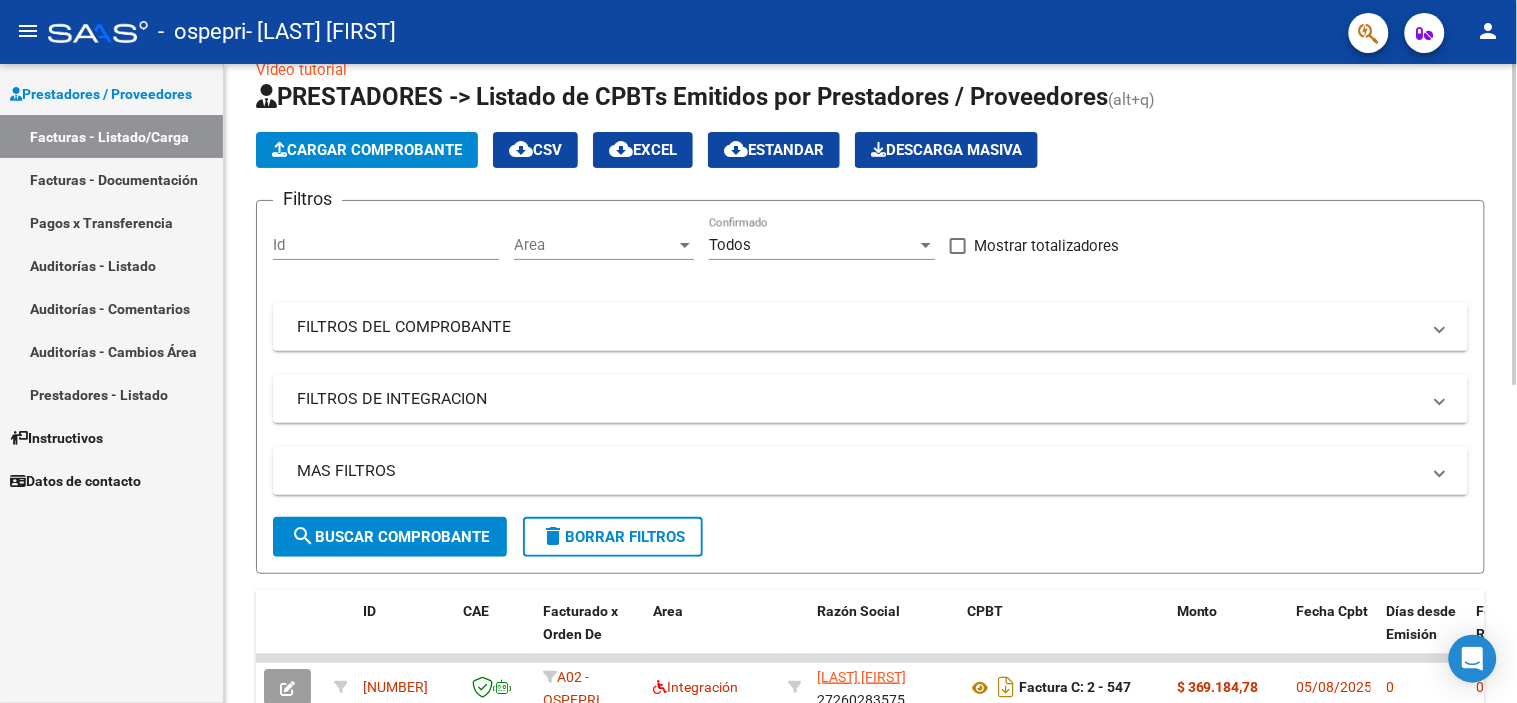 click on "Video tutorial   PRESTADORES -> Listado de CPBTs Emitidos por Prestadores / Proveedores (alt+q)   Cargar Comprobante
cloud_download  CSV  cloud_download  EXCEL  cloud_download  Estandar   Descarga Masiva
Filtros Id Area Area Todos Confirmado   Mostrar totalizadores   FILTROS DEL COMPROBANTE  Comprobante Tipo Comprobante Tipo Start date – End date Fec. Comprobante Desde / Hasta Días Emisión Desde(cant. días) Días Emisión Hasta(cant. días) CUIT / Razón Social Pto. Venta Nro. Comprobante Código SSS CAE Válido CAE Válido Todos Cargado Módulo Hosp. Todos Tiene facturacion Apócrifa Hospital Refes  FILTROS DE INTEGRACION  Período De Prestación Campos del Archivo de Rendición Devuelto x SSS (dr_envio) Todos Rendido x SSS (dr_envio) Tipo de Registro Tipo de Registro Período Presentación Período Presentación Campos del Legajo Asociado (preaprobación) Afiliado Legajo (cuil/nombre) Todos Solo facturas preaprobadas  MAS FILTROS  Todos Con Doc. Respaldatoria Todos Con Trazabilidad Todos – – 0" 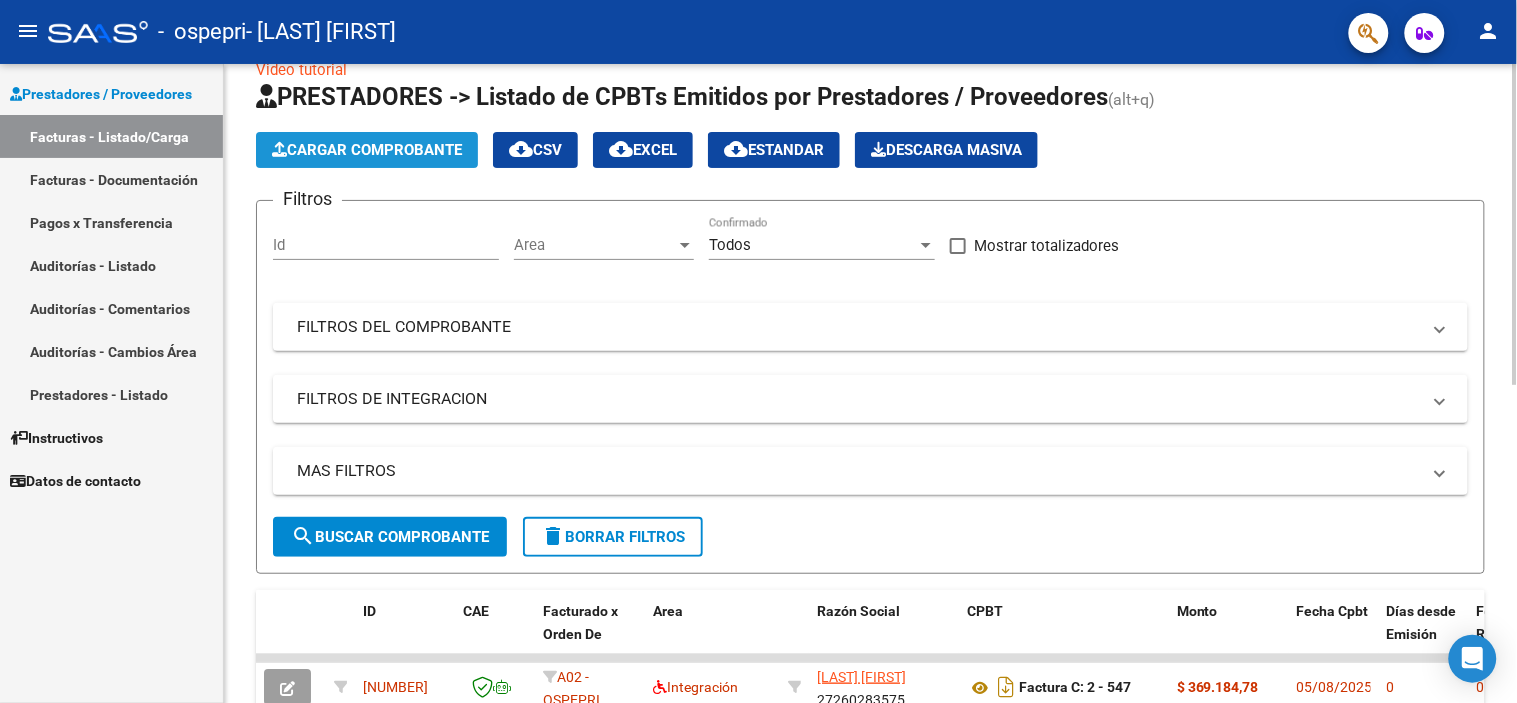 click on "Cargar Comprobante" 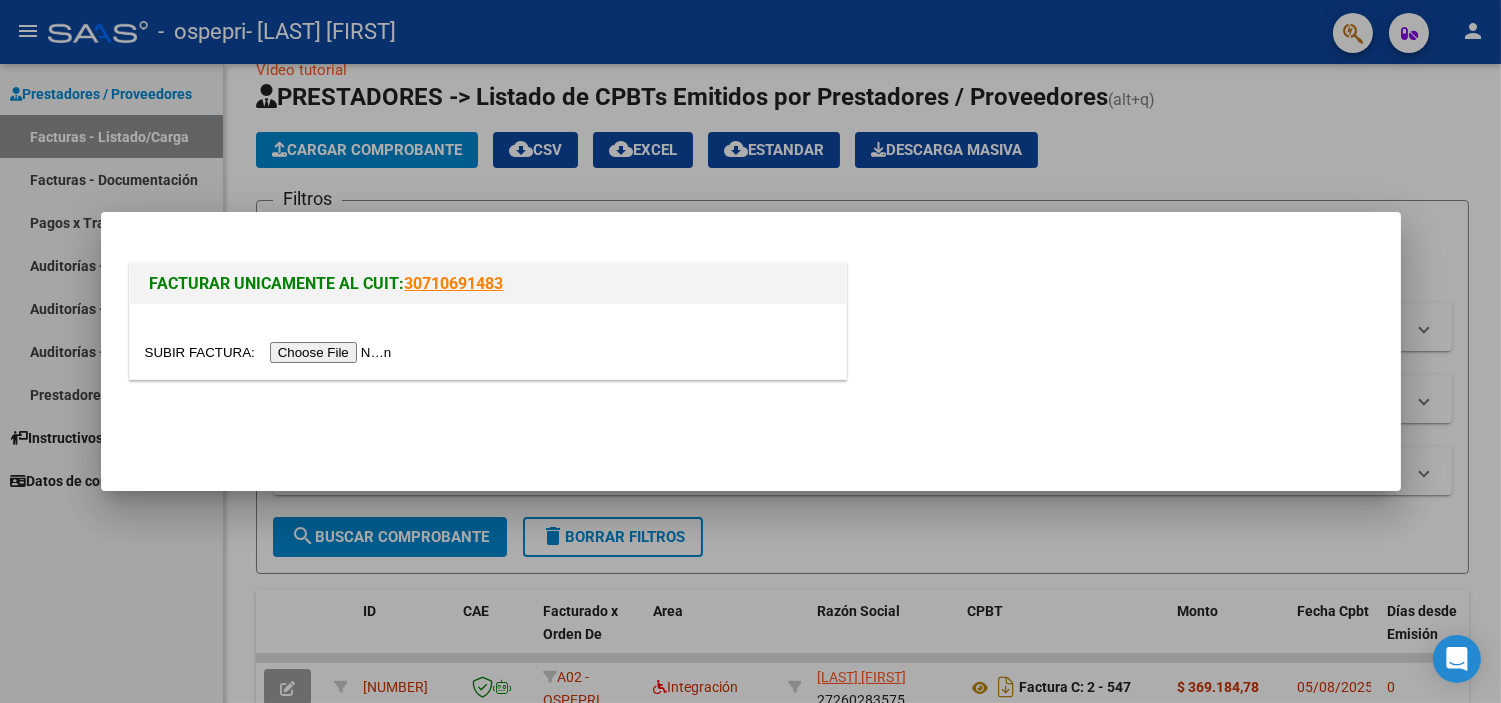 click at bounding box center (271, 352) 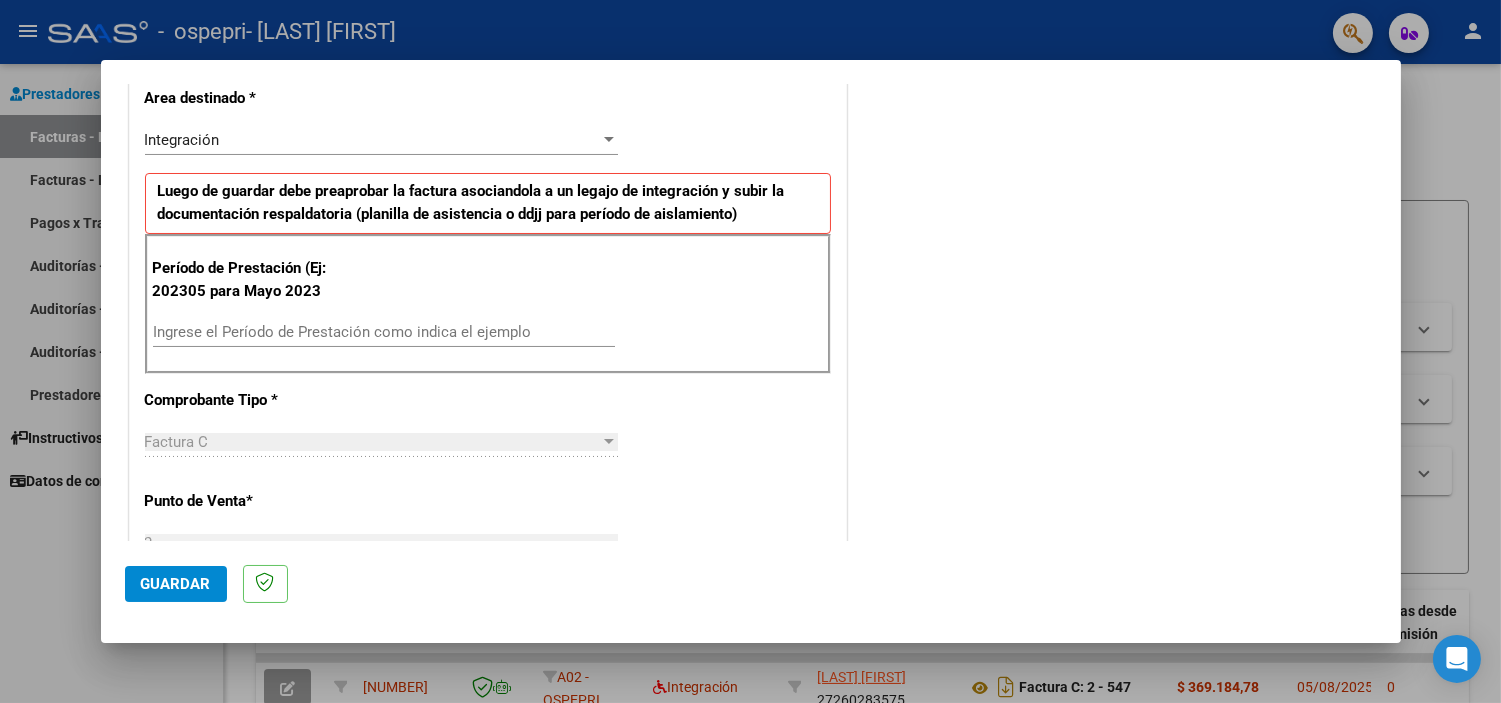 scroll, scrollTop: 481, scrollLeft: 0, axis: vertical 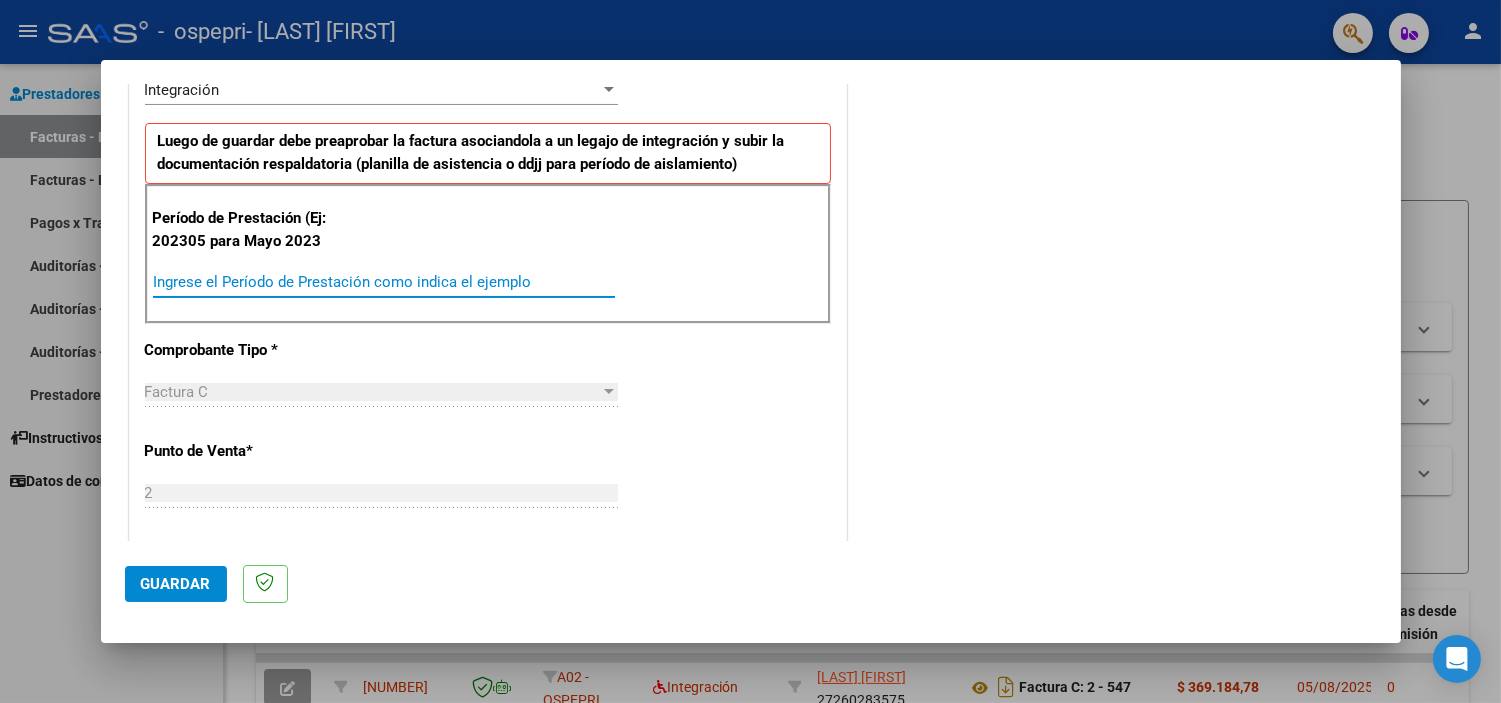 click on "Ingrese el Período de Prestación como indica el ejemplo" at bounding box center (384, 282) 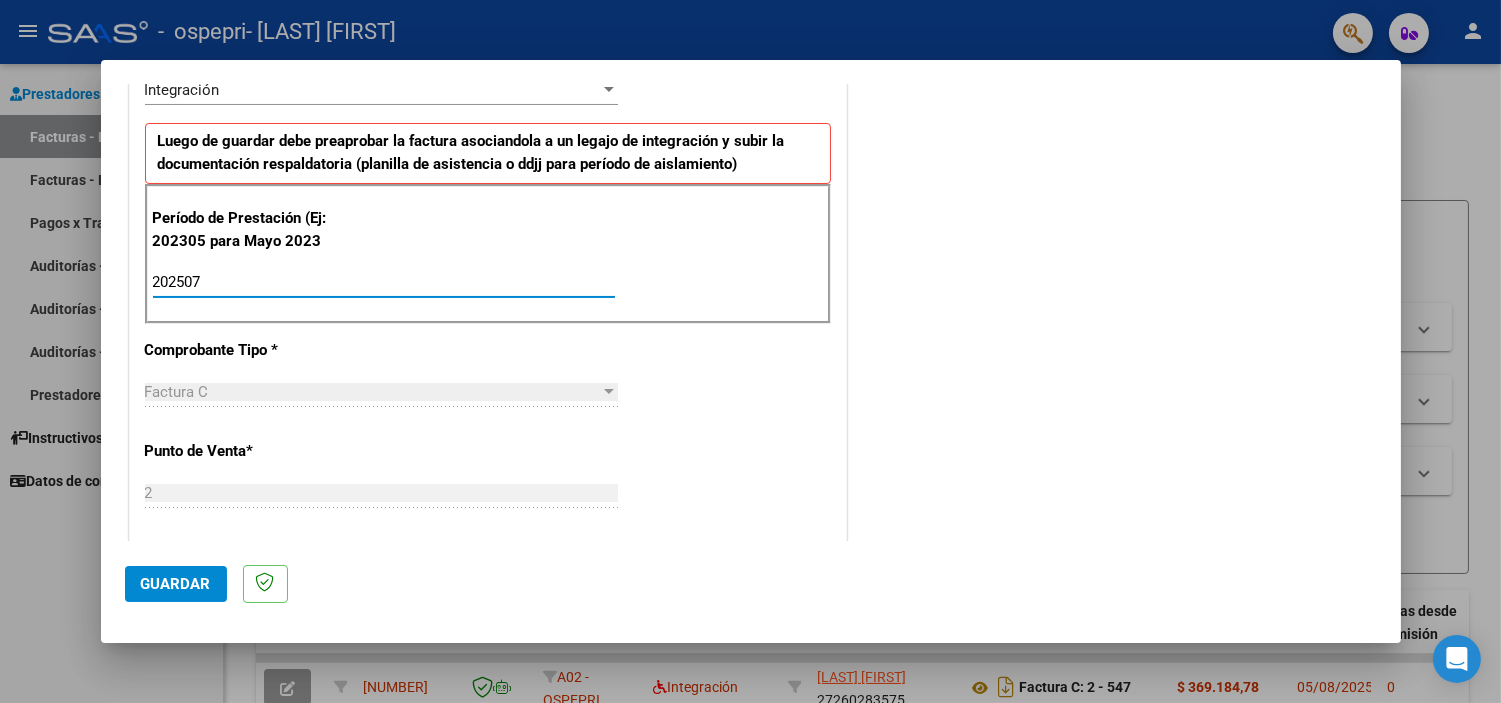 type on "202507" 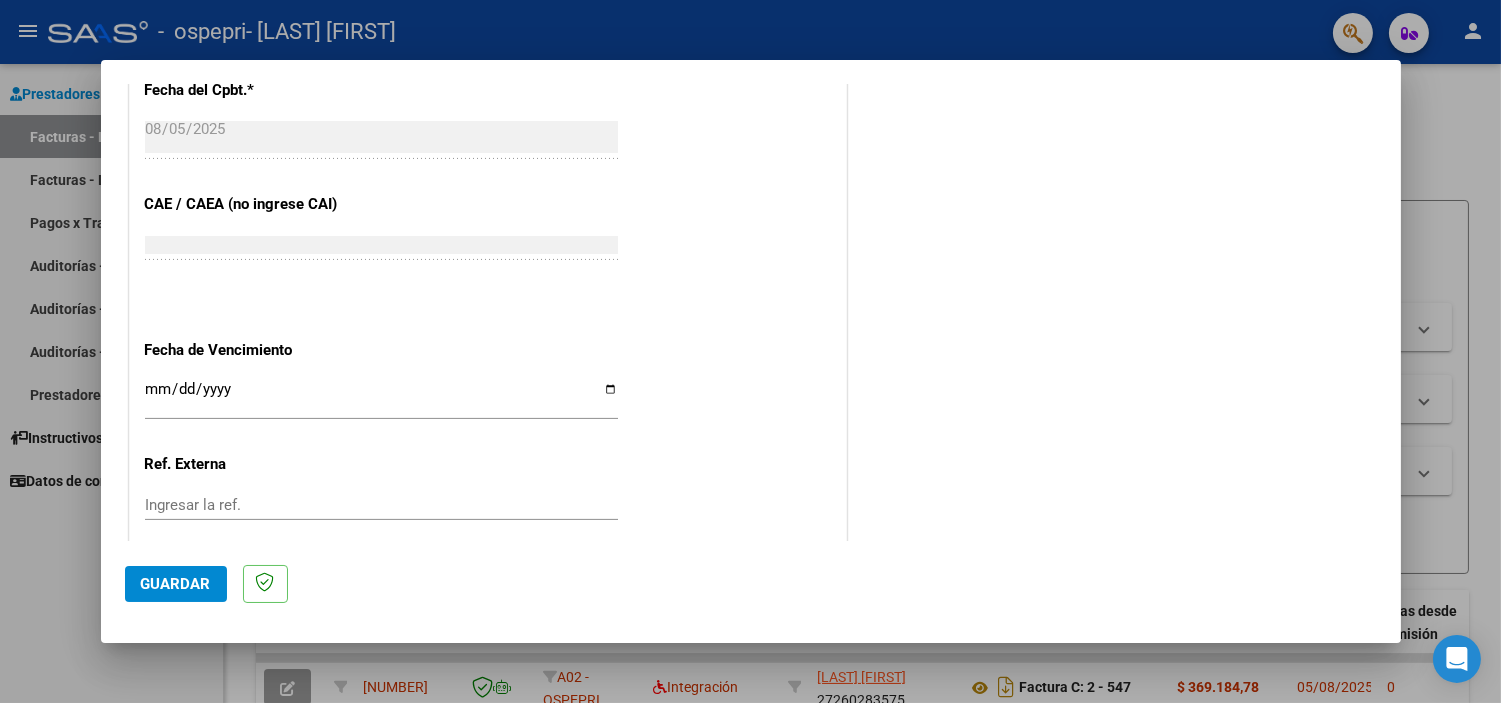 scroll, scrollTop: 1151, scrollLeft: 0, axis: vertical 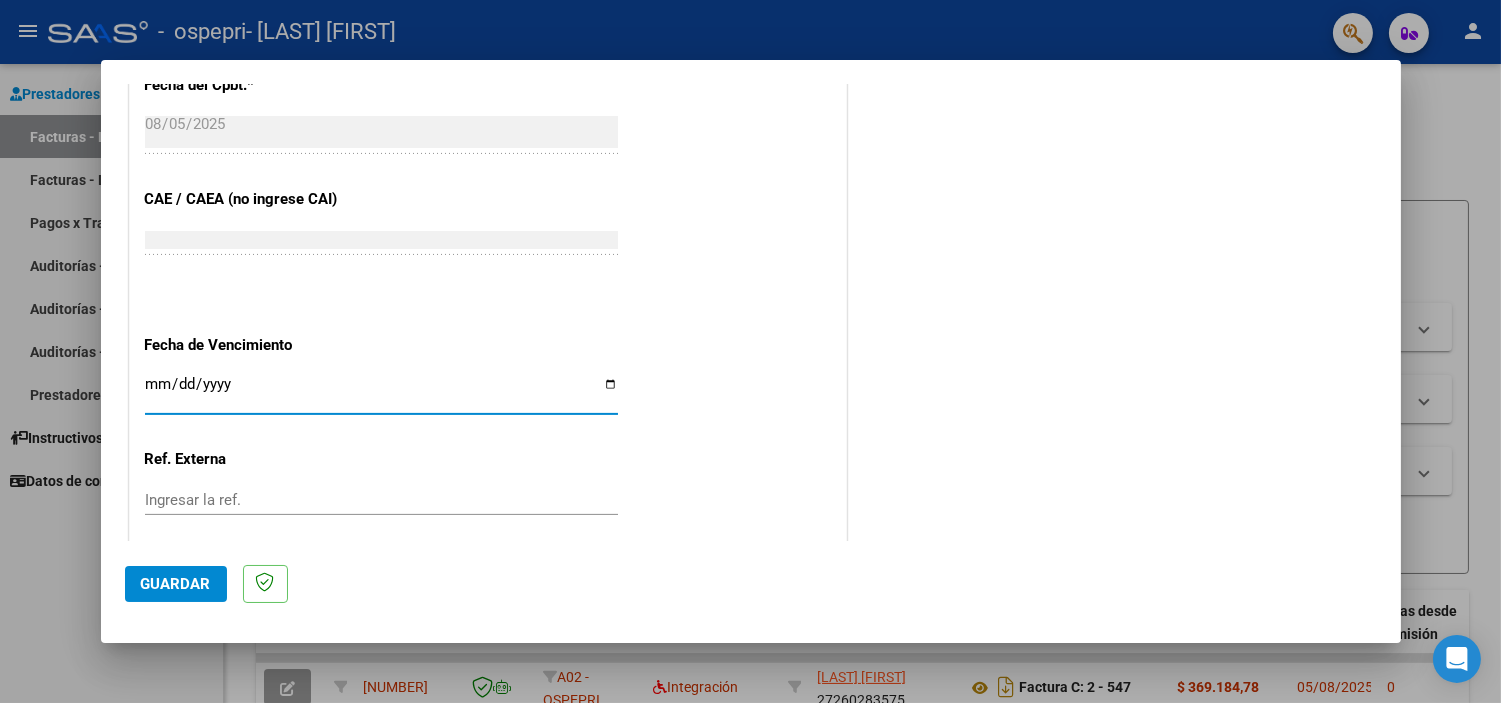 click on "Ingresar la fecha" at bounding box center [381, 392] 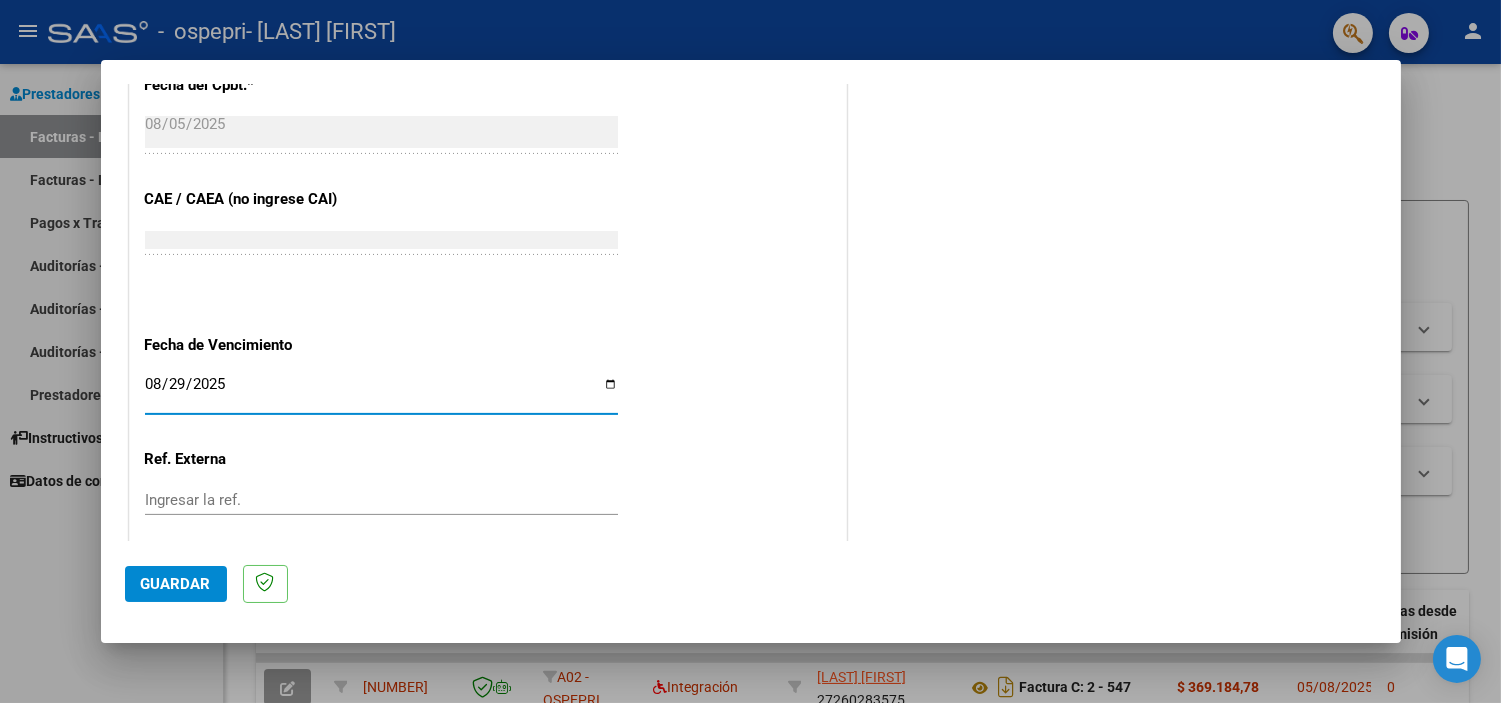type on "2025-08-29" 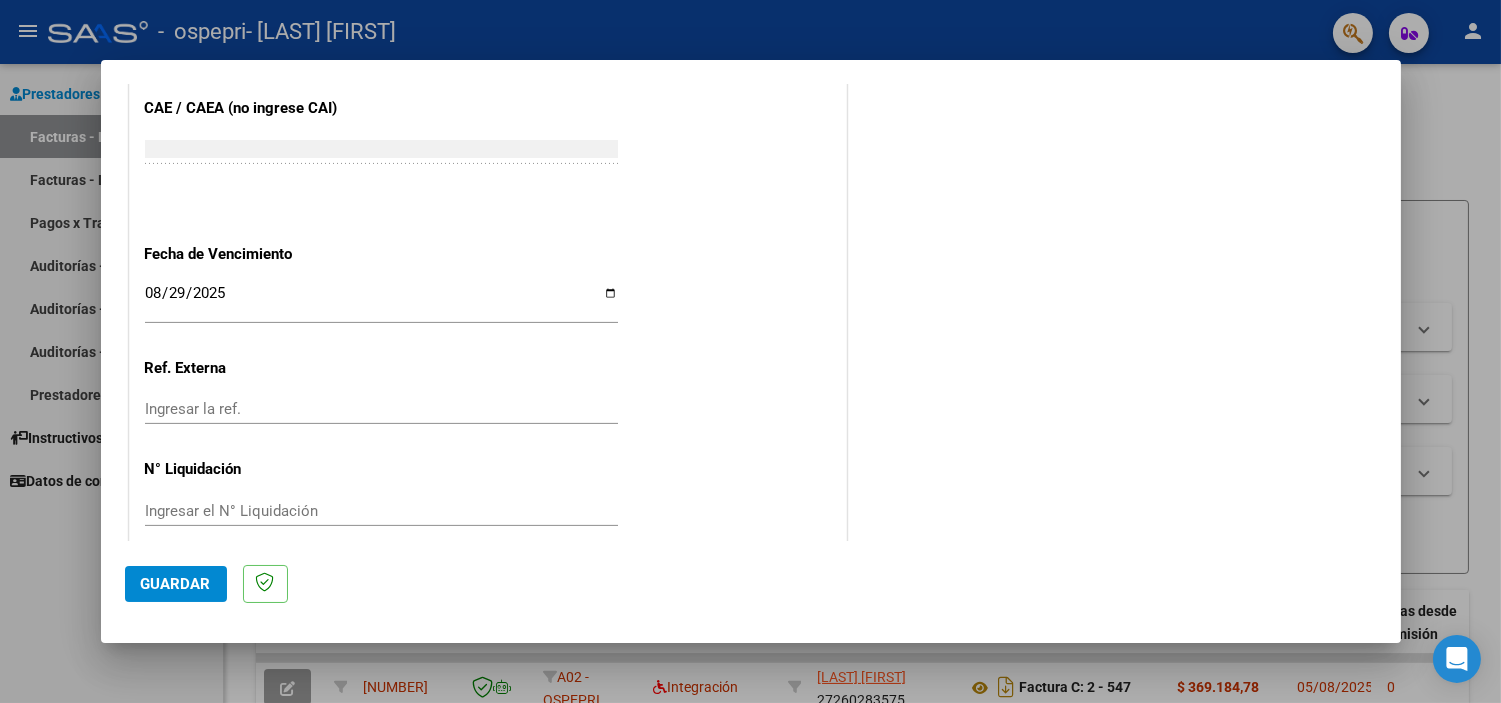 scroll, scrollTop: 1265, scrollLeft: 0, axis: vertical 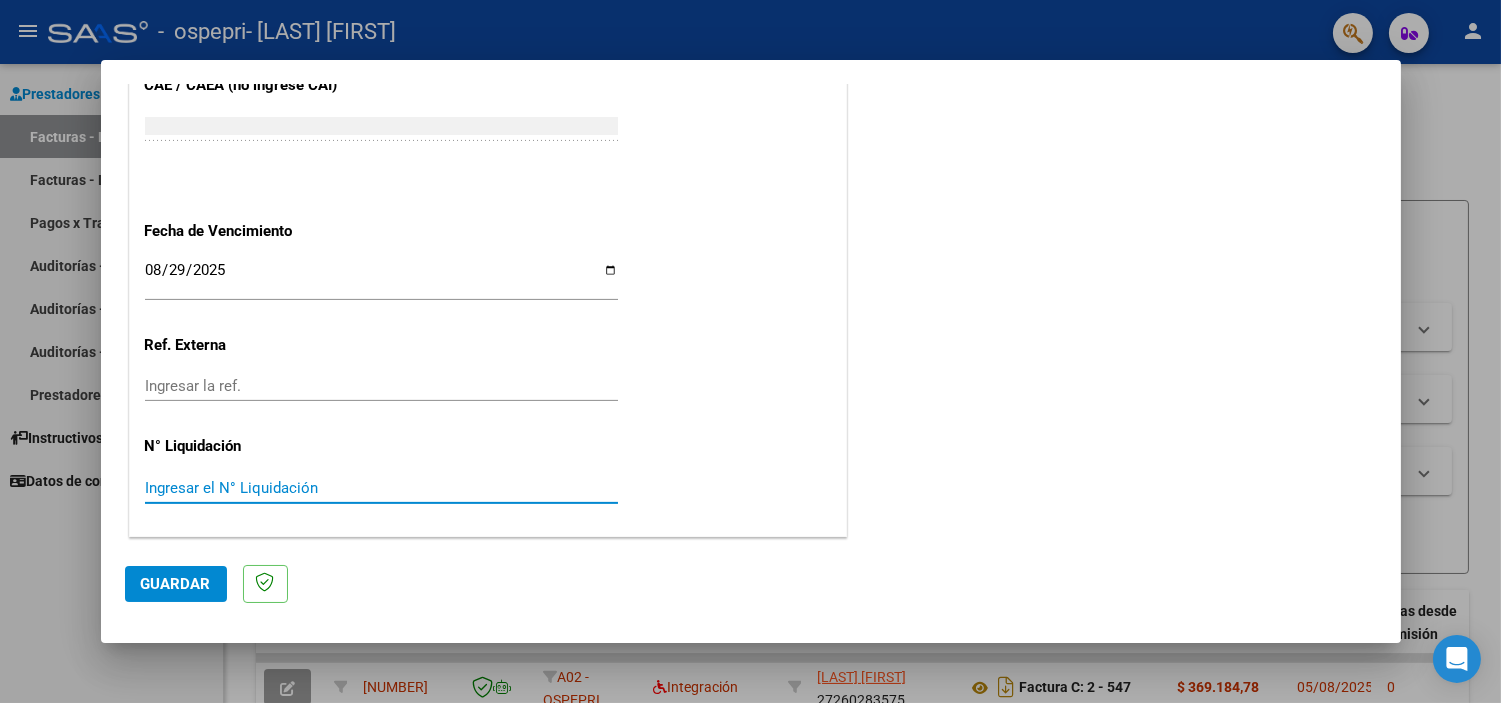 click on "Ingresar el N° Liquidación" at bounding box center (381, 488) 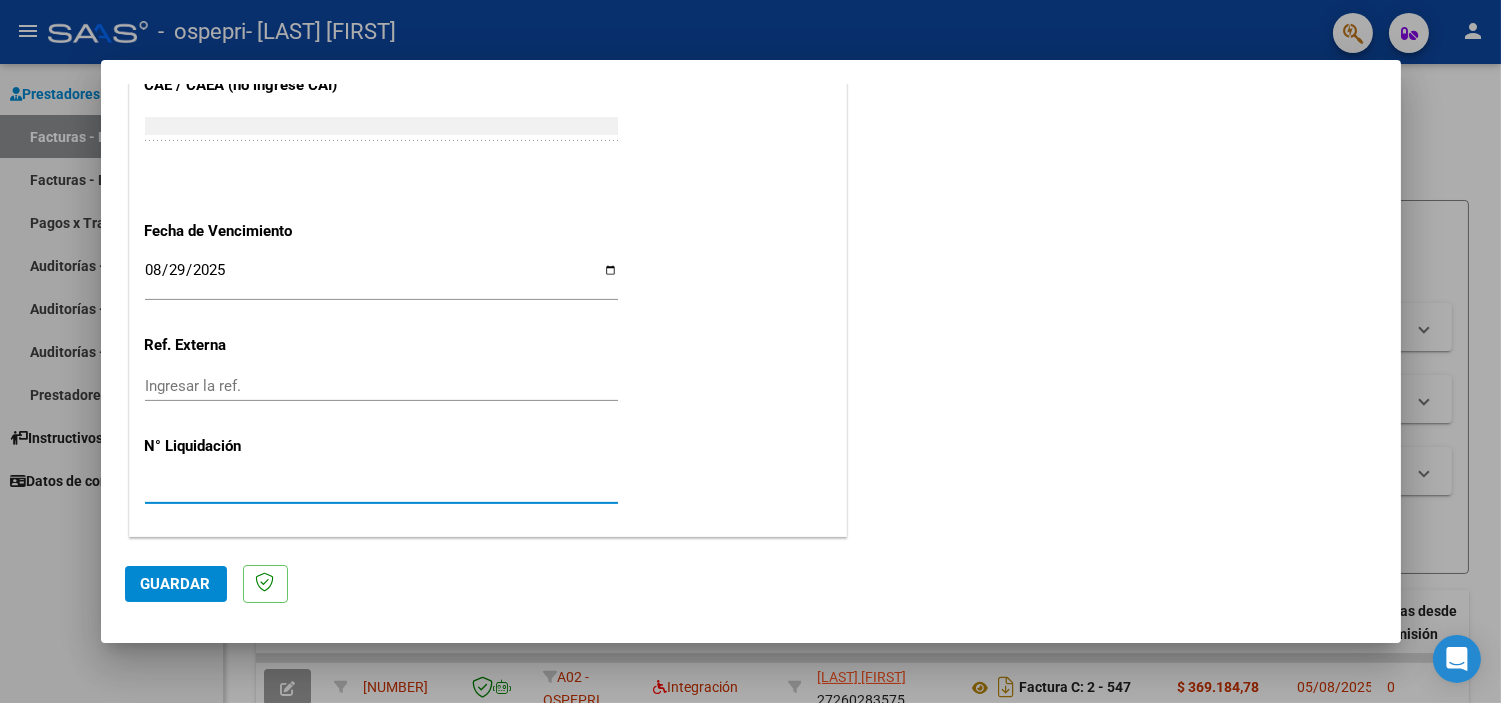 type on "[LIQUIDATION_NUMBER]" 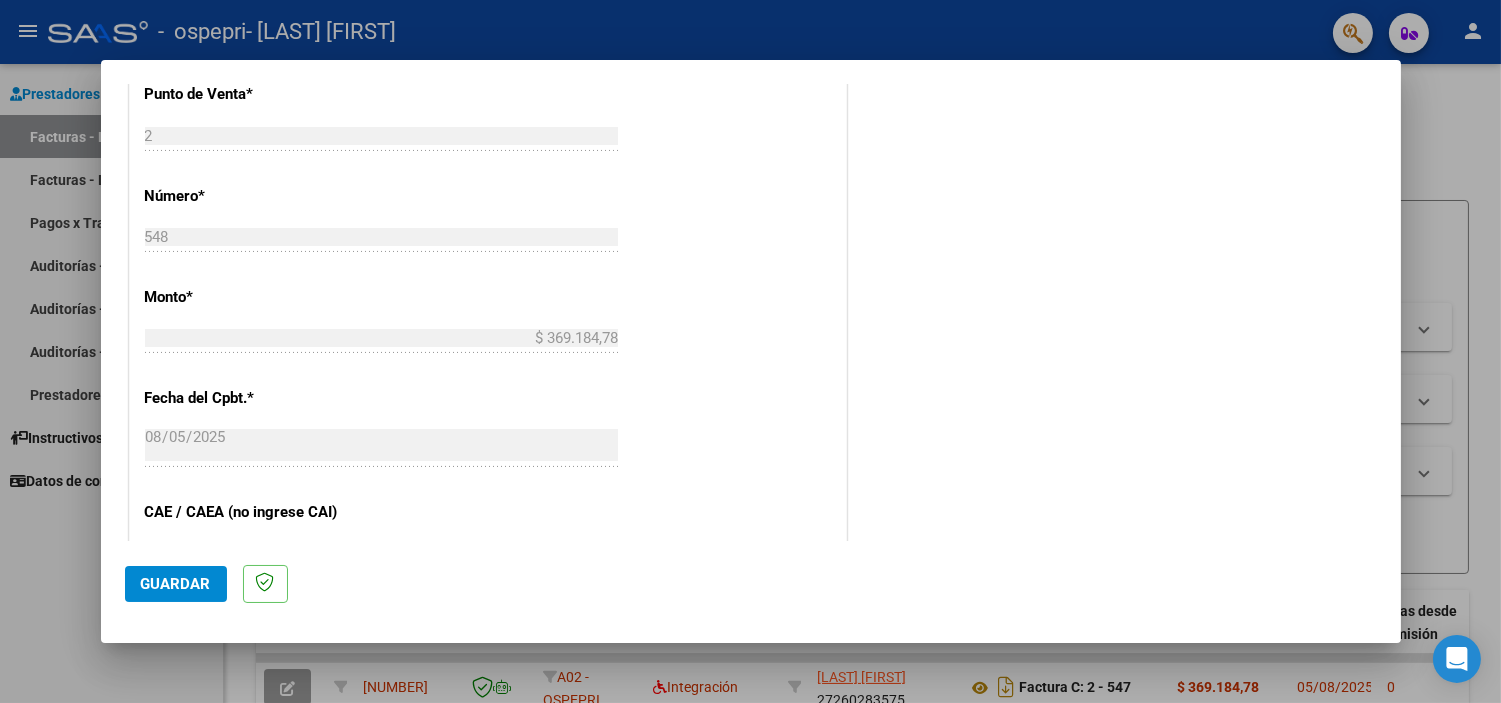scroll, scrollTop: 1265, scrollLeft: 0, axis: vertical 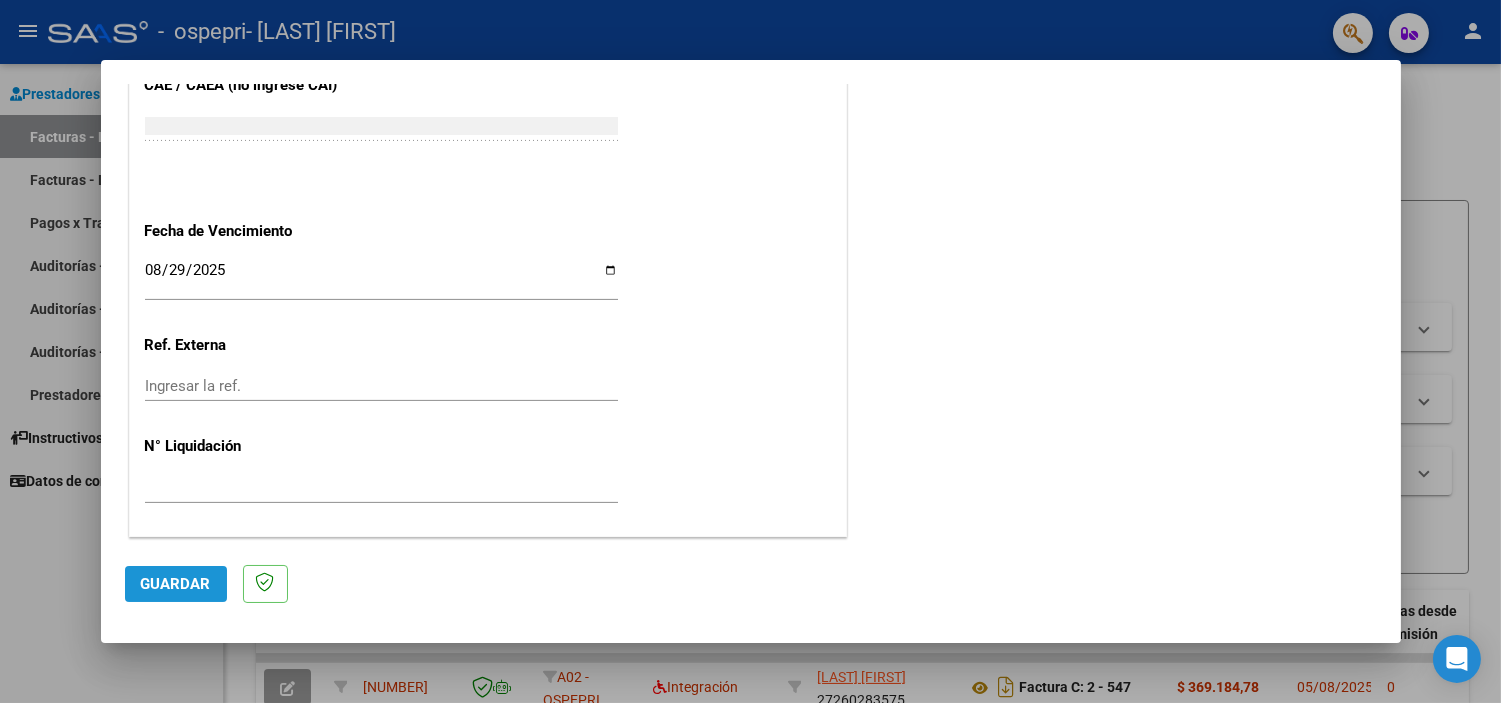 click on "Guardar" 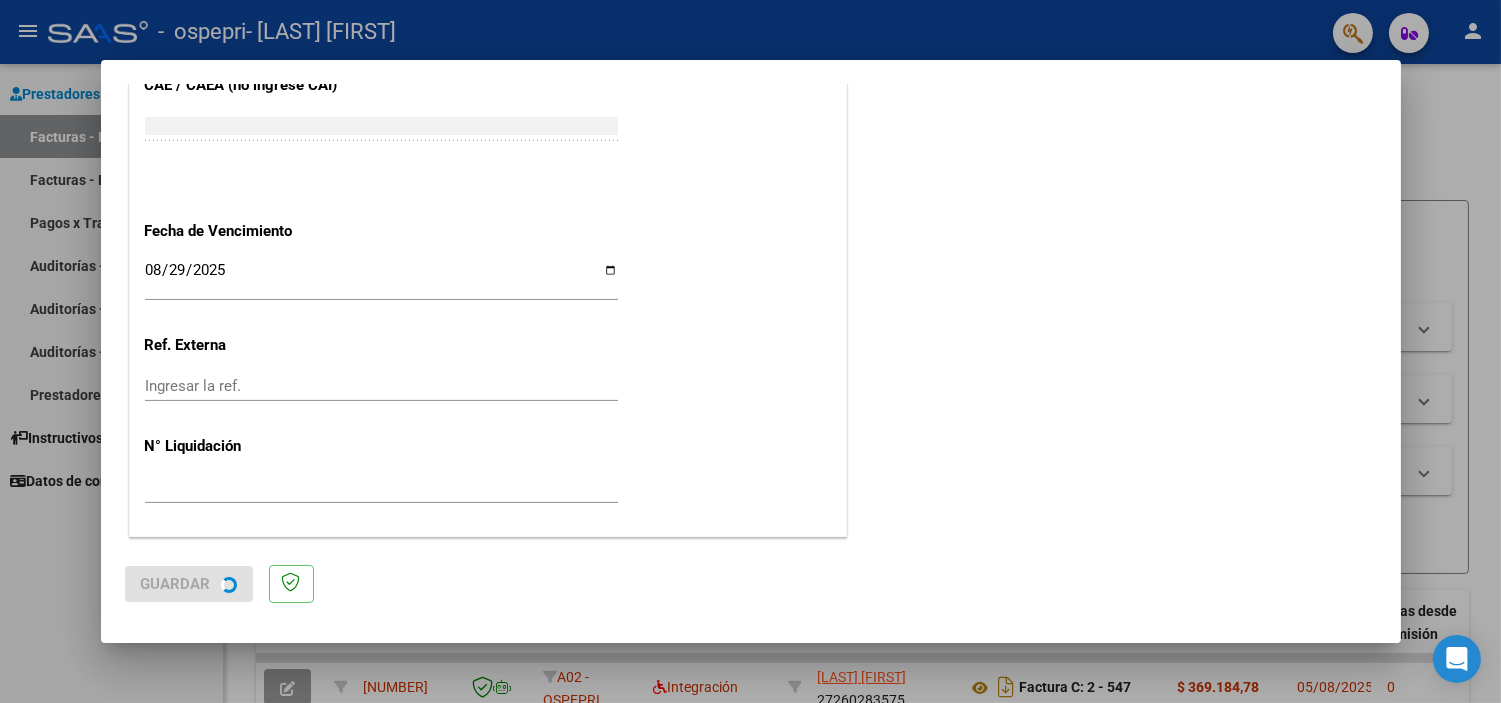 scroll, scrollTop: 0, scrollLeft: 0, axis: both 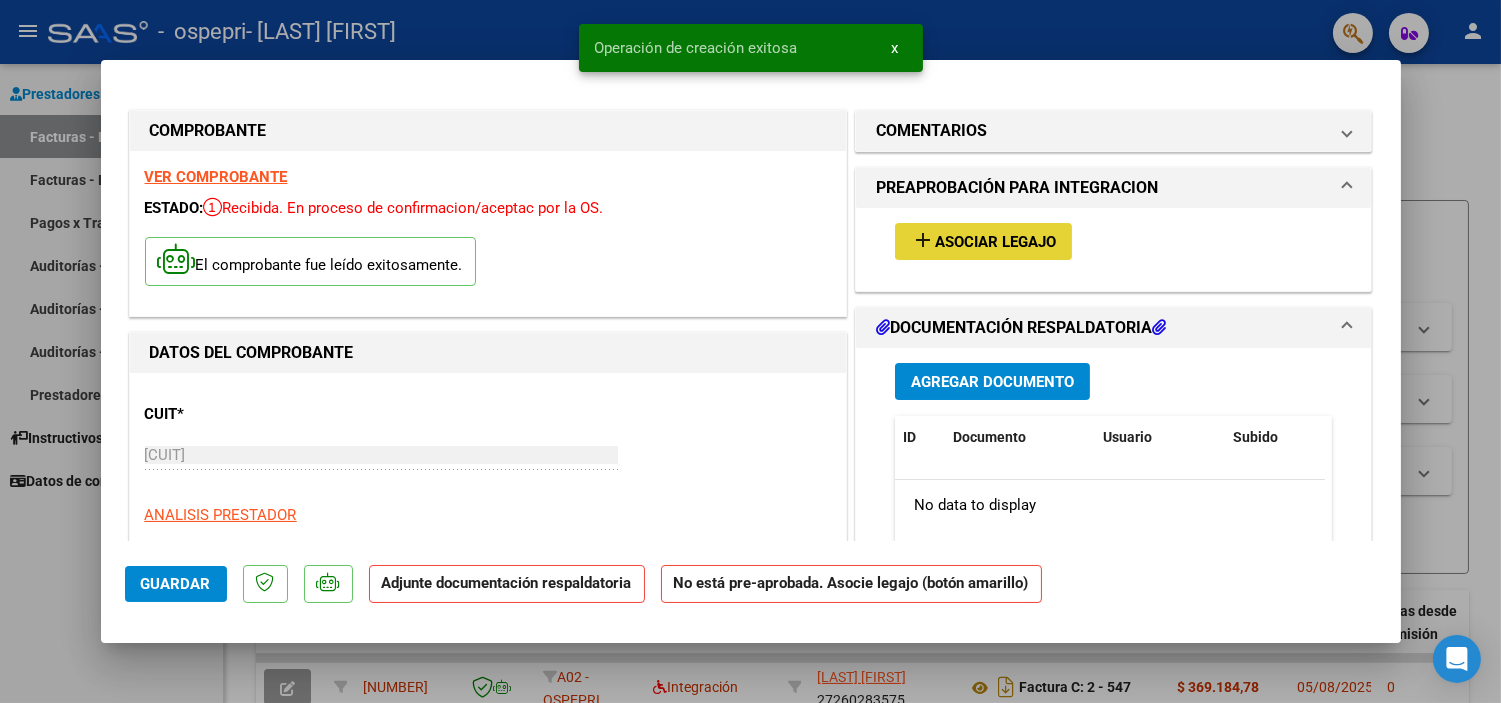 click on "Asociar Legajo" at bounding box center [995, 242] 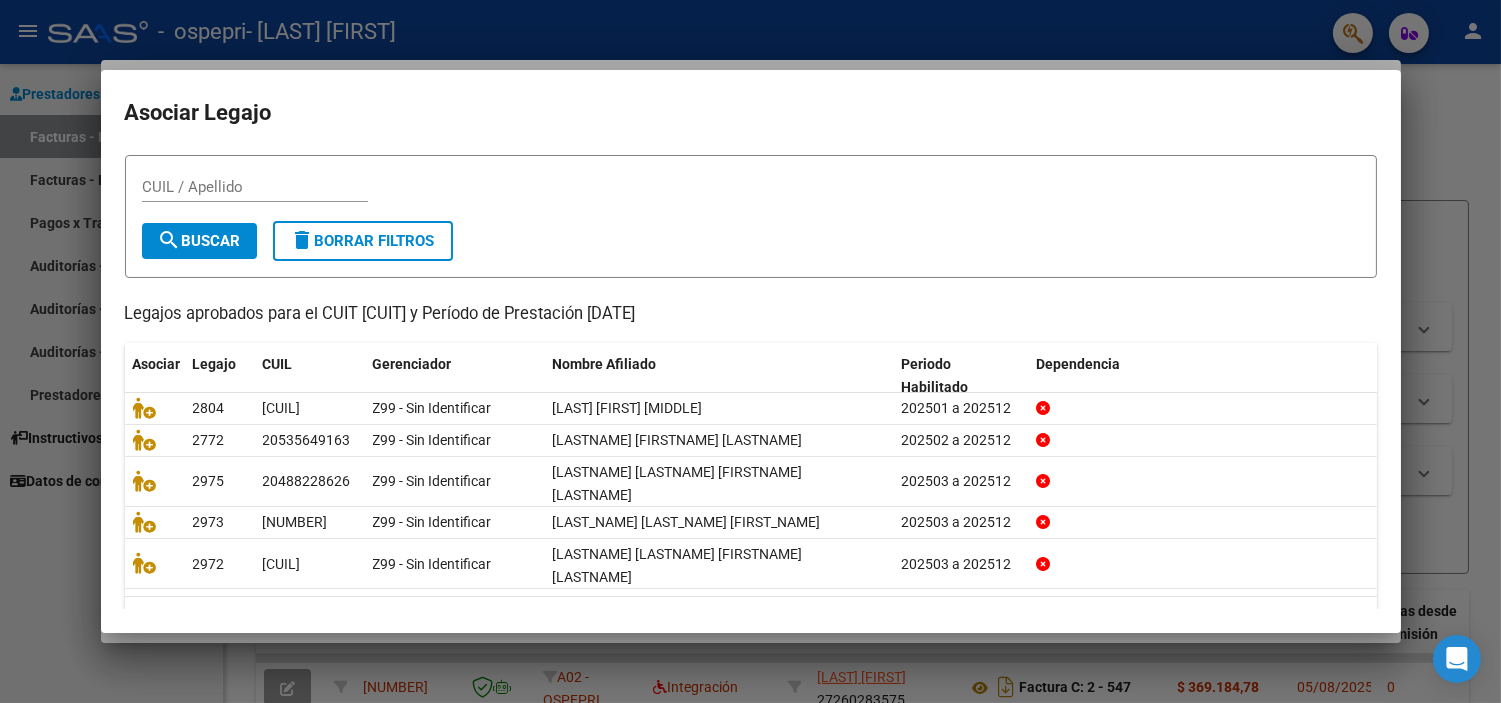 scroll, scrollTop: 64, scrollLeft: 0, axis: vertical 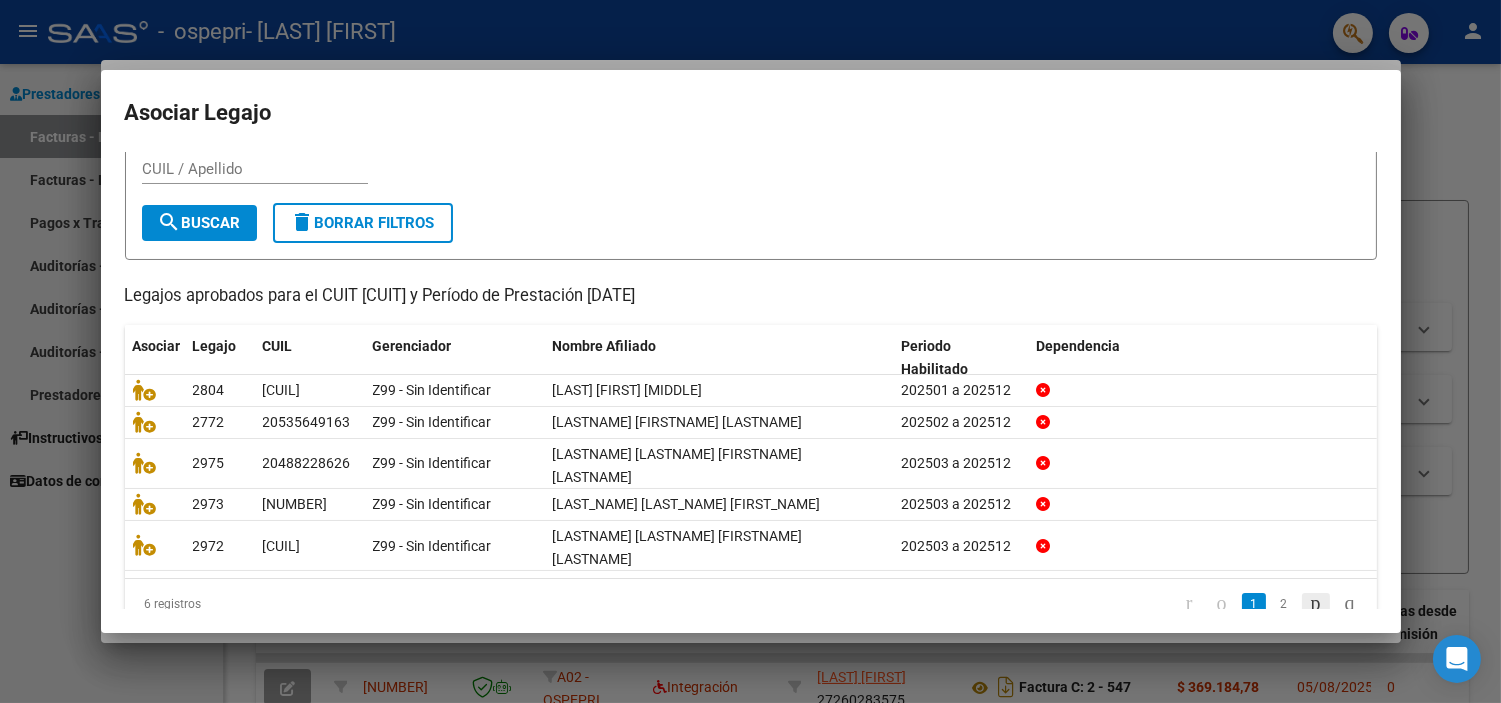 click 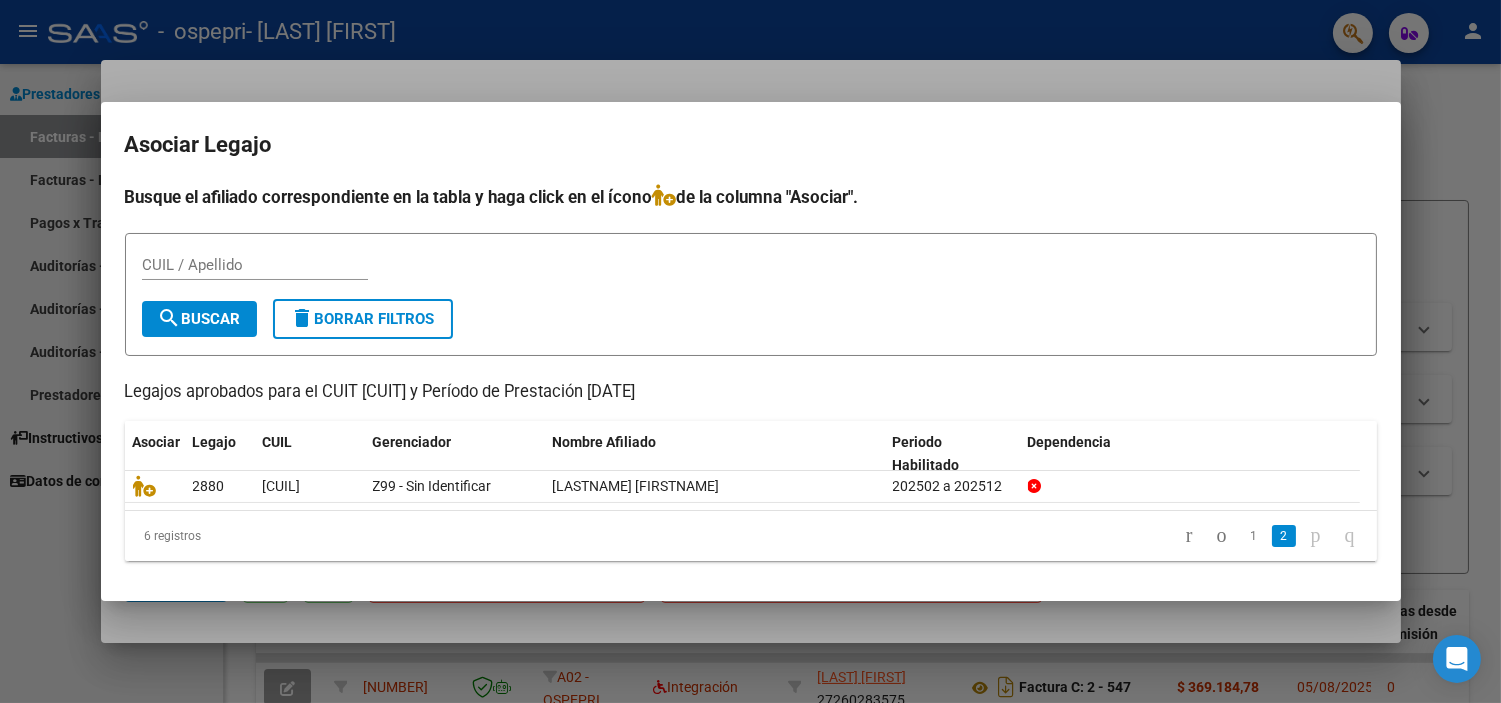 scroll, scrollTop: 0, scrollLeft: 0, axis: both 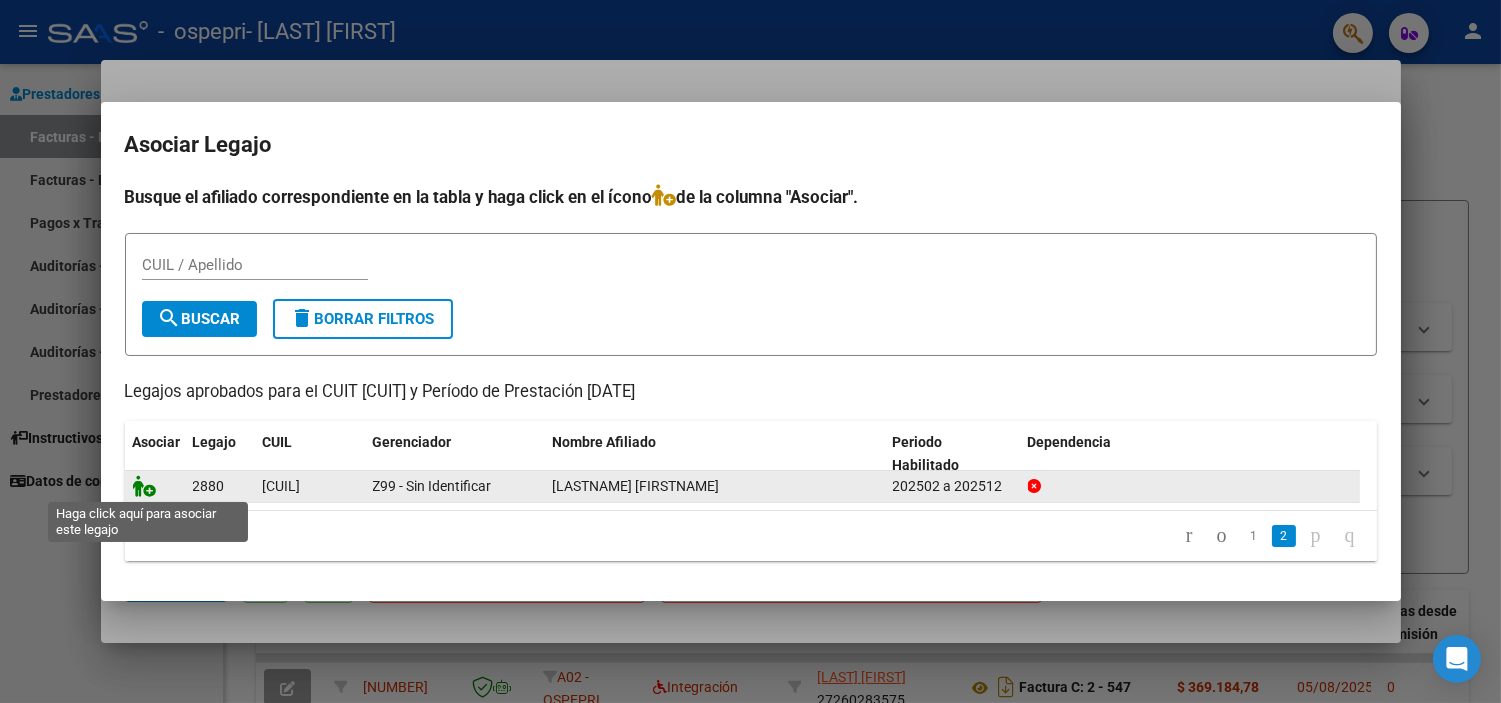 click 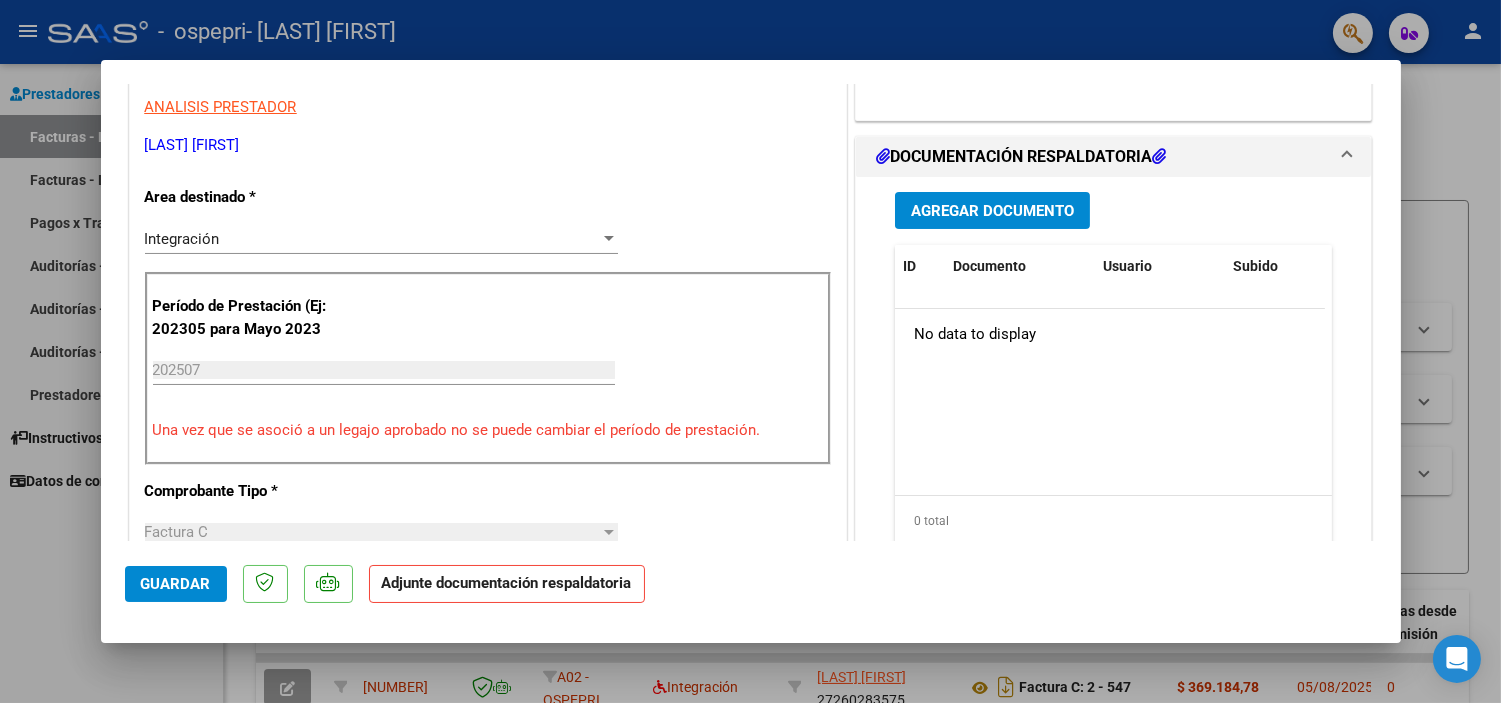 scroll, scrollTop: 414, scrollLeft: 0, axis: vertical 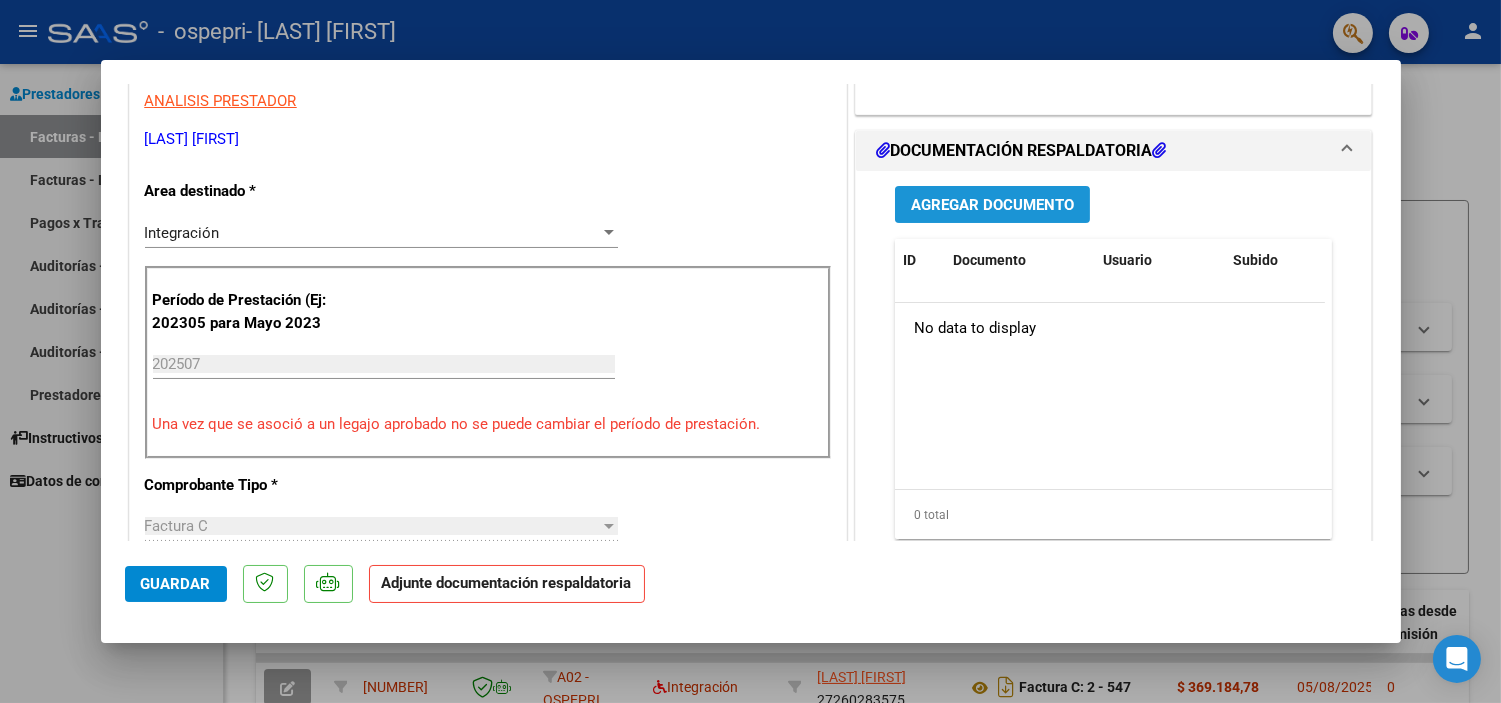 click on "Agregar Documento" at bounding box center (992, 205) 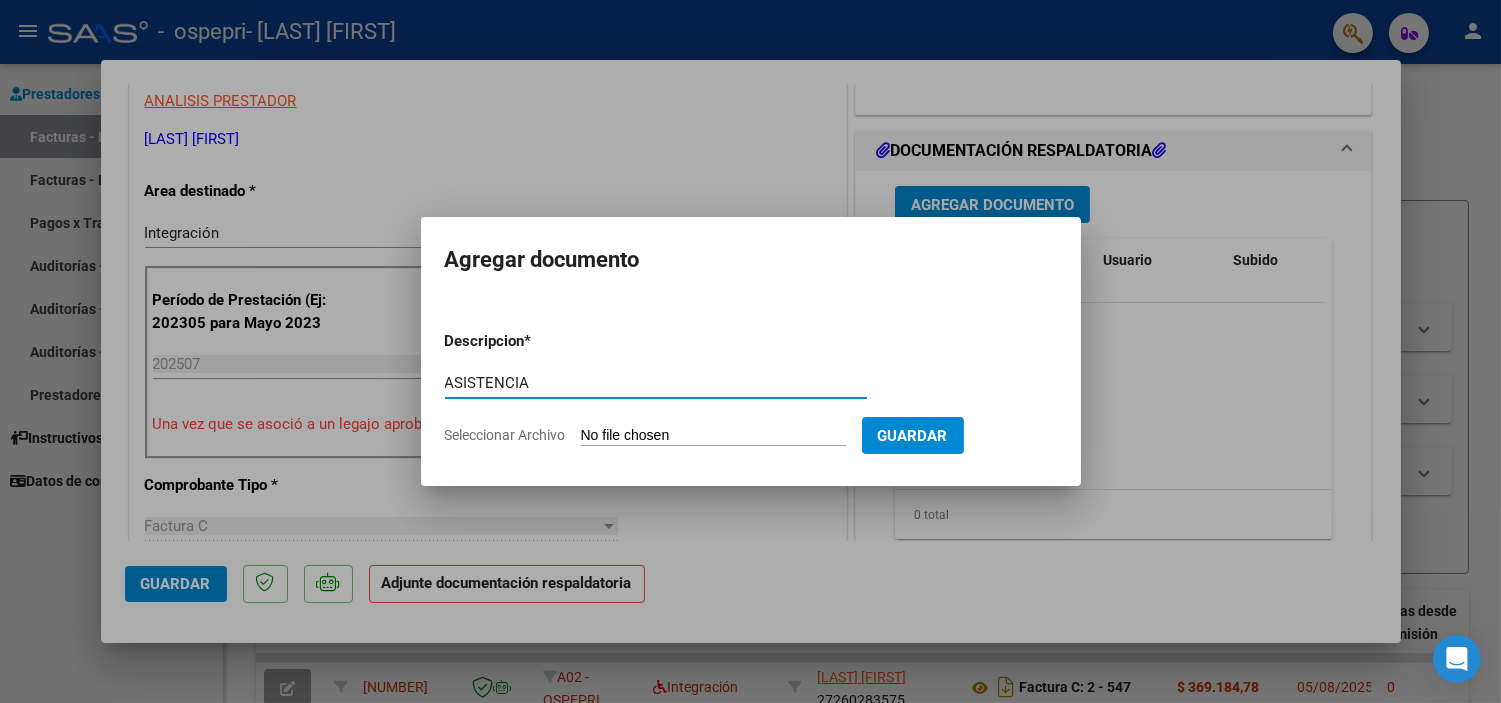 type on "ASISTENCIA" 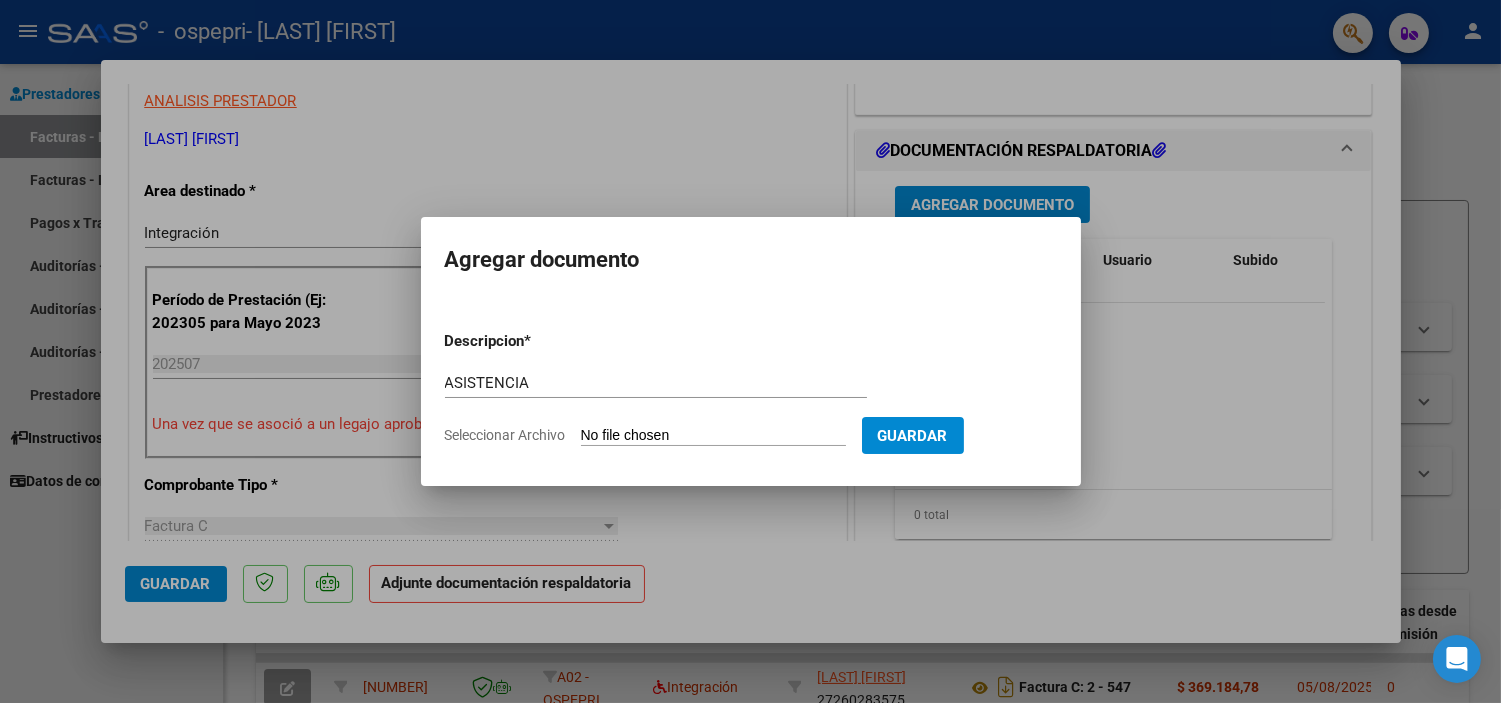 click on "Seleccionar Archivo" at bounding box center [713, 436] 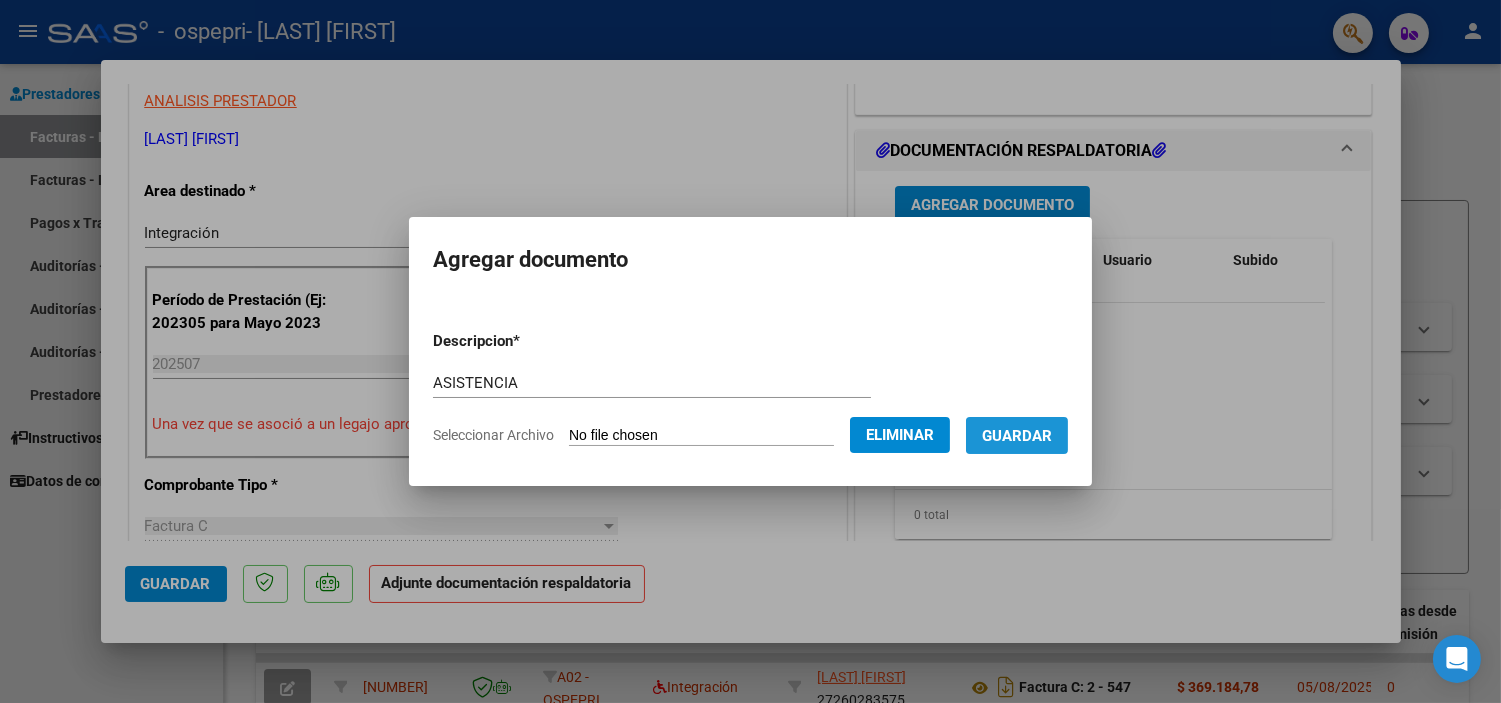 click on "Guardar" at bounding box center [1017, 436] 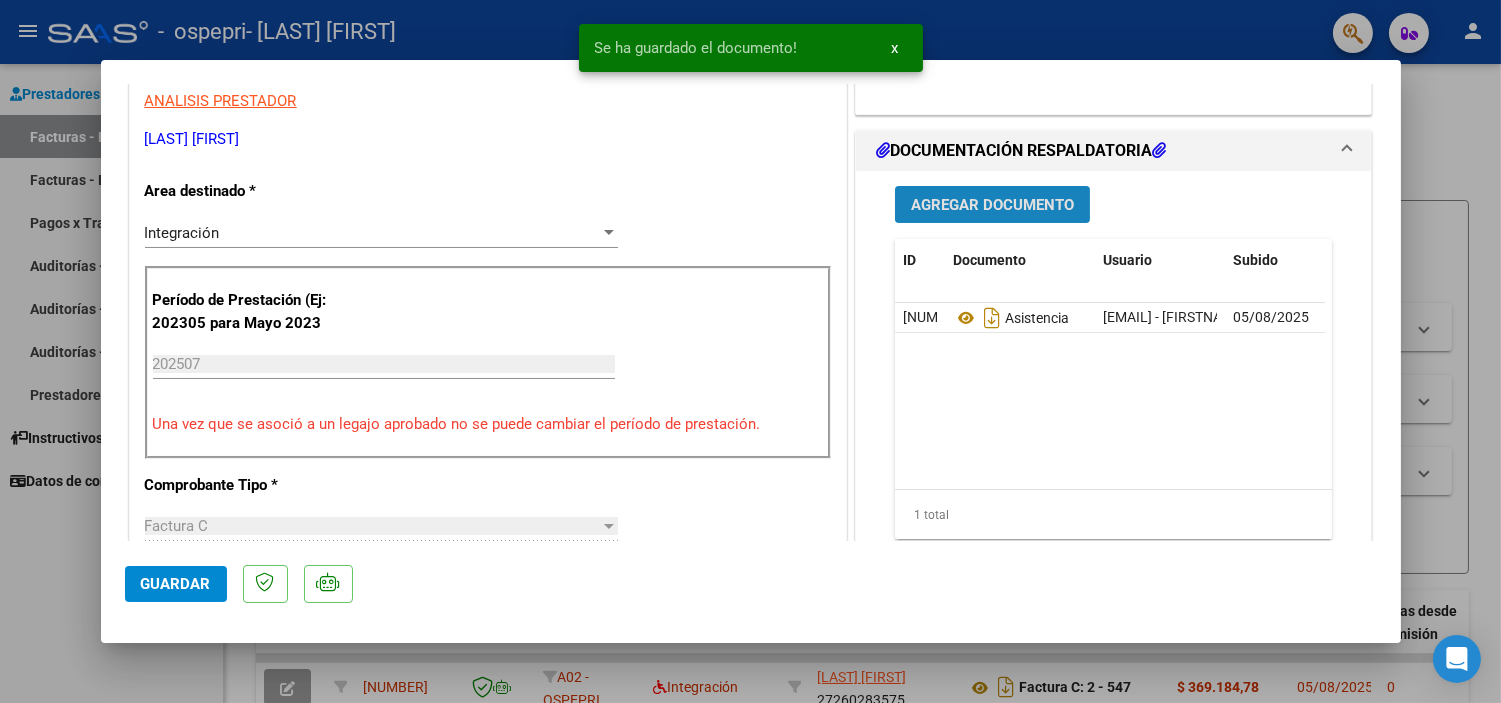 click on "Agregar Documento" at bounding box center (992, 205) 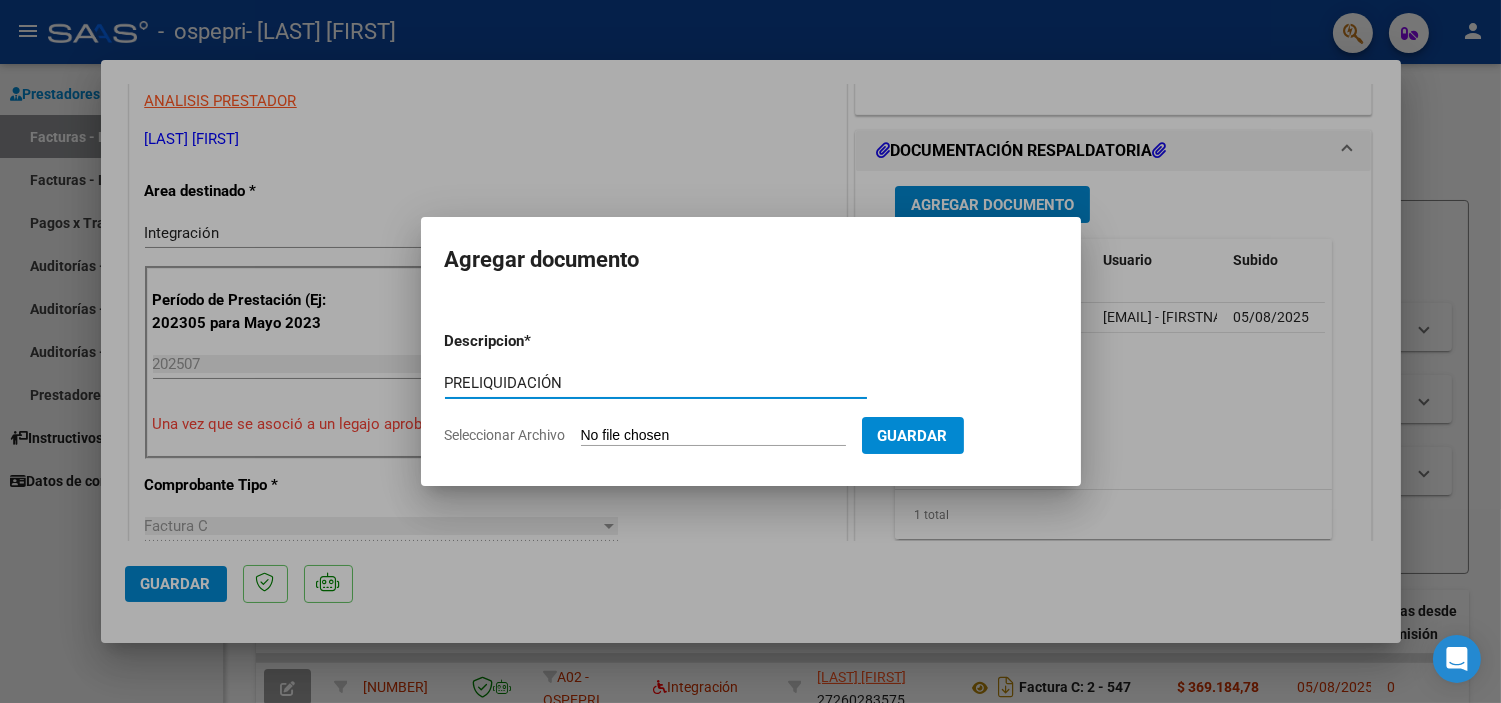 type on "PRELIQUIDACIÓN" 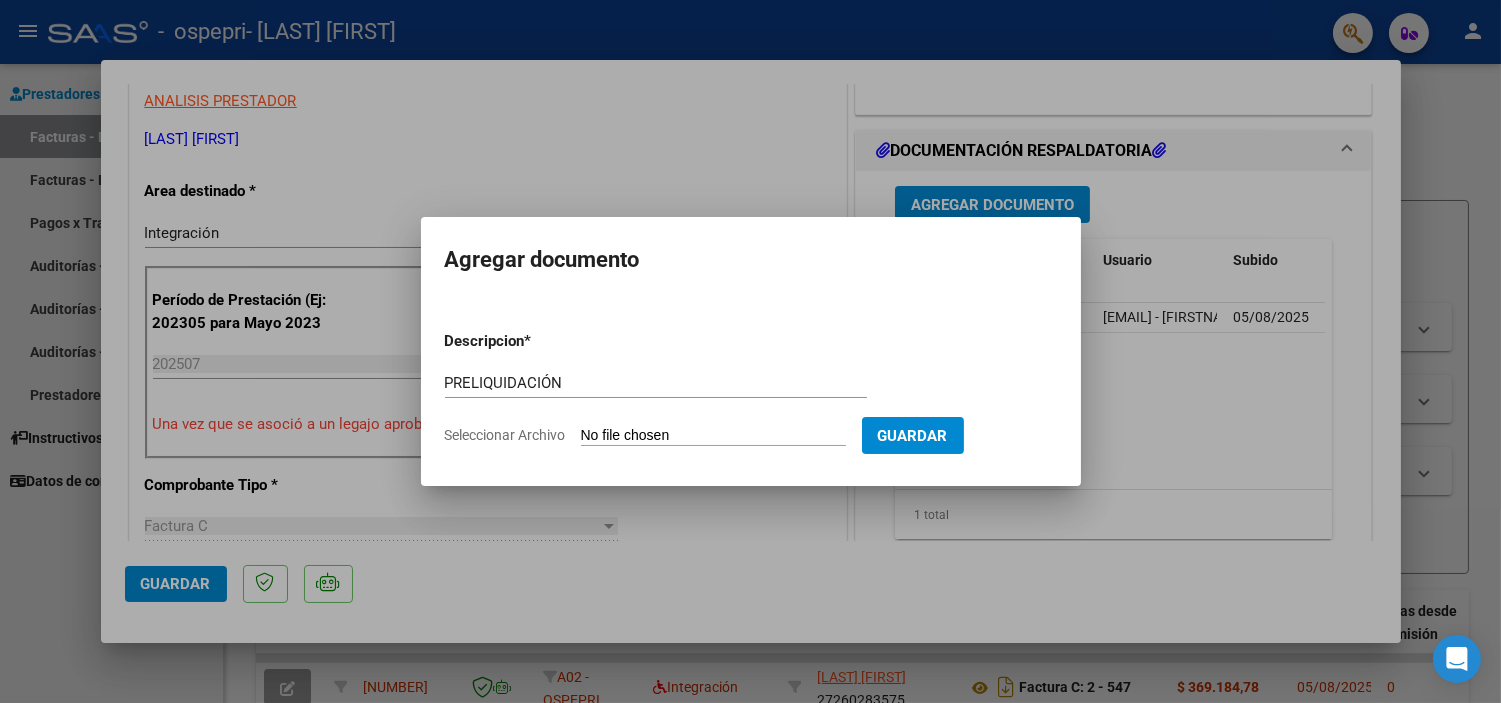 click on "Seleccionar Archivo" at bounding box center (713, 436) 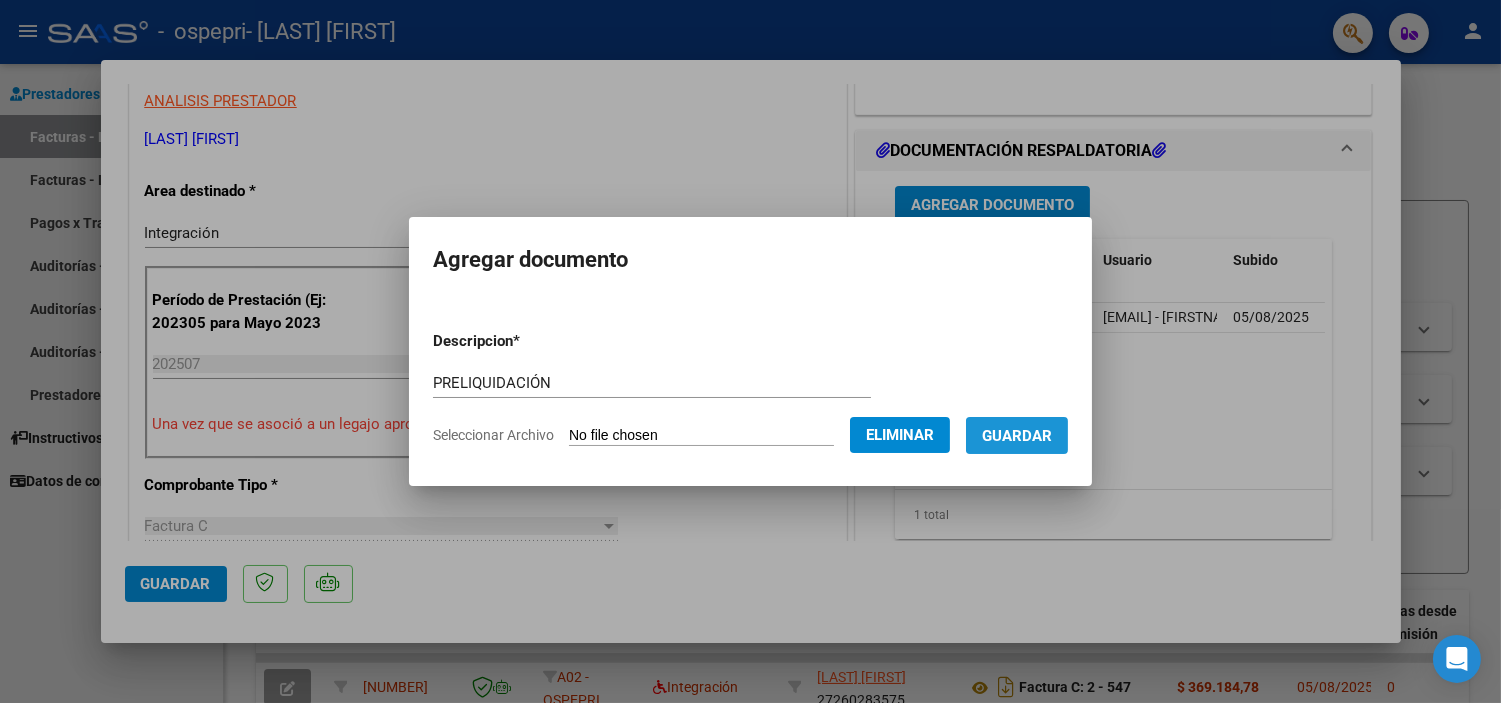 click on "Guardar" at bounding box center [1017, 436] 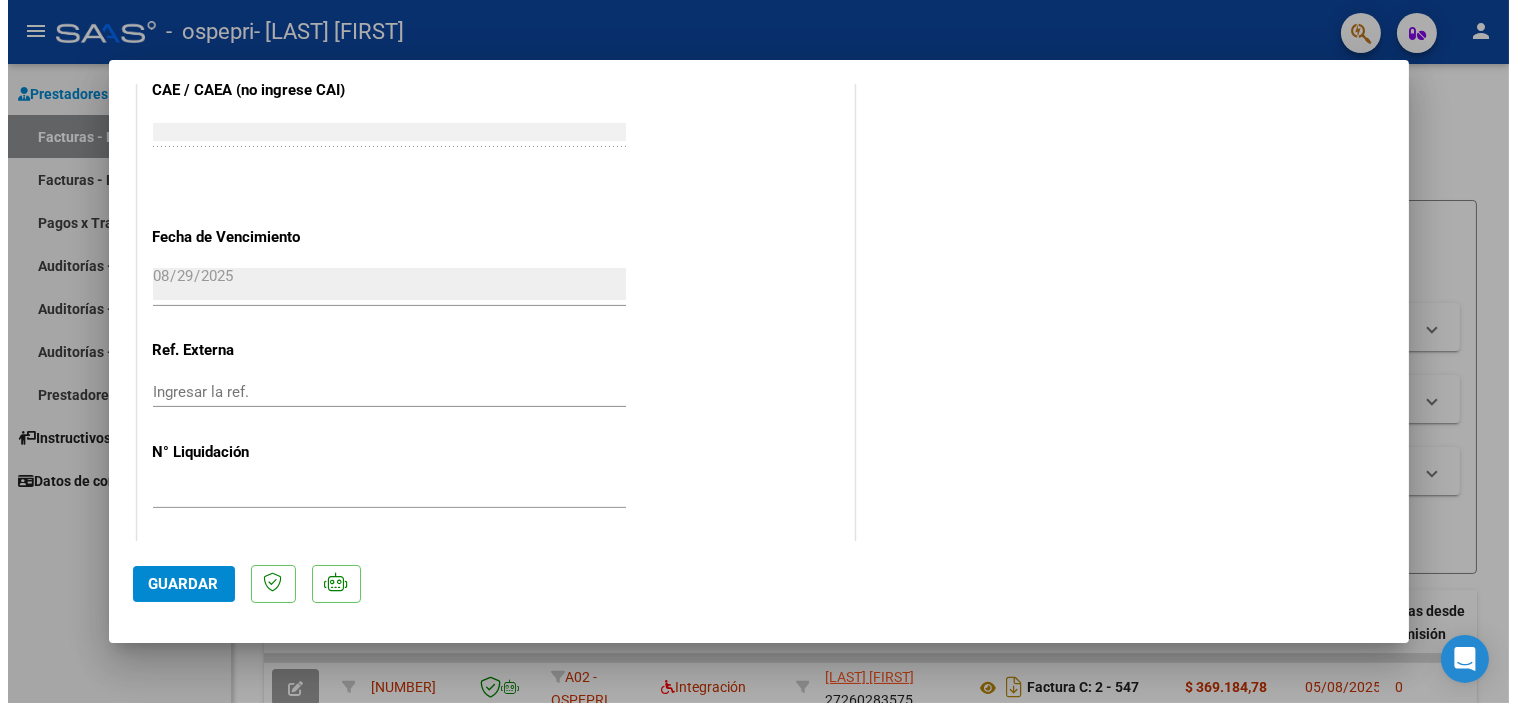scroll, scrollTop: 1332, scrollLeft: 0, axis: vertical 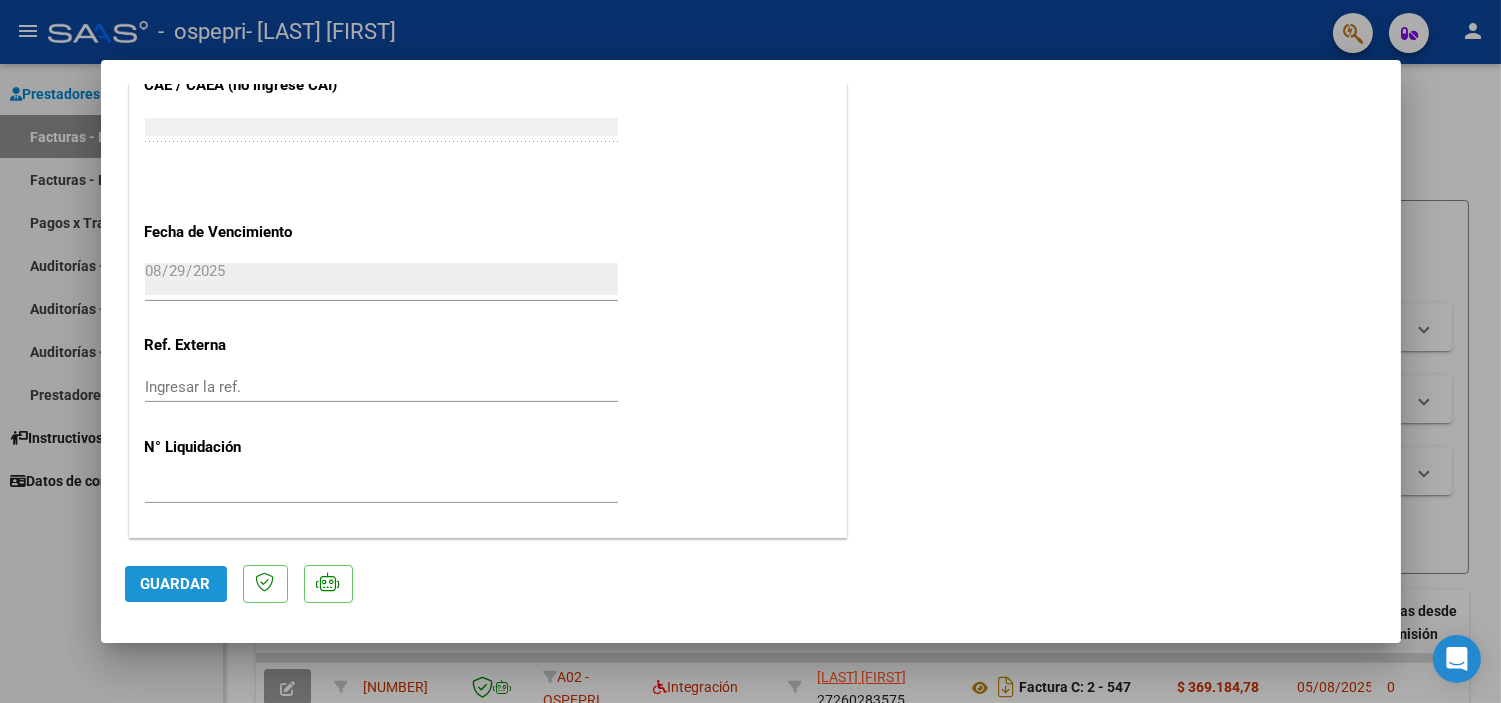 click on "Guardar" 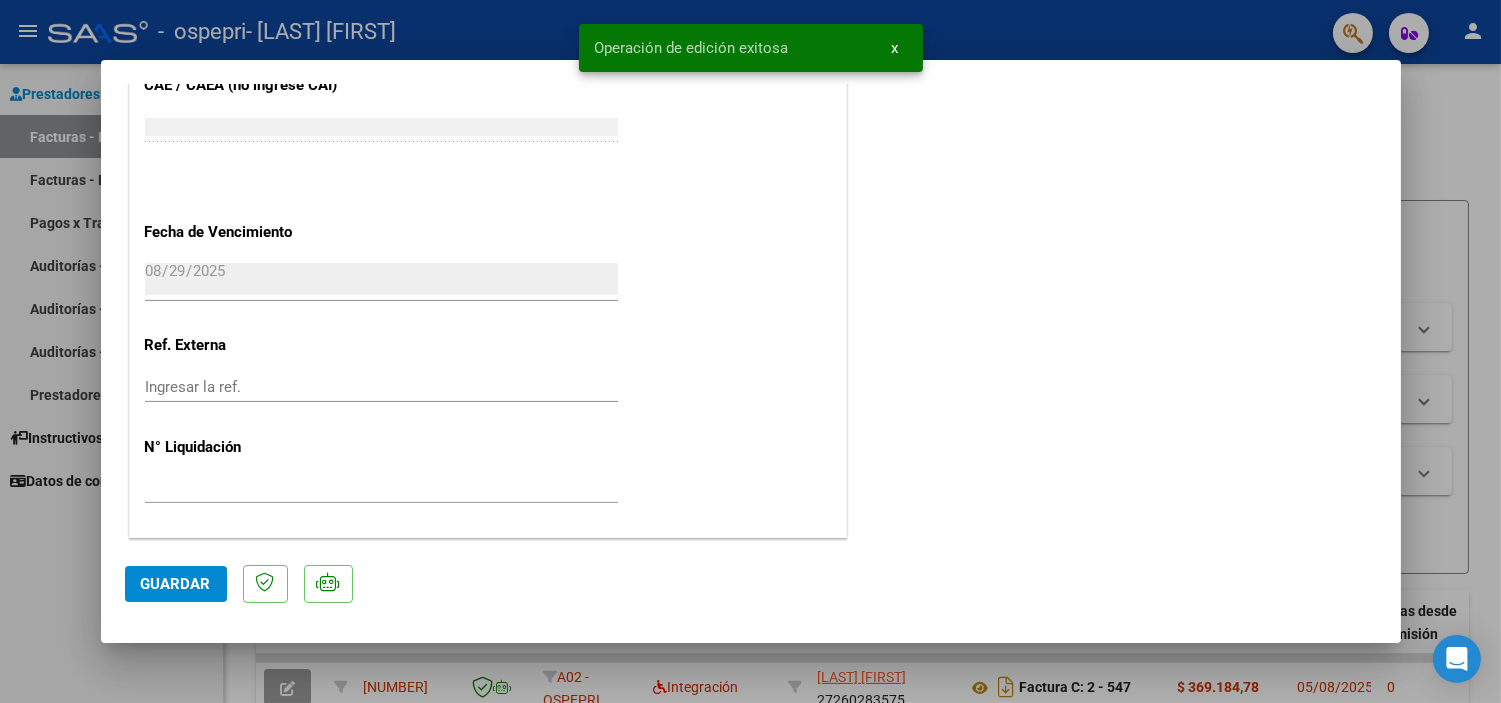 click at bounding box center [750, 351] 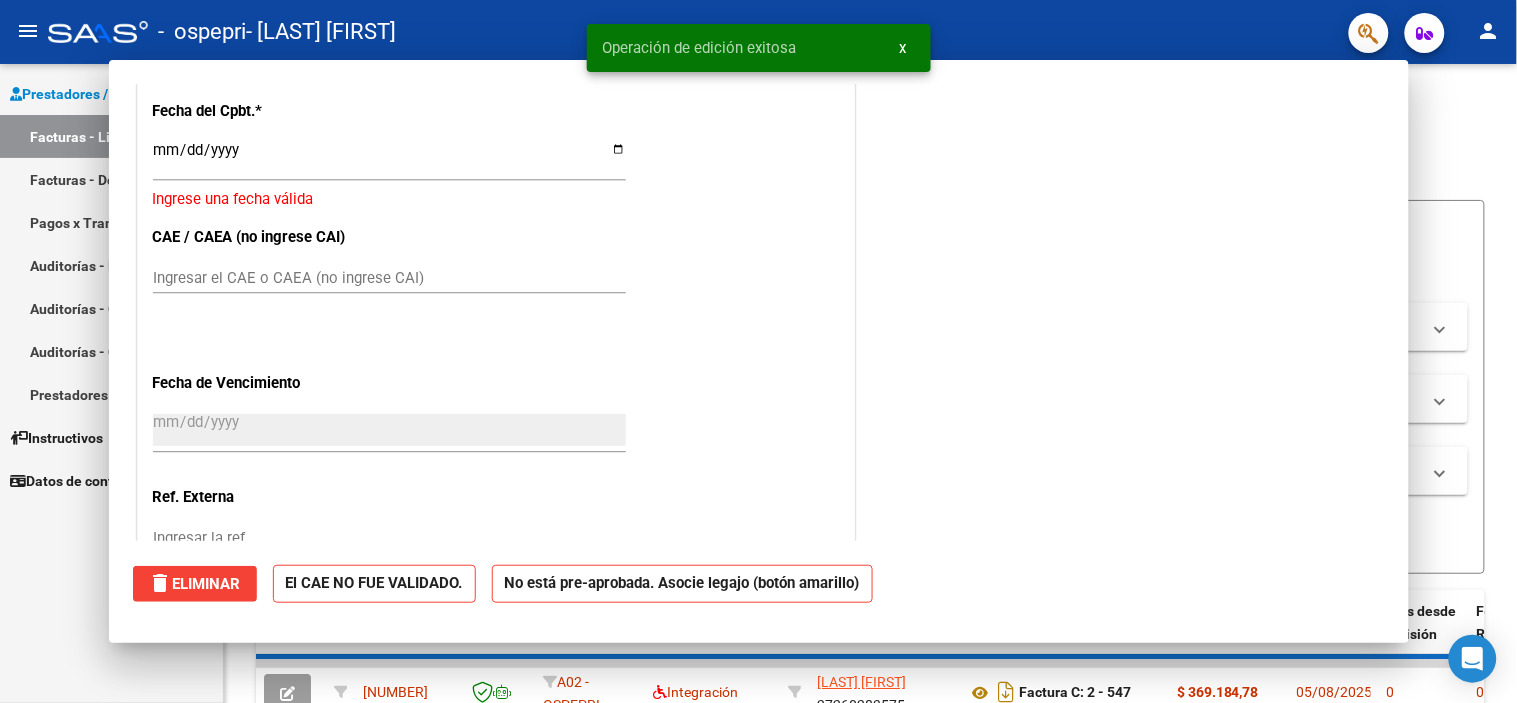 scroll, scrollTop: 0, scrollLeft: 0, axis: both 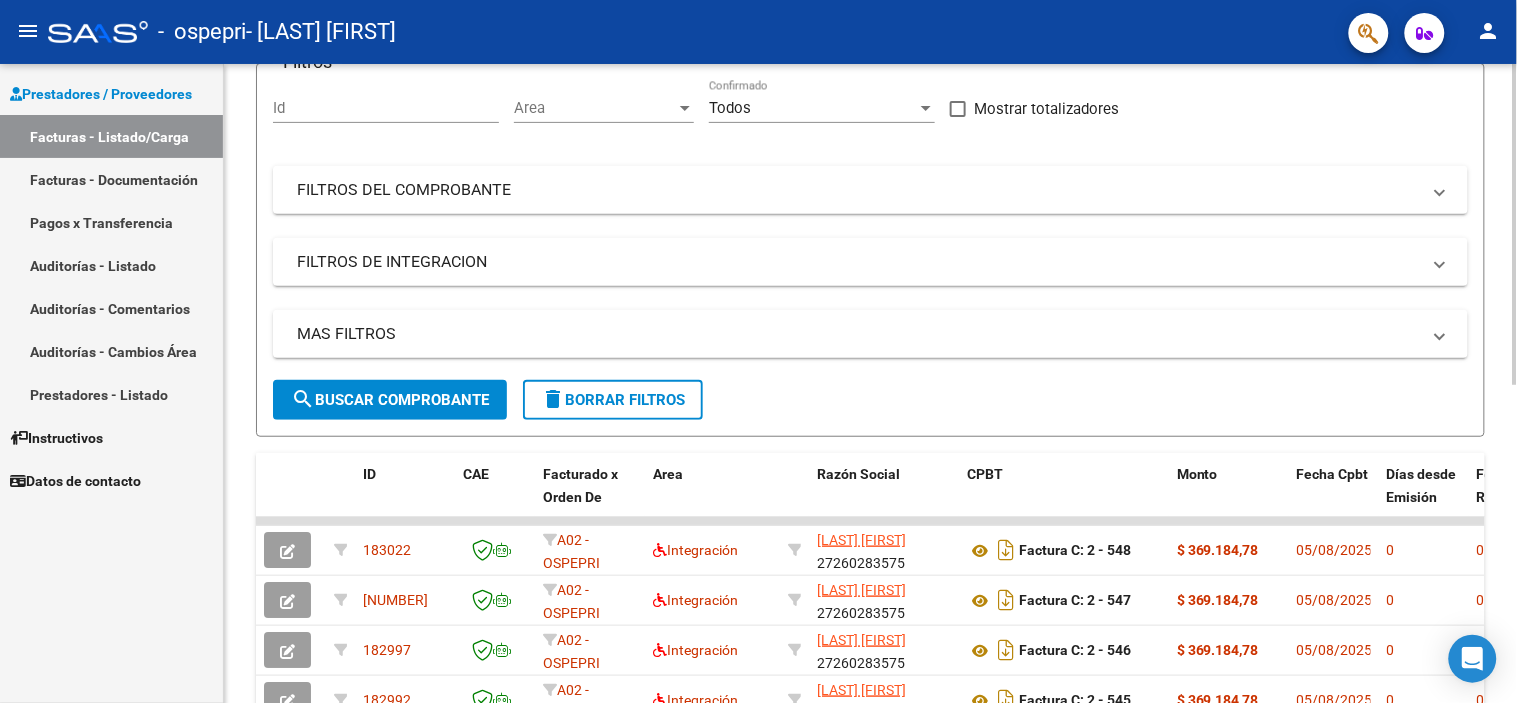 click on "Video tutorial   PRESTADORES -> Listado de CPBTs Emitidos por Prestadores / Proveedores (alt+q)   Cargar Comprobante
cloud_download  CSV  cloud_download  EXCEL  cloud_download  Estandar   Descarga Masiva
Filtros Id Area Area Todos Confirmado   Mostrar totalizadores   FILTROS DEL COMPROBANTE  Comprobante Tipo Comprobante Tipo Start date – End date Fec. Comprobante Desde / Hasta Días Emisión Desde(cant. días) Días Emisión Hasta(cant. días) CUIT / Razón Social Pto. Venta Nro. Comprobante Código SSS CAE Válido CAE Válido Todos Cargado Módulo Hosp. Todos Tiene facturacion Apócrifa Hospital Refes  FILTROS DE INTEGRACION  Período De Prestación Campos del Archivo de Rendición Devuelto x SSS (dr_envio) Todos Rendido x SSS (dr_envio) Tipo de Registro Tipo de Registro Período Presentación Período Presentación Campos del Legajo Asociado (preaprobación) Afiliado Legajo (cuil/nombre) Todos Solo facturas preaprobadas  MAS FILTROS  Todos Con Doc. Respaldatoria Todos Con Trazabilidad Todos – – 0" 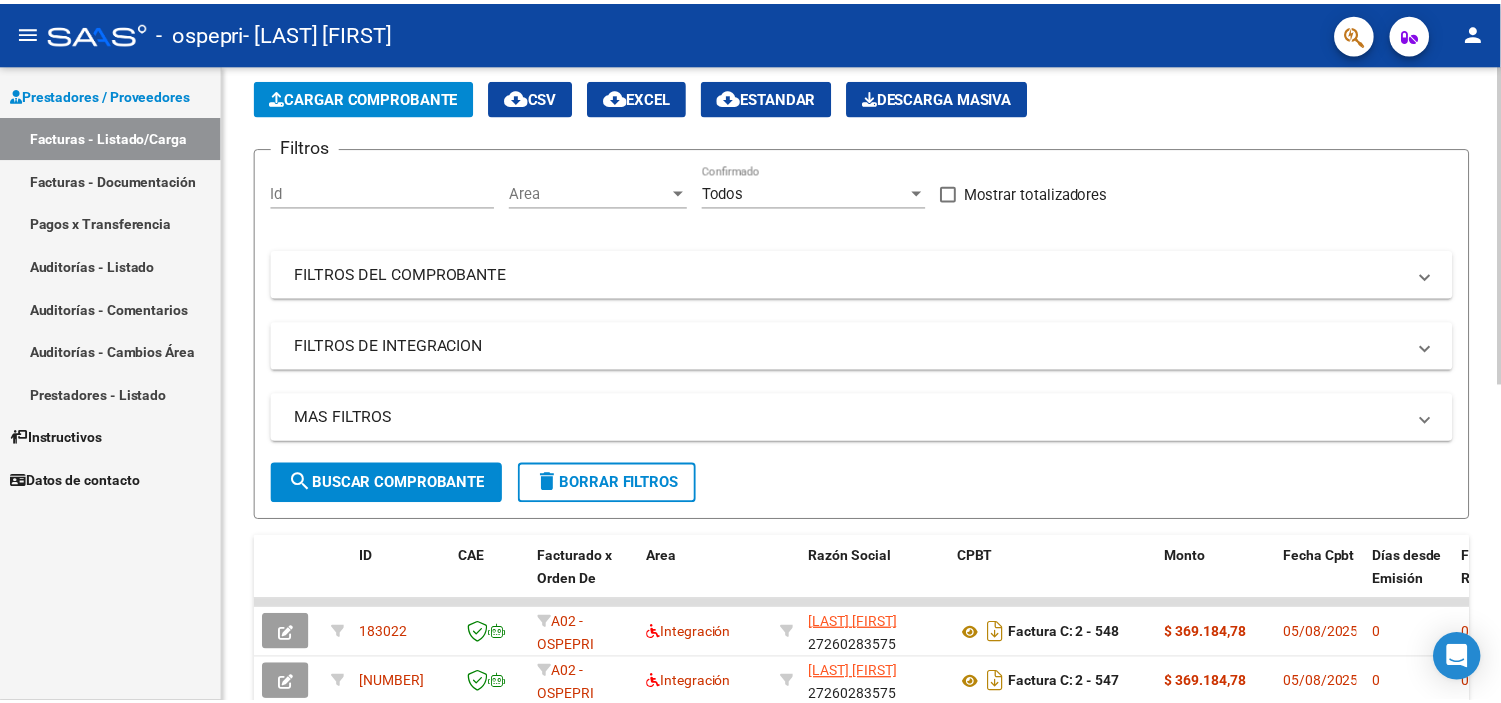 scroll, scrollTop: 0, scrollLeft: 0, axis: both 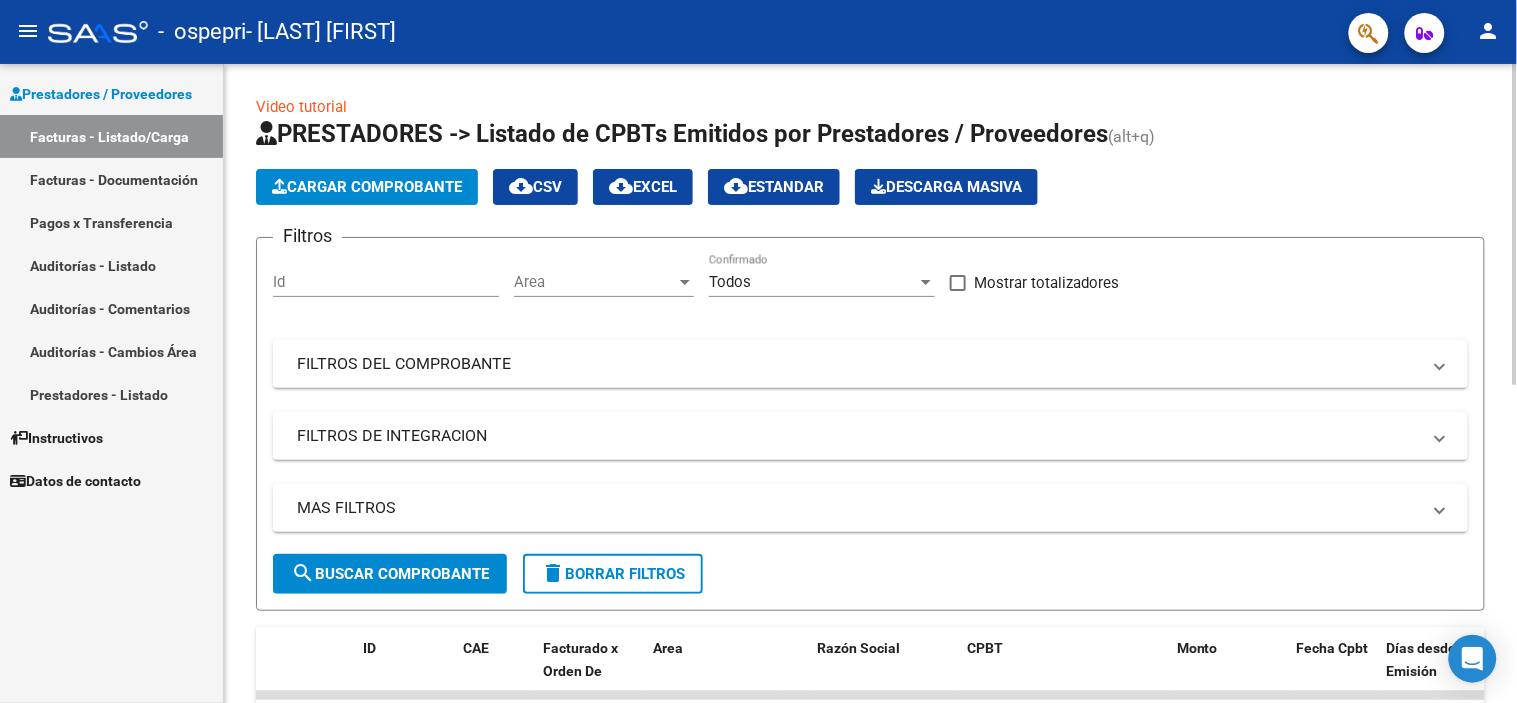 click on "Video tutorial   PRESTADORES -> Listado de CPBTs Emitidos por Prestadores / Proveedores (alt+q)   Cargar Comprobante
cloud_download  CSV  cloud_download  EXCEL  cloud_download  Estandar   Descarga Masiva
Filtros Id Area Area Todos Confirmado   Mostrar totalizadores   FILTROS DEL COMPROBANTE  Comprobante Tipo Comprobante Tipo Start date – End date Fec. Comprobante Desde / Hasta Días Emisión Desde(cant. días) Días Emisión Hasta(cant. días) CUIT / Razón Social Pto. Venta Nro. Comprobante Código SSS CAE Válido CAE Válido Todos Cargado Módulo Hosp. Todos Tiene facturacion Apócrifa Hospital Refes  FILTROS DE INTEGRACION  Período De Prestación Campos del Archivo de Rendición Devuelto x SSS (dr_envio) Todos Rendido x SSS (dr_envio) Tipo de Registro Tipo de Registro Período Presentación Período Presentación Campos del Legajo Asociado (preaprobación) Afiliado Legajo (cuil/nombre) Todos Solo facturas preaprobadas  MAS FILTROS  Todos Con Doc. Respaldatoria Todos Con Trazabilidad Todos – – 0" 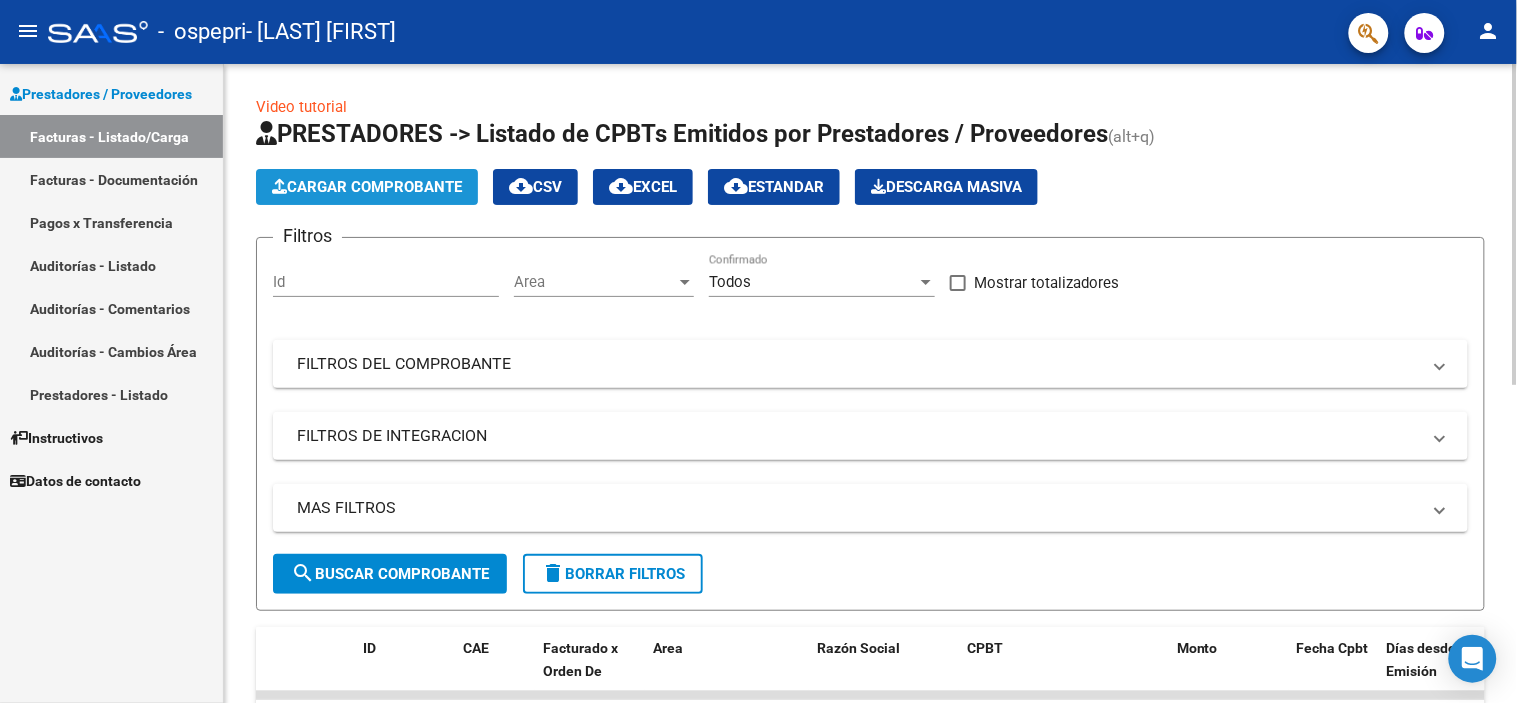 click on "Cargar Comprobante" 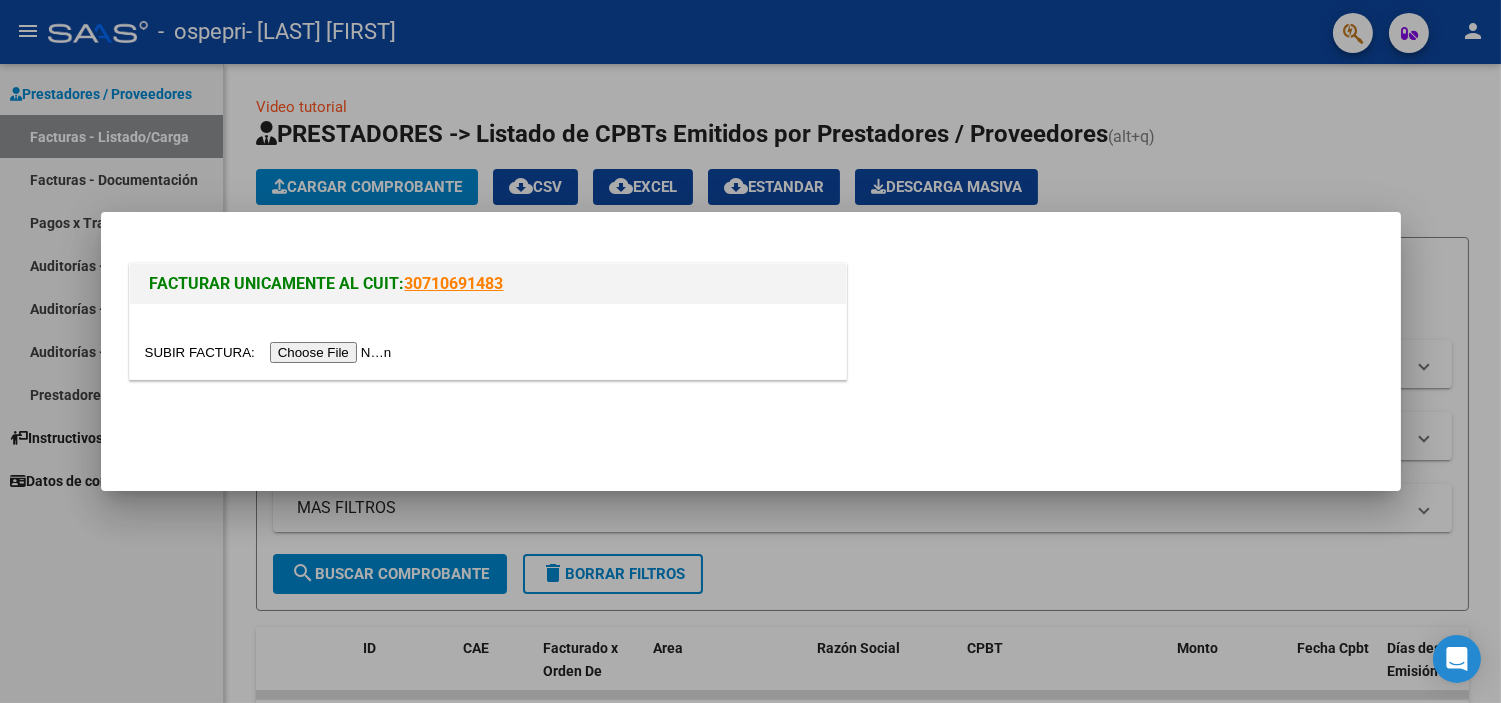 click at bounding box center [271, 352] 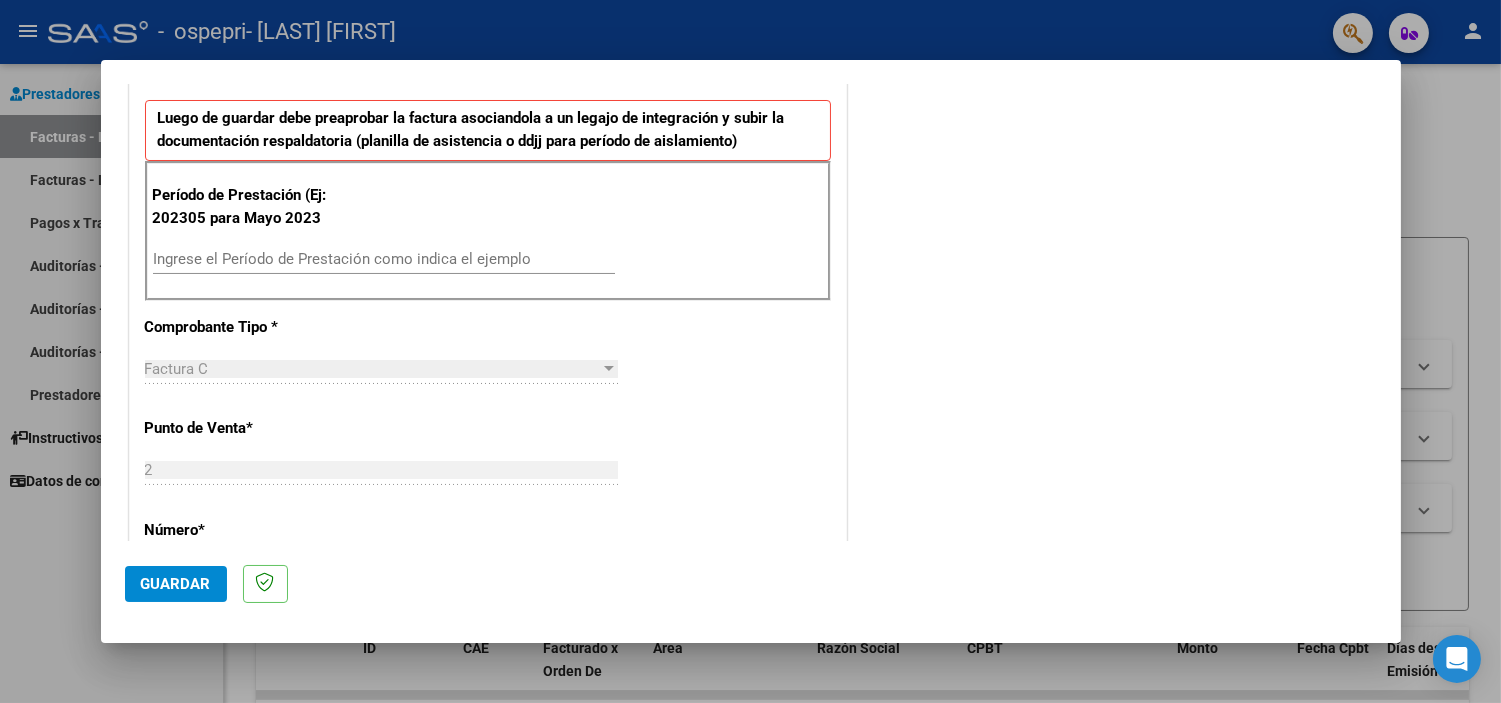 scroll, scrollTop: 508, scrollLeft: 0, axis: vertical 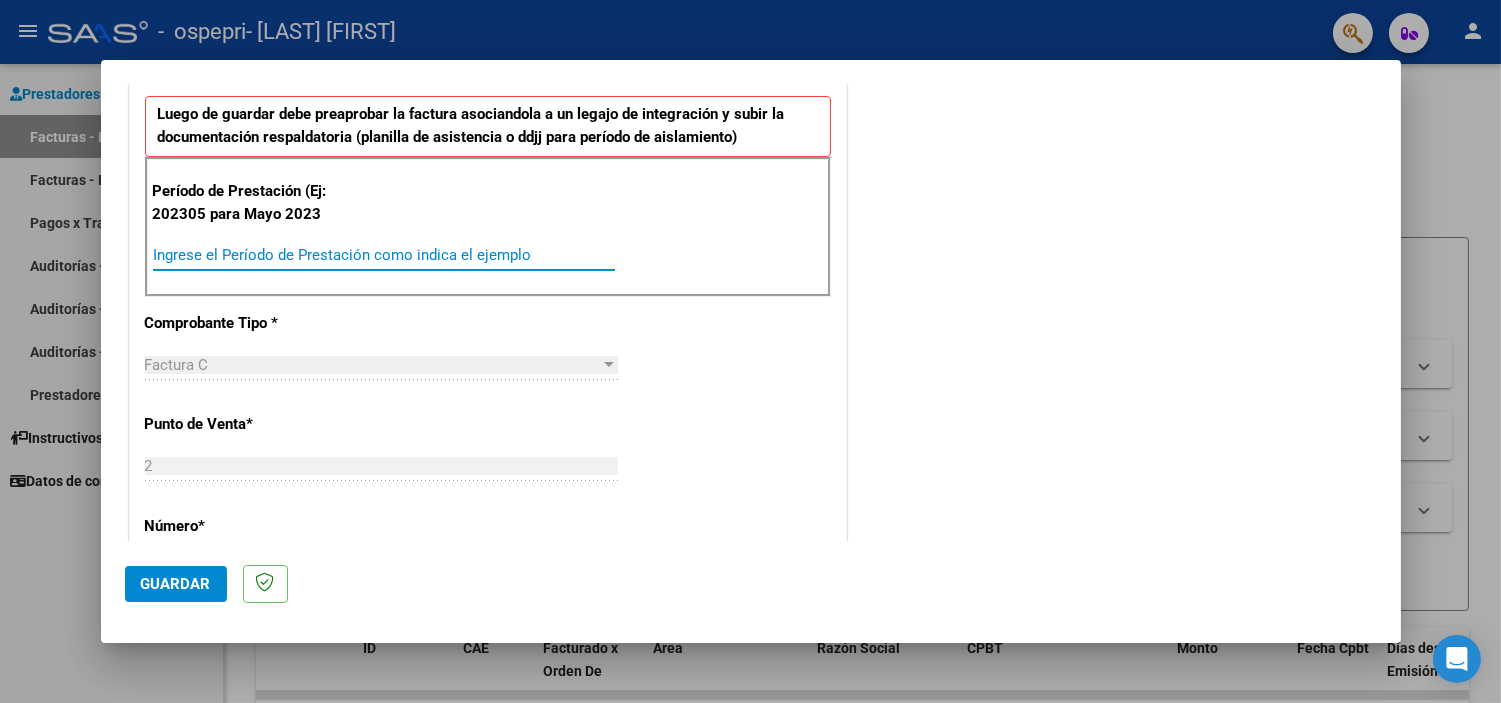 click on "Ingrese el Período de Prestación como indica el ejemplo" at bounding box center [384, 255] 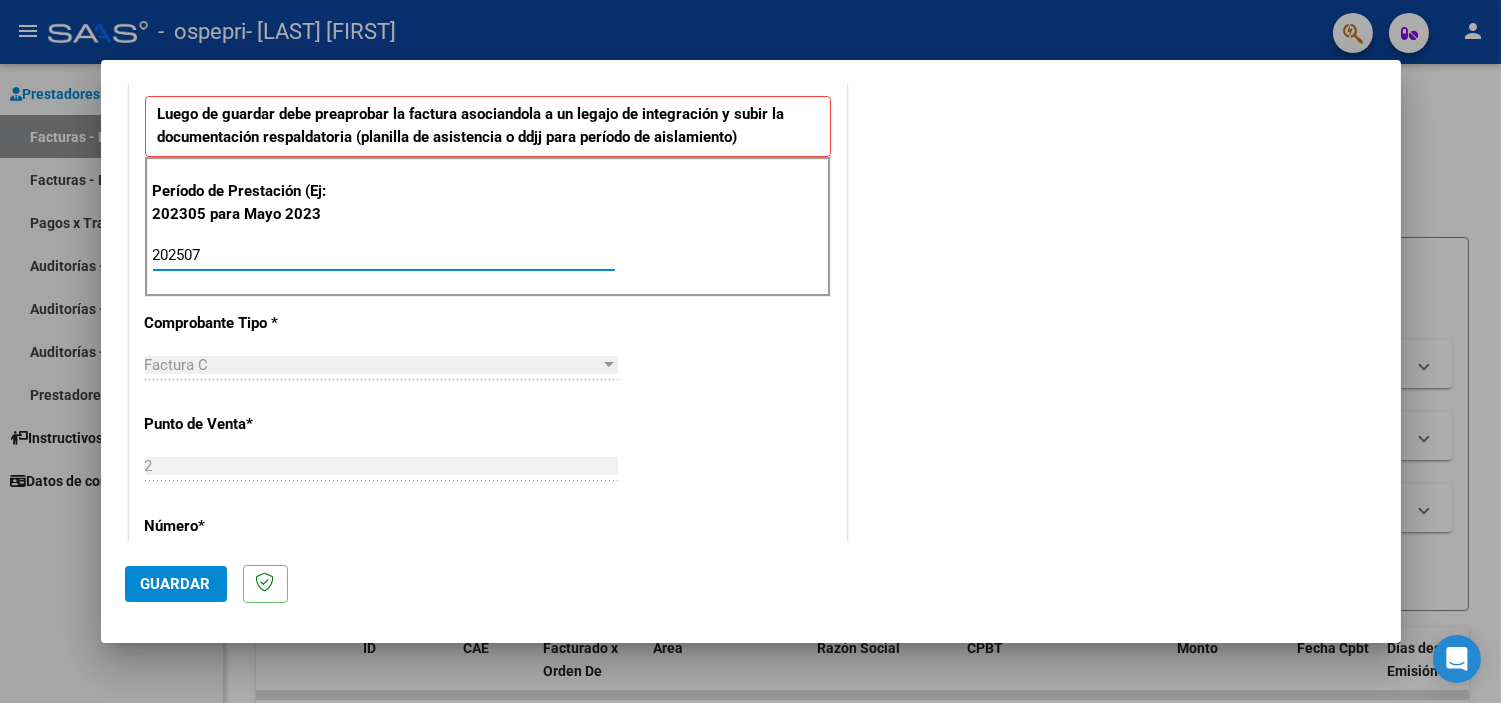 type on "202507" 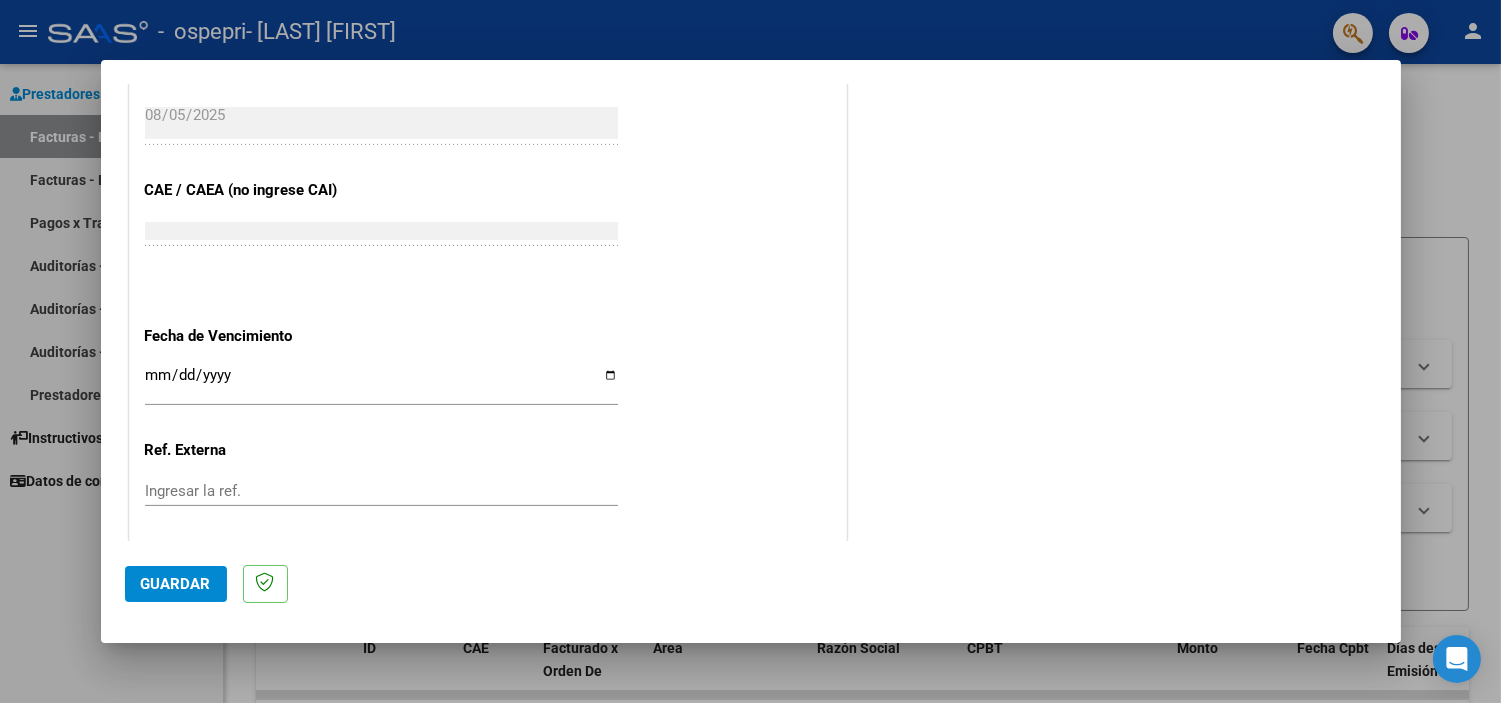 scroll, scrollTop: 1164, scrollLeft: 0, axis: vertical 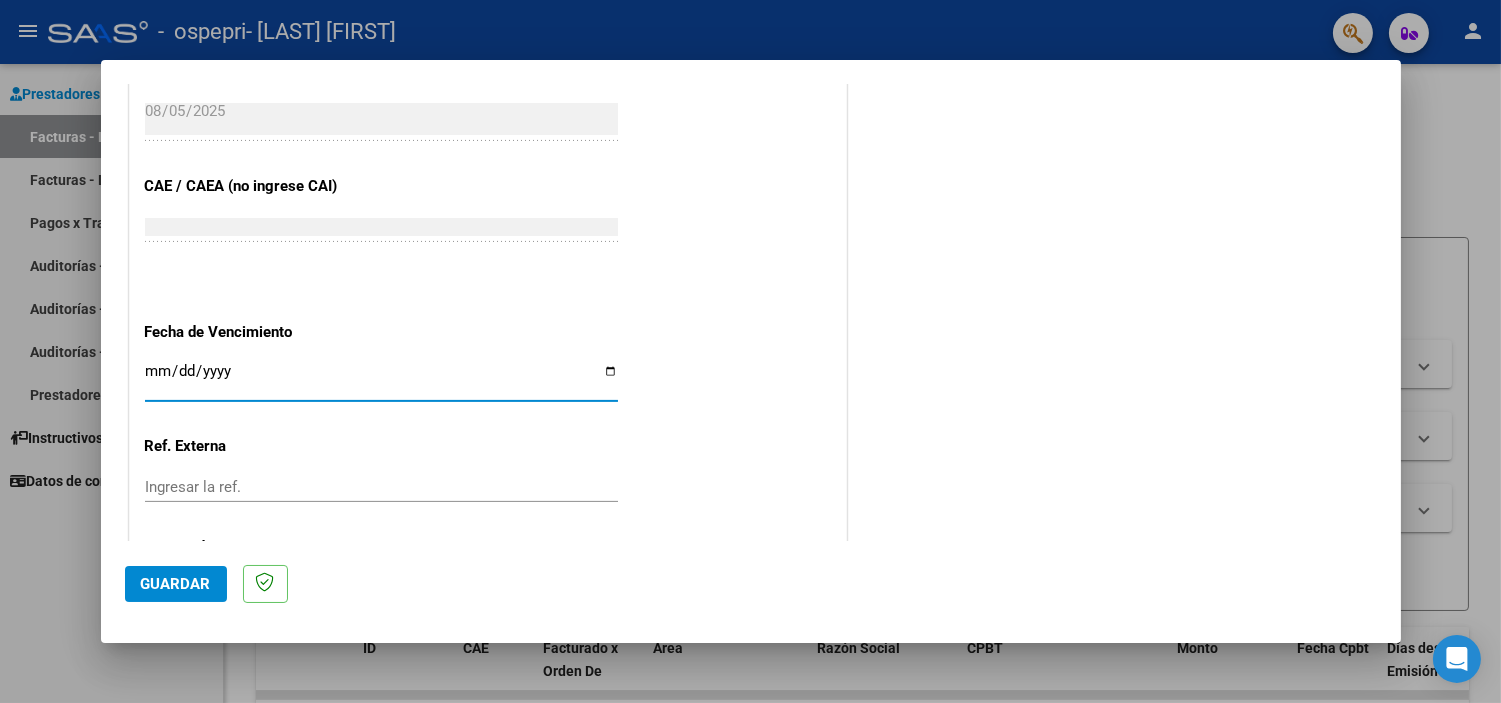 click on "Ingresar la fecha" at bounding box center (381, 379) 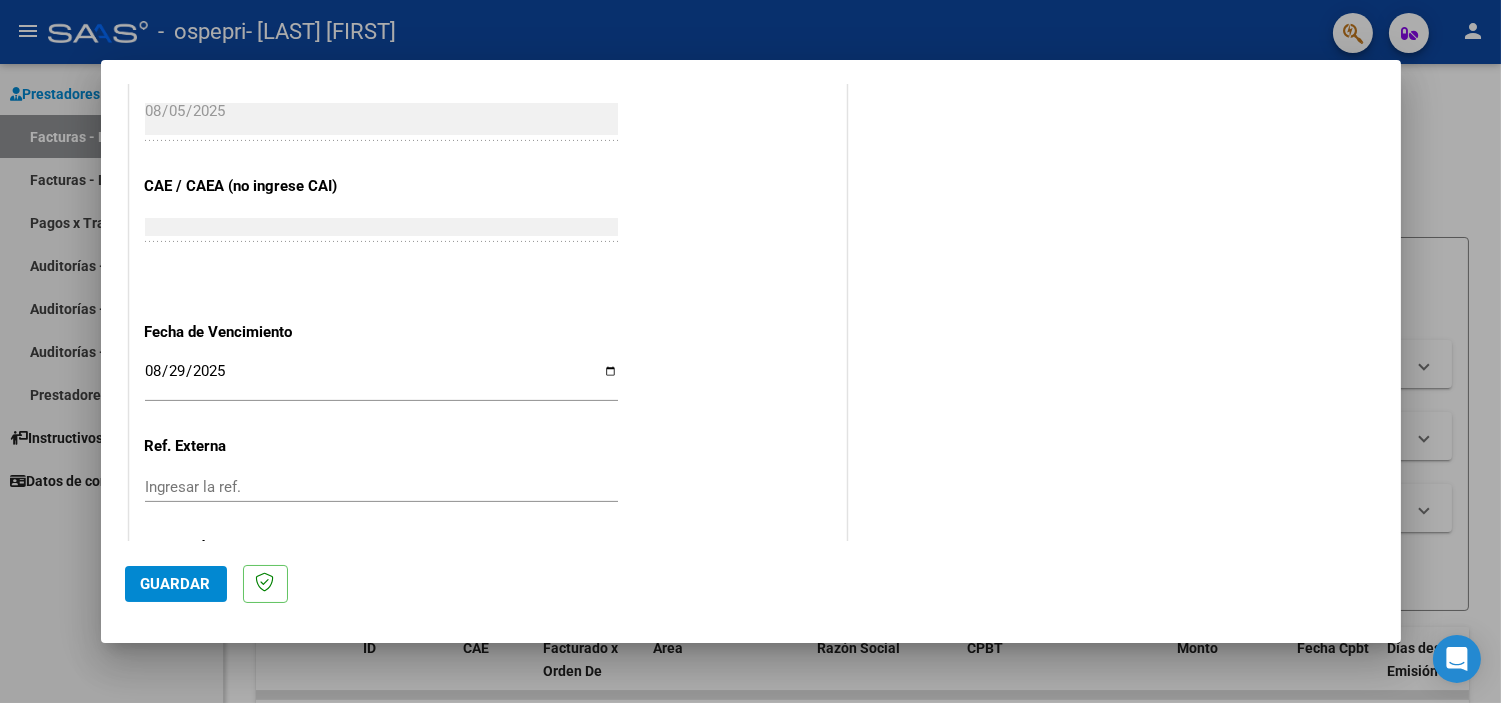 scroll, scrollTop: 1265, scrollLeft: 0, axis: vertical 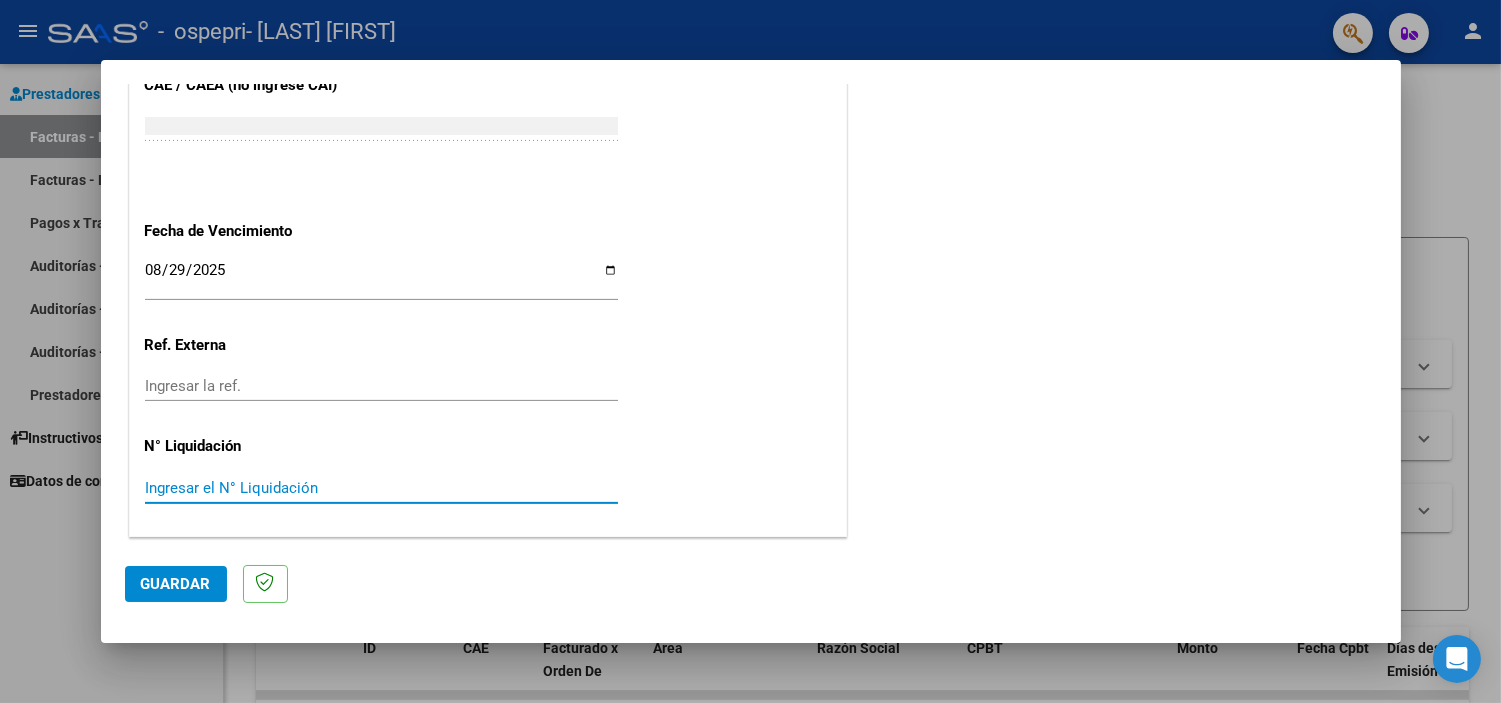 click on "Ingresar el N° Liquidación" at bounding box center [381, 488] 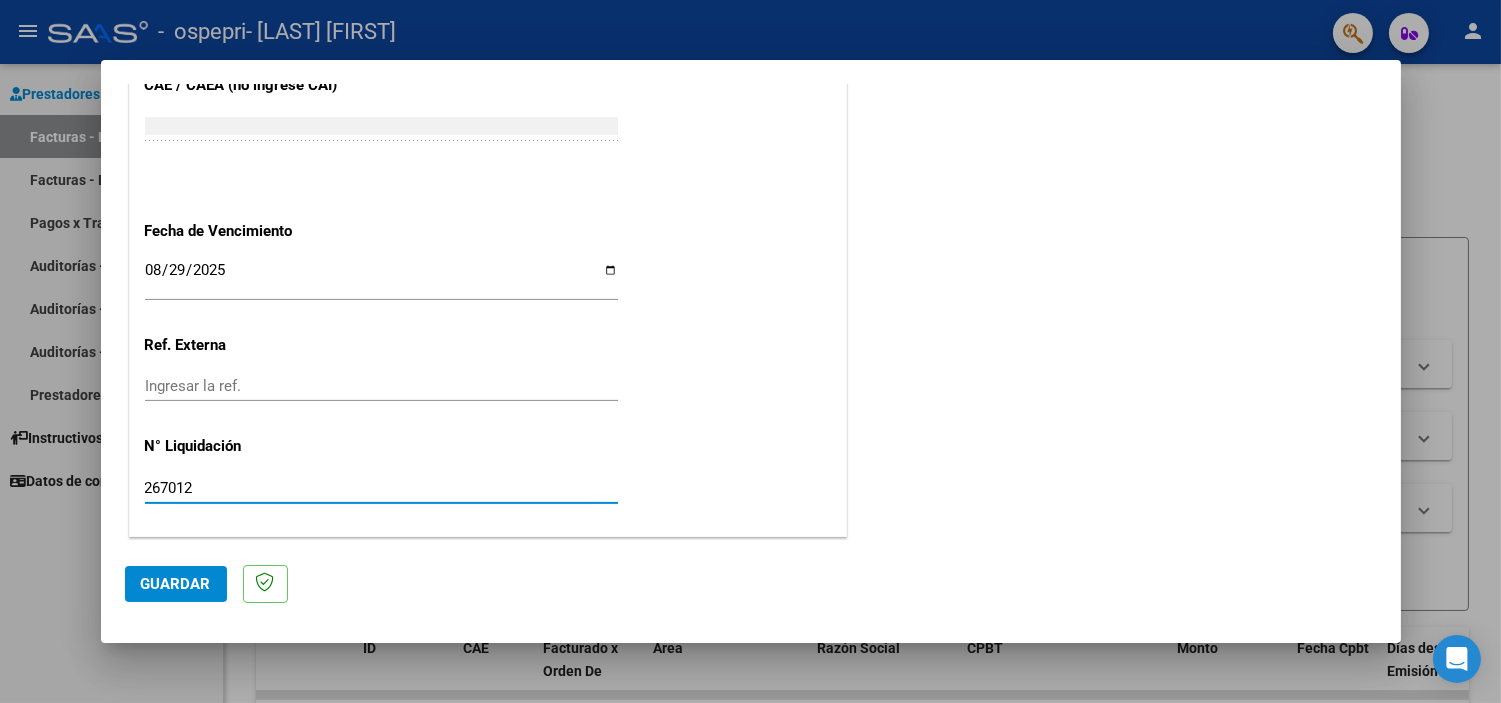 type on "267012" 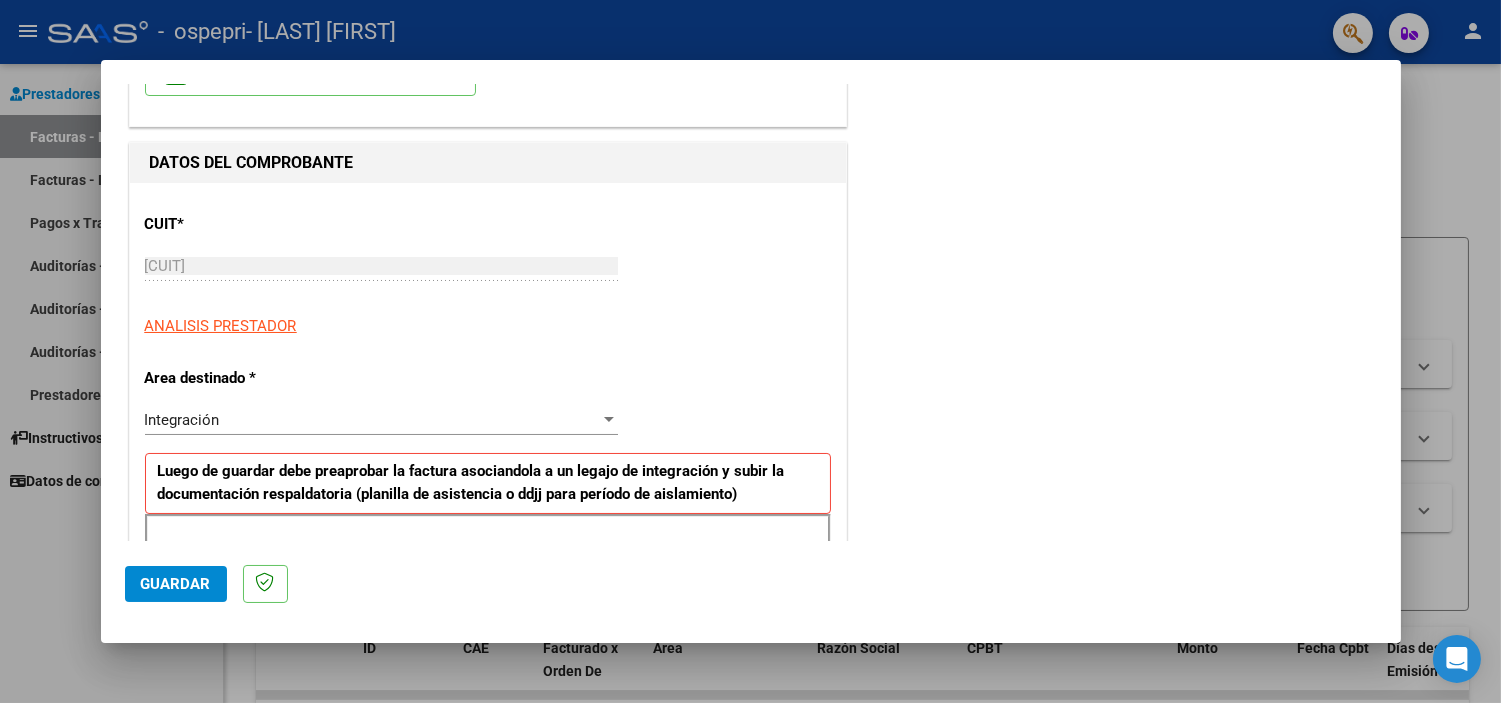scroll, scrollTop: 0, scrollLeft: 0, axis: both 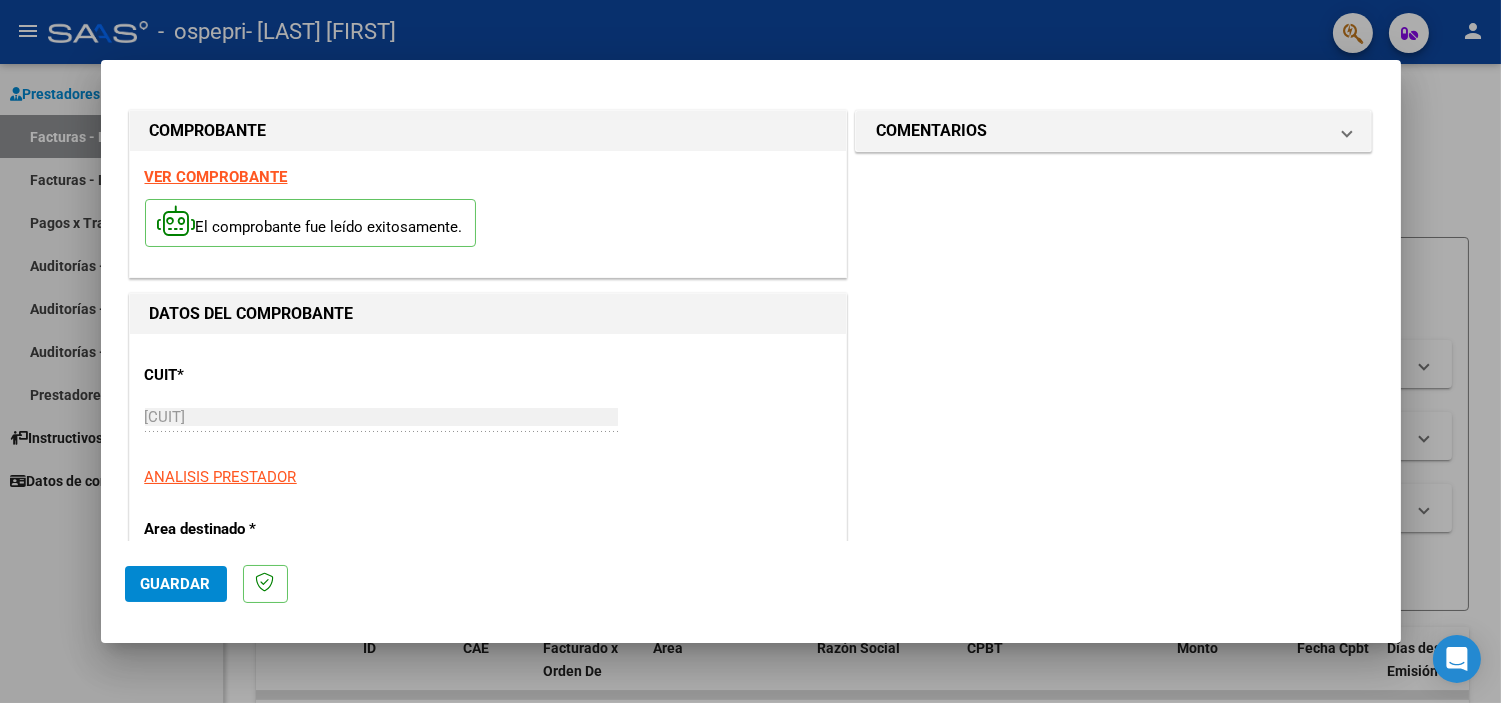 click on "VER COMPROBANTE" at bounding box center [216, 177] 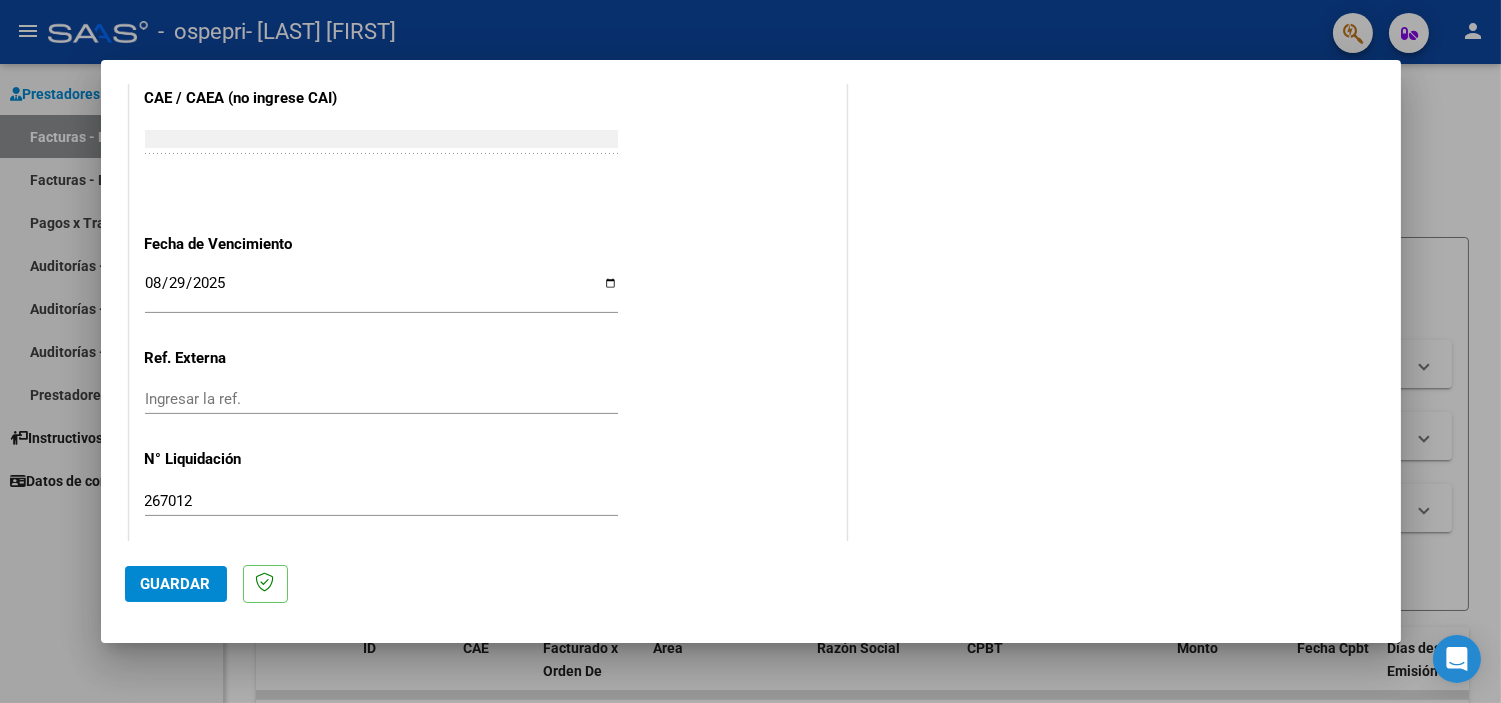 scroll, scrollTop: 1265, scrollLeft: 0, axis: vertical 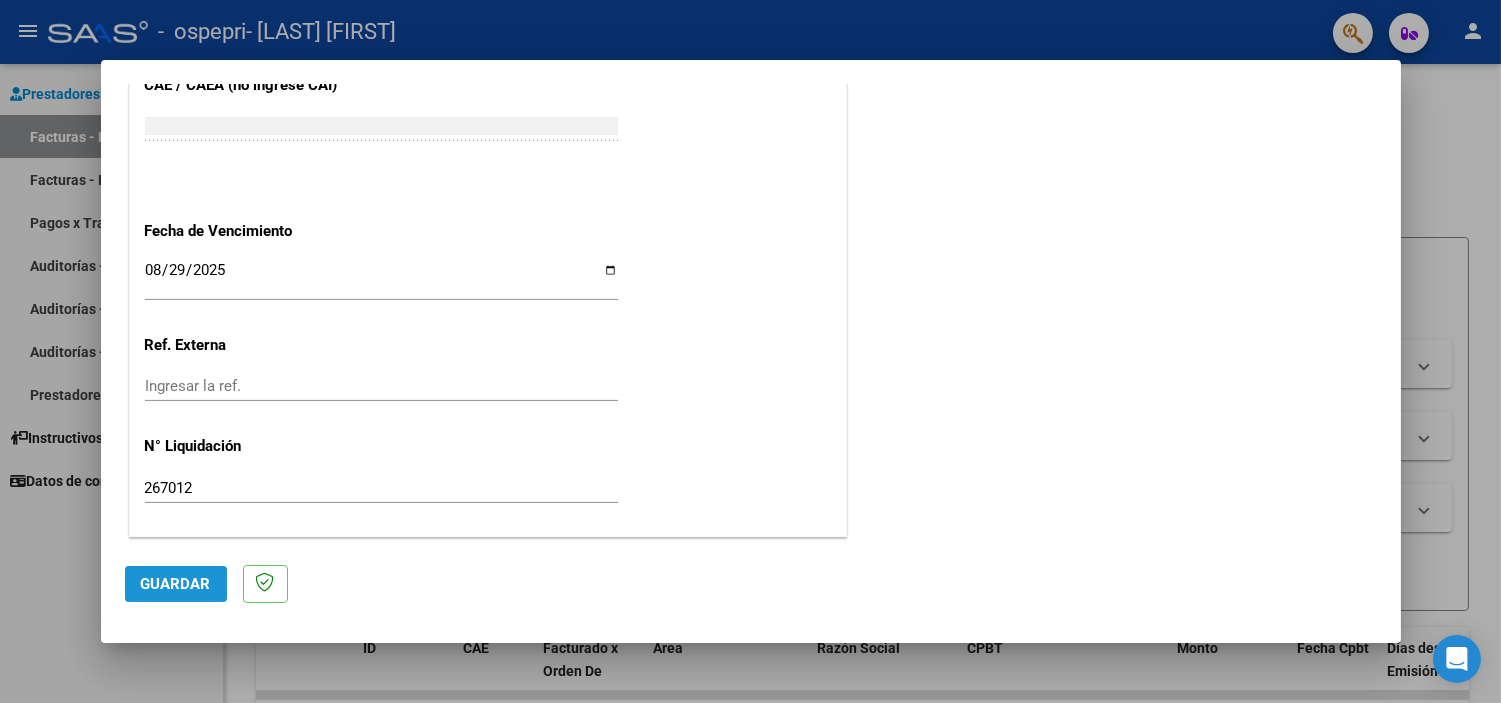 click on "Guardar" 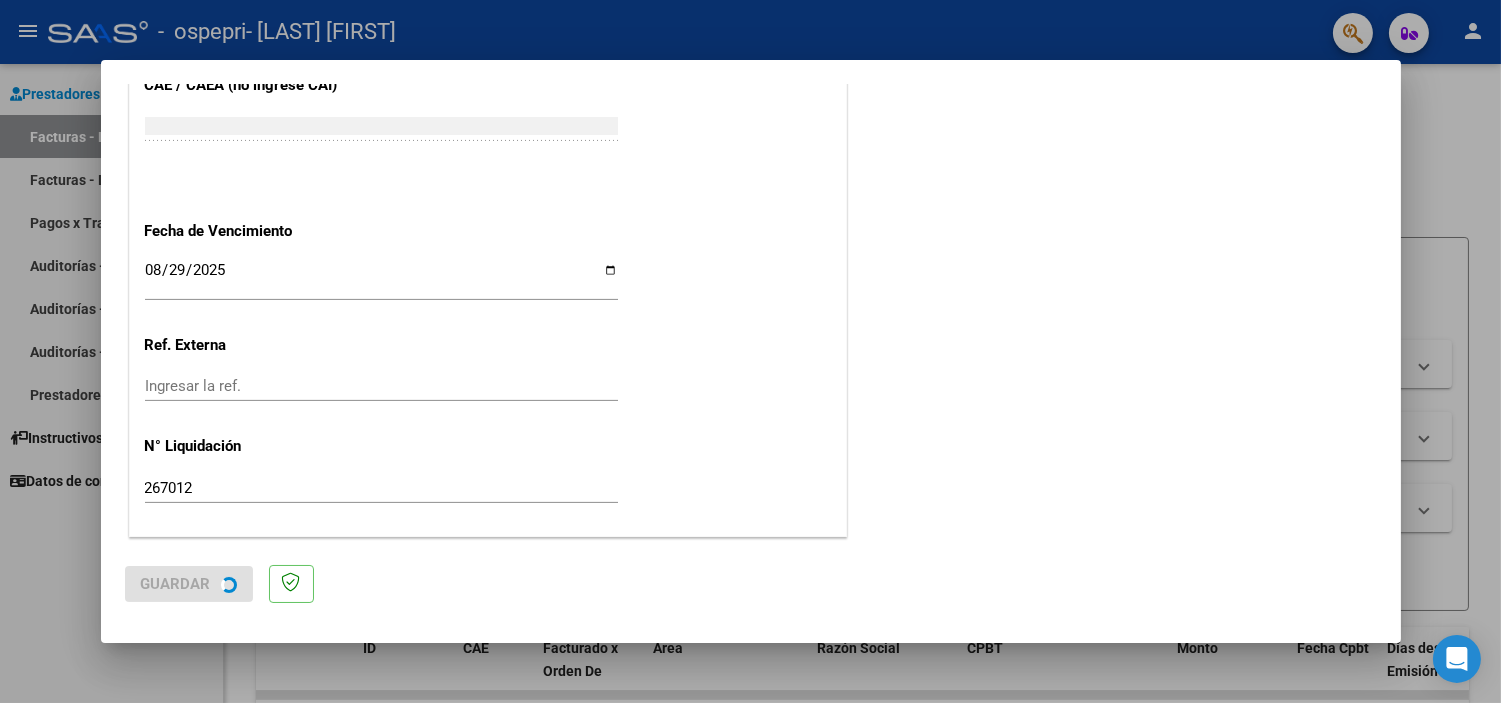 scroll, scrollTop: 0, scrollLeft: 0, axis: both 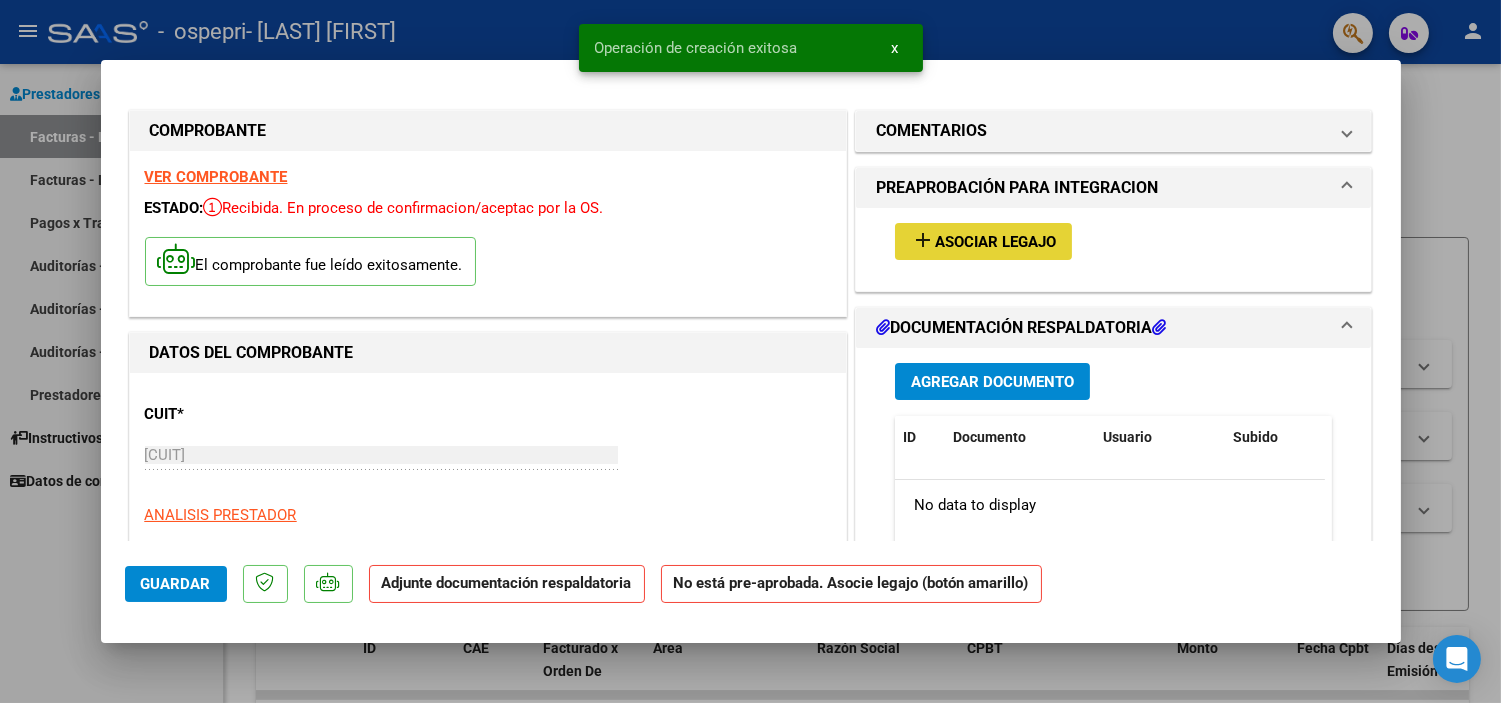 click on "Asociar Legajo" at bounding box center [995, 242] 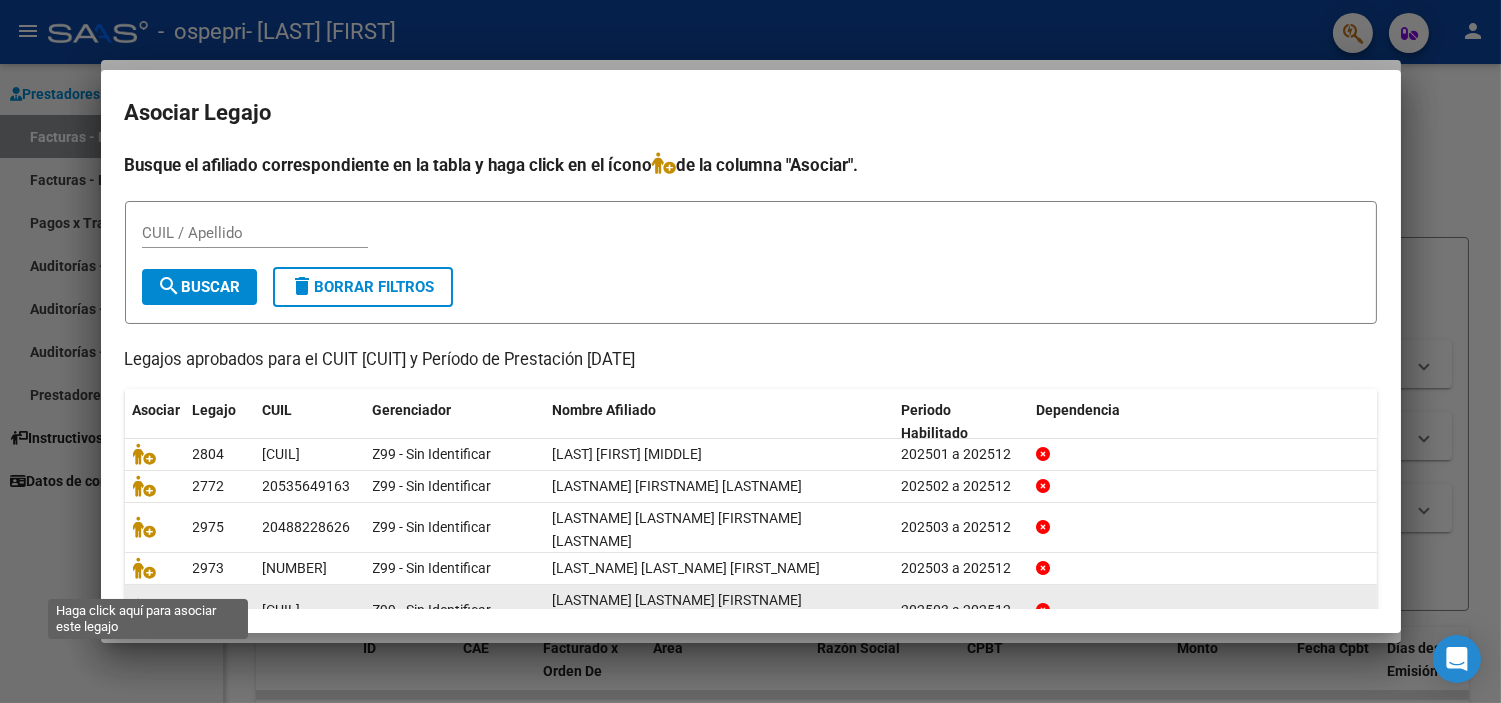 click 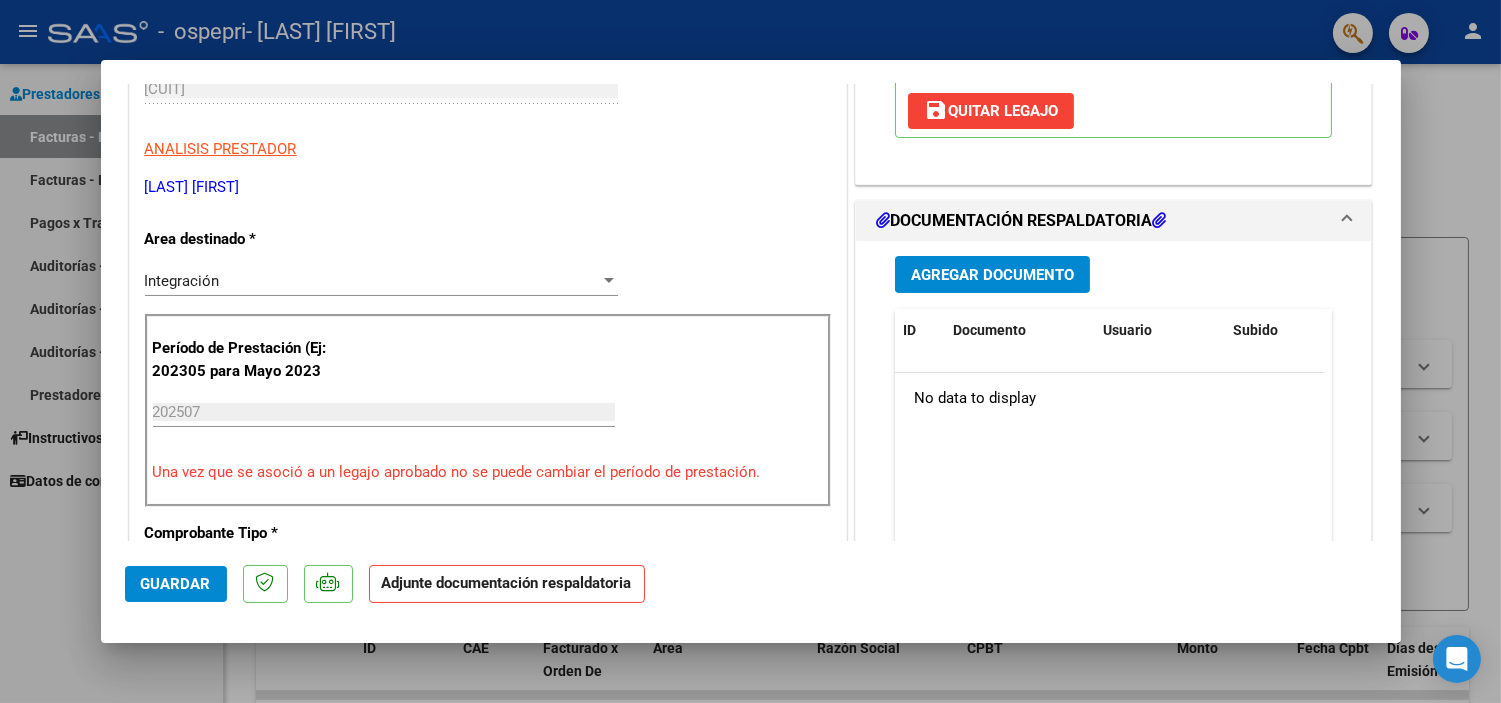 scroll, scrollTop: 408, scrollLeft: 0, axis: vertical 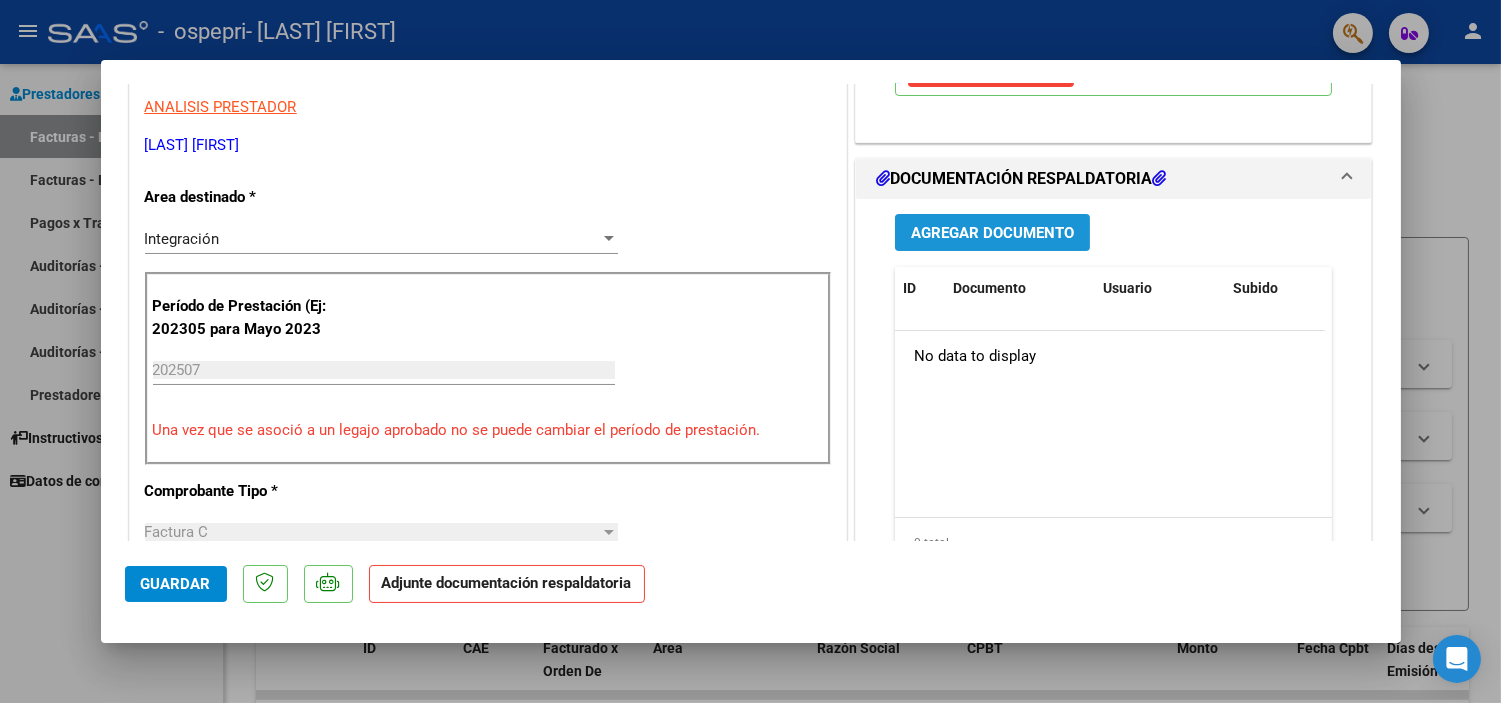click on "Agregar Documento" at bounding box center [992, 233] 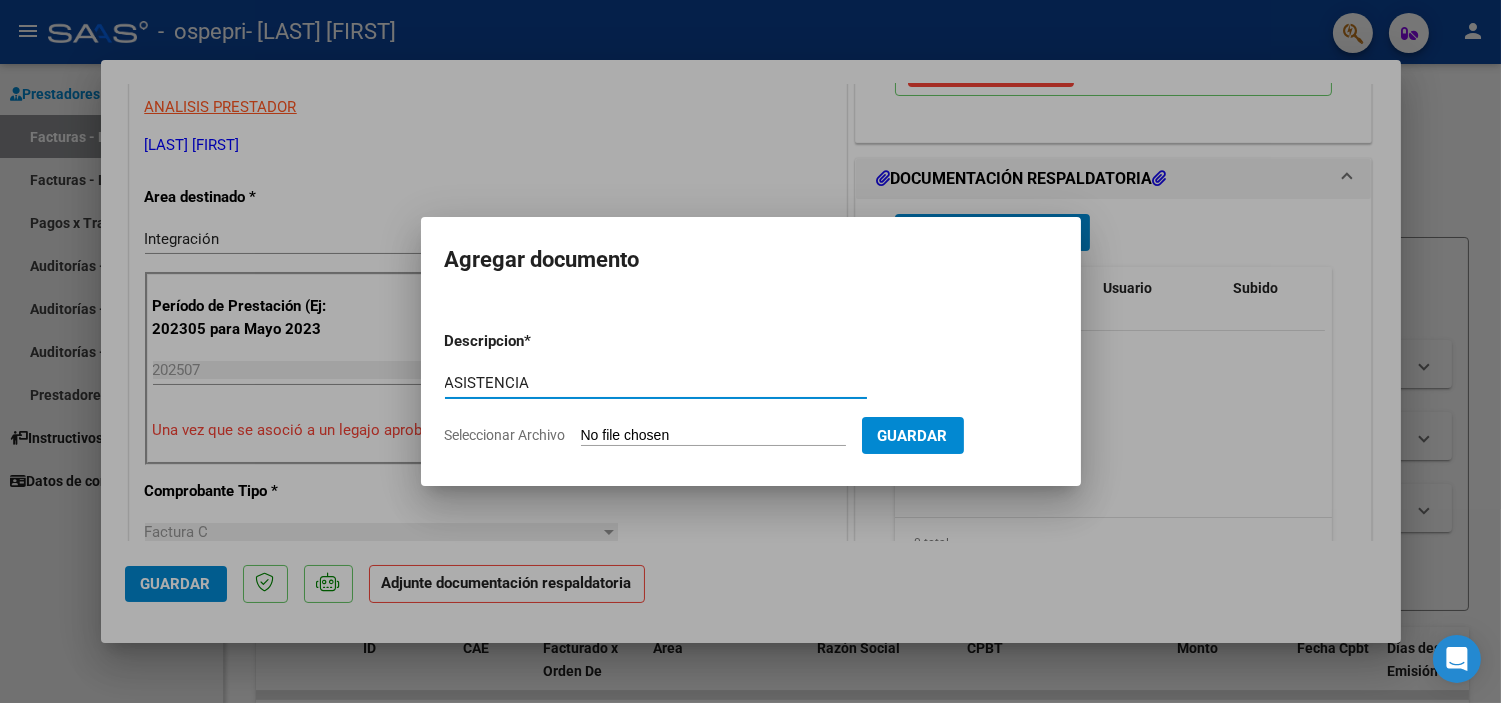 type on "ASISTENCIA" 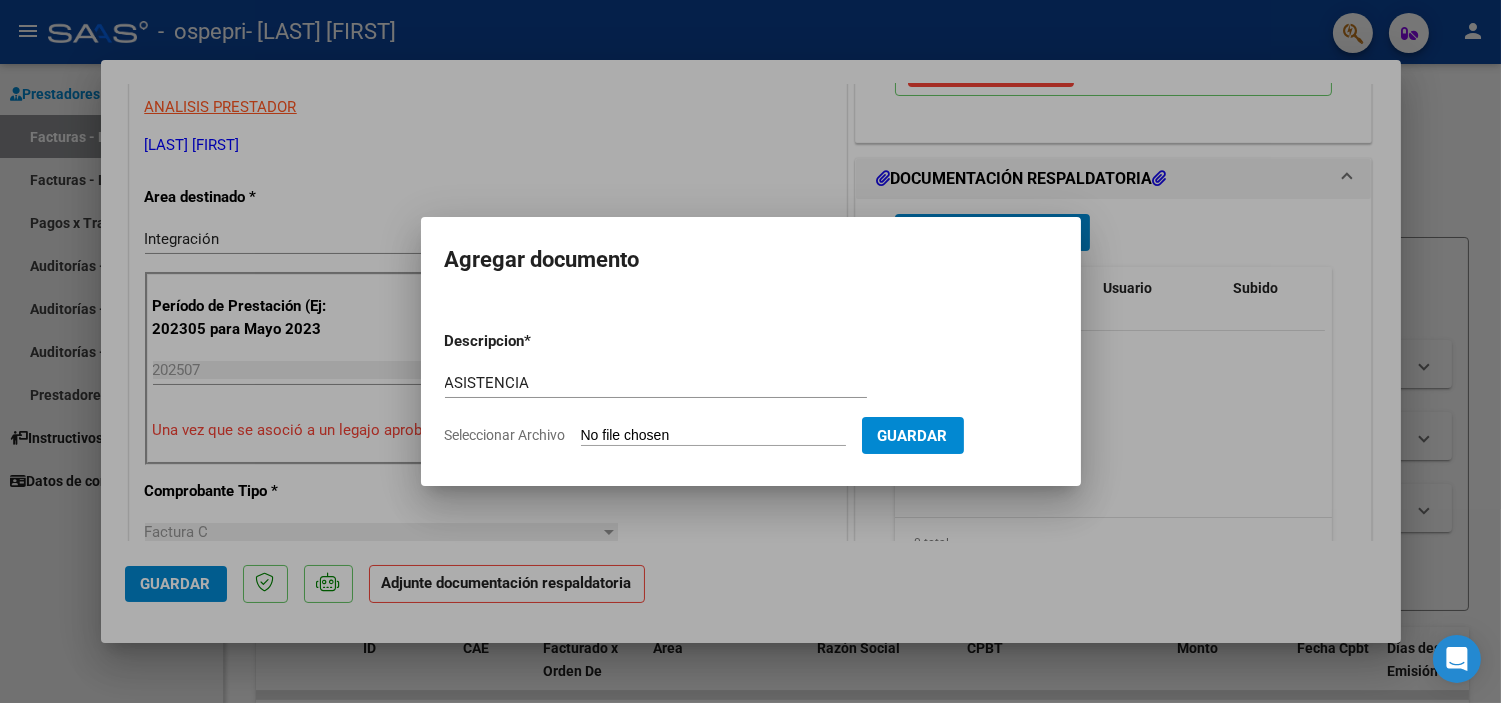 click on "Seleccionar Archivo" at bounding box center [713, 436] 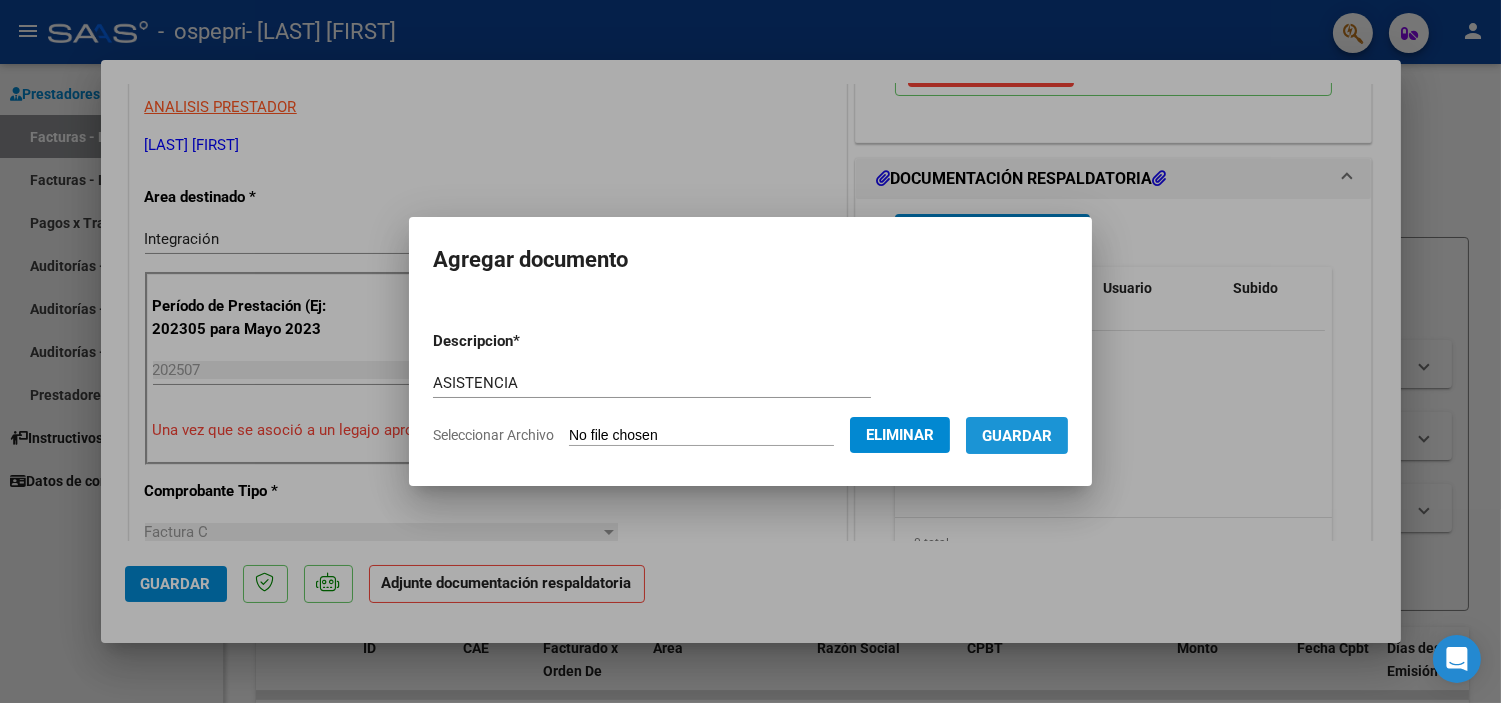 click on "Guardar" at bounding box center [1017, 436] 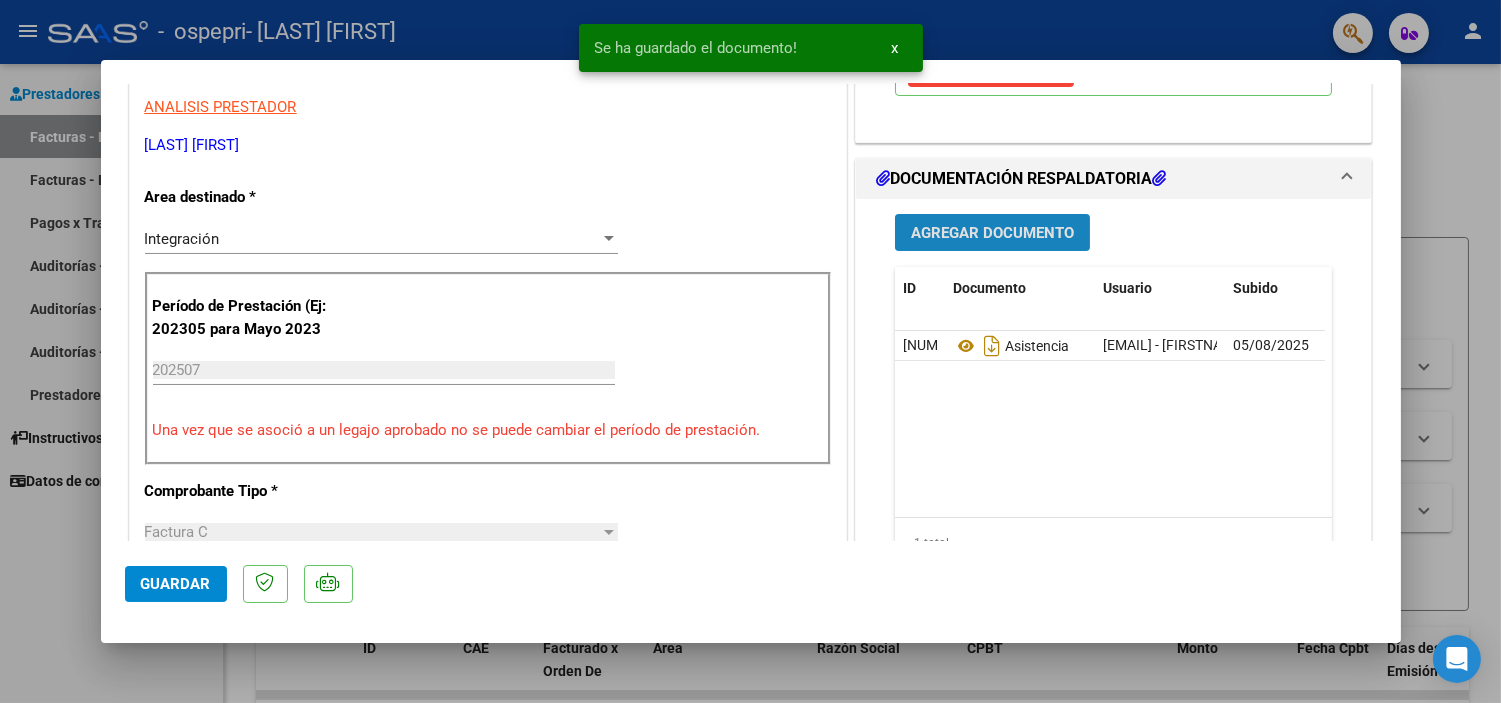 click on "Agregar Documento" at bounding box center [992, 233] 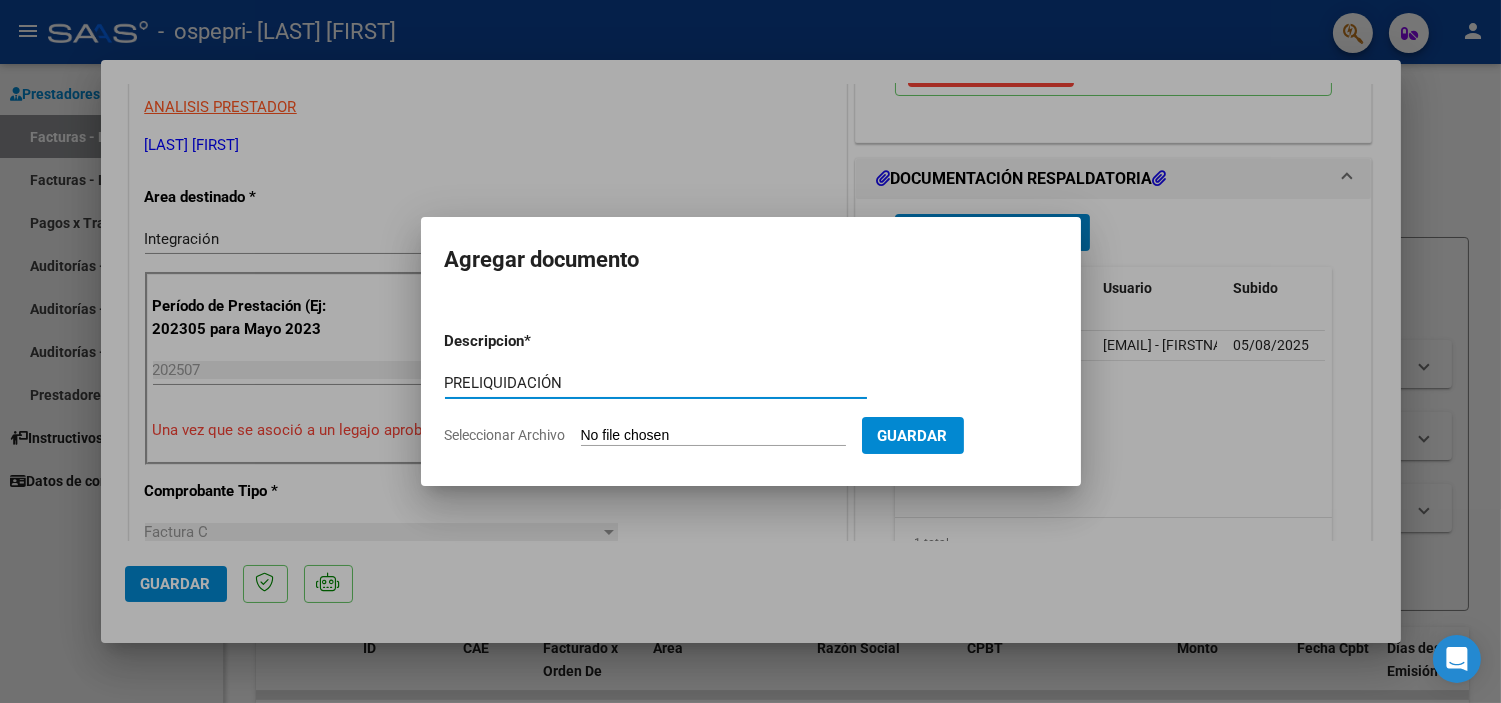 type on "PRELIQUIDACIÓN" 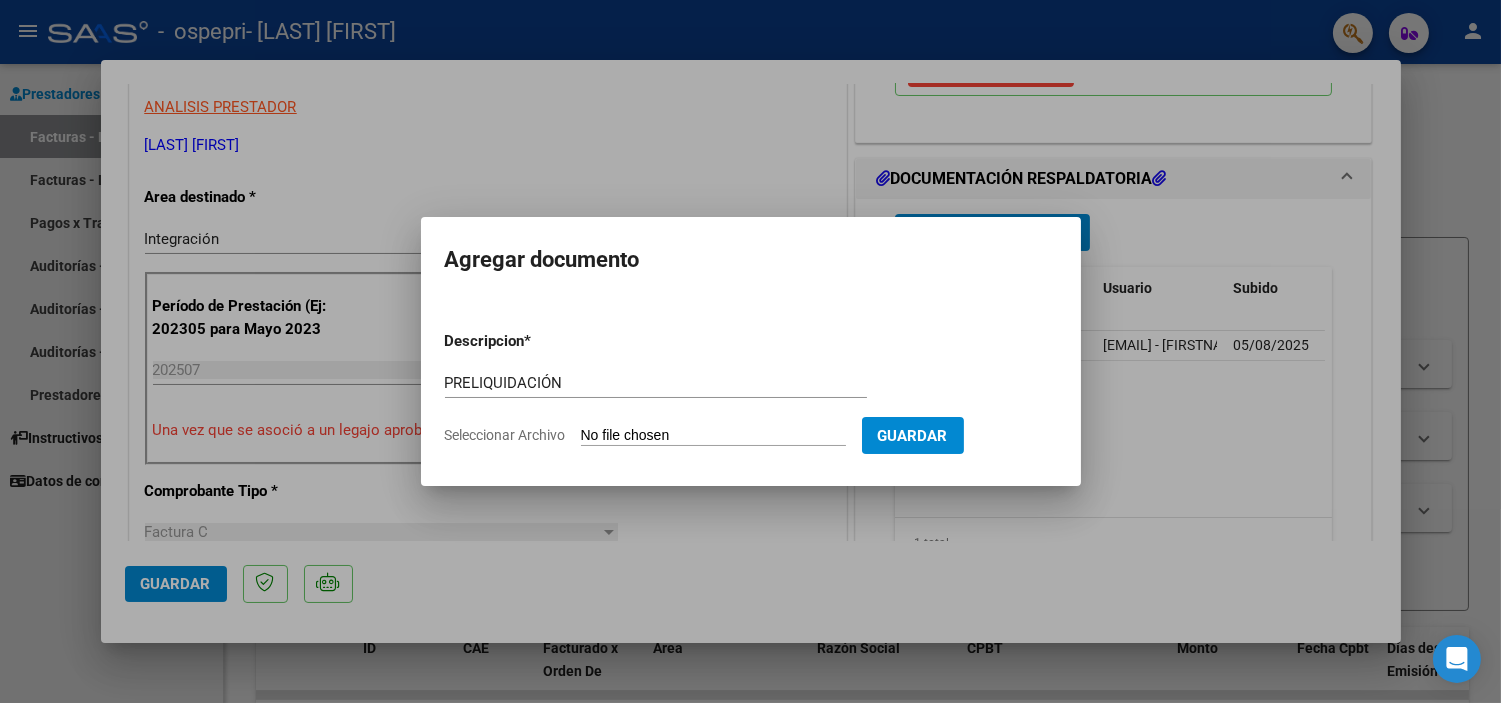 click on "Seleccionar Archivo" at bounding box center [713, 436] 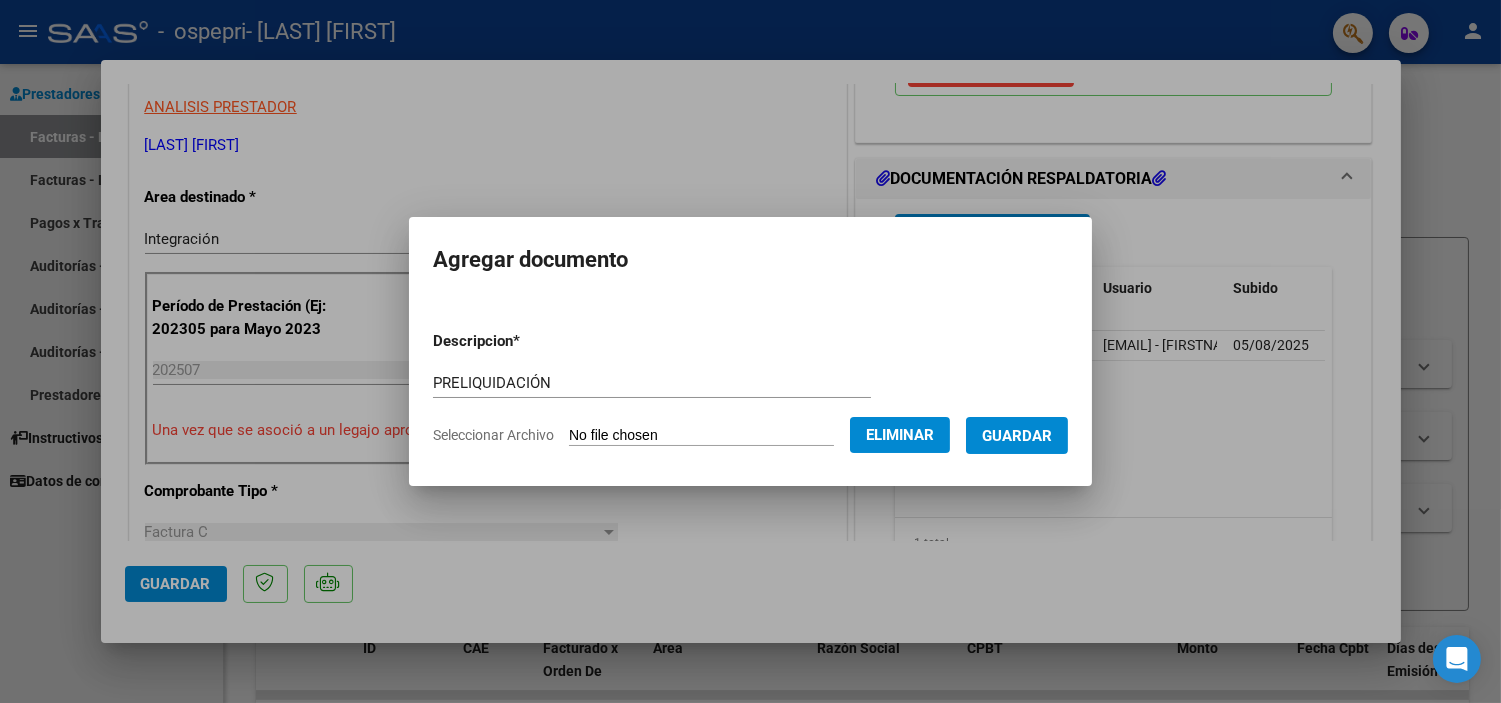 click on "Guardar" at bounding box center [1017, 436] 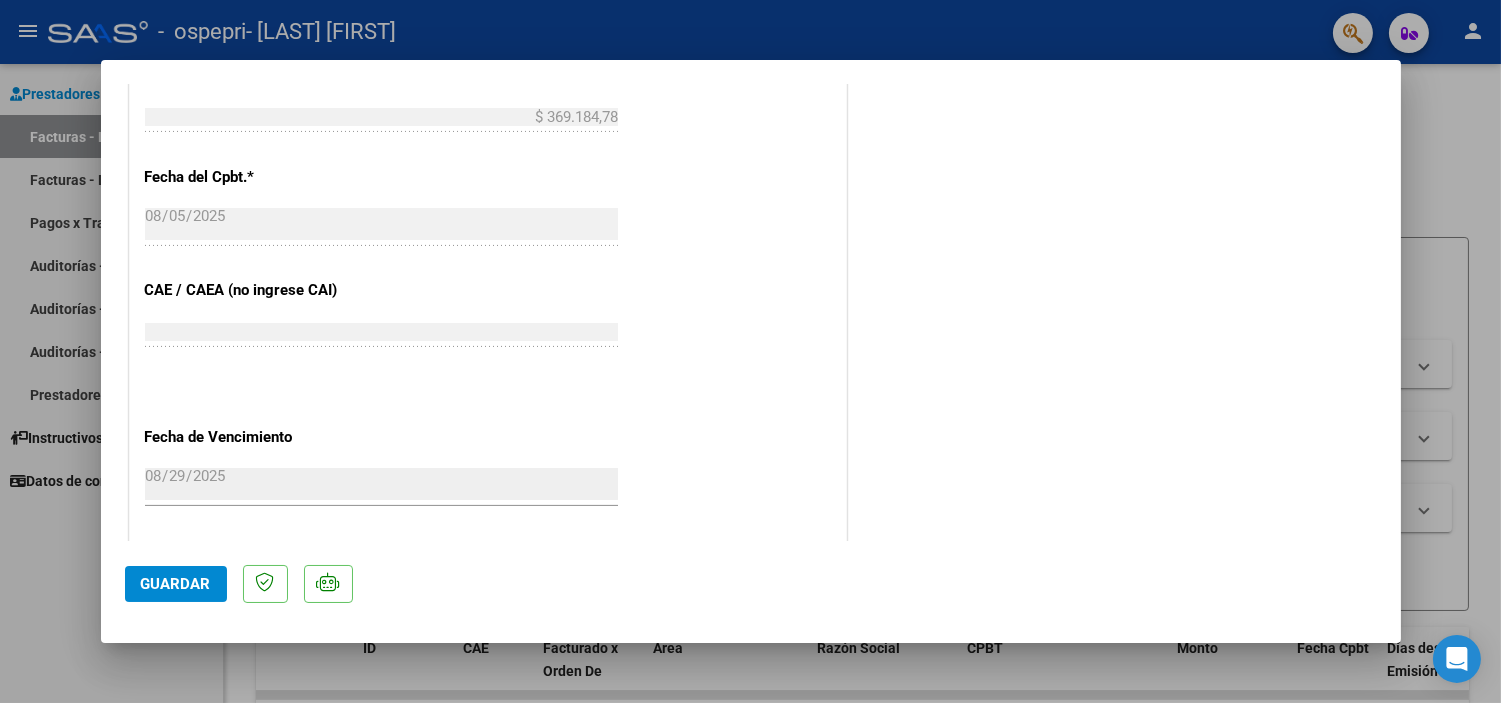 scroll, scrollTop: 1332, scrollLeft: 0, axis: vertical 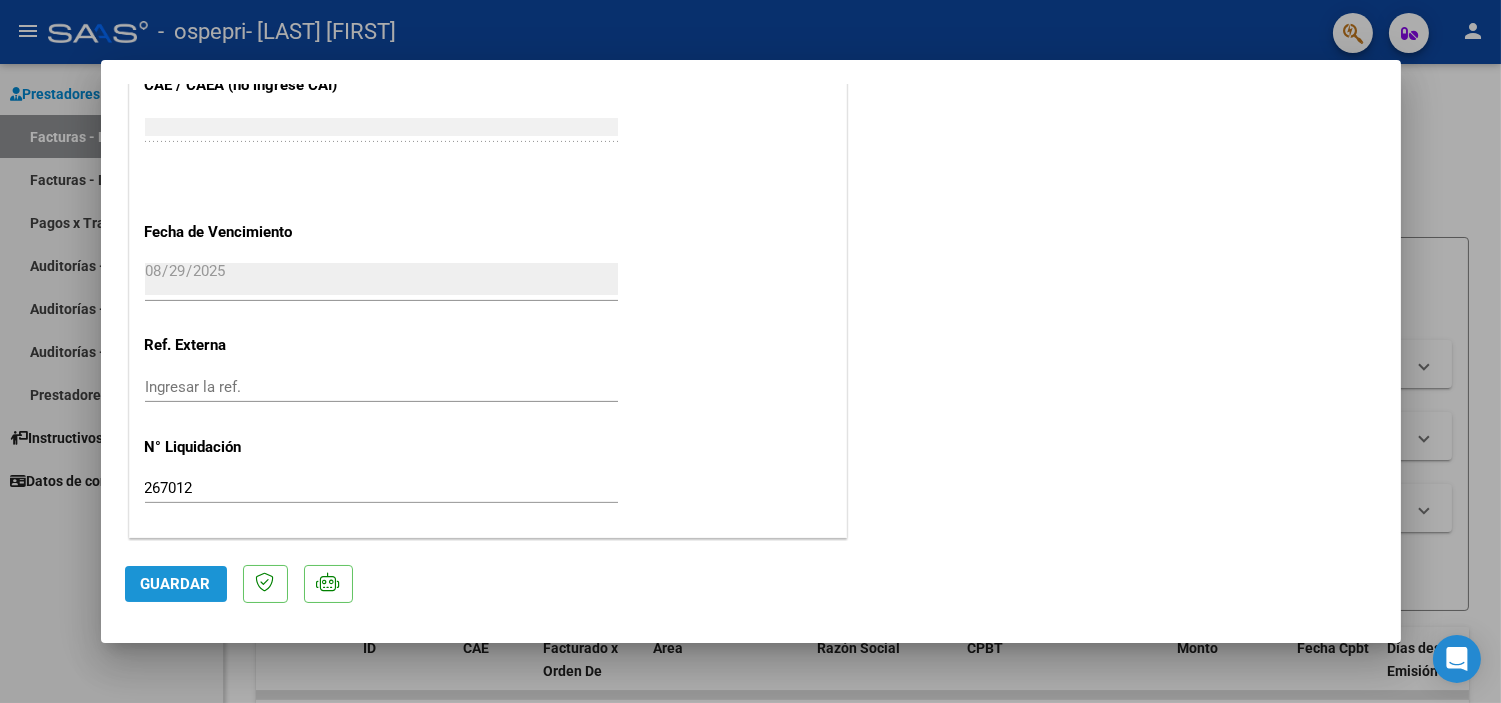 click on "Guardar" 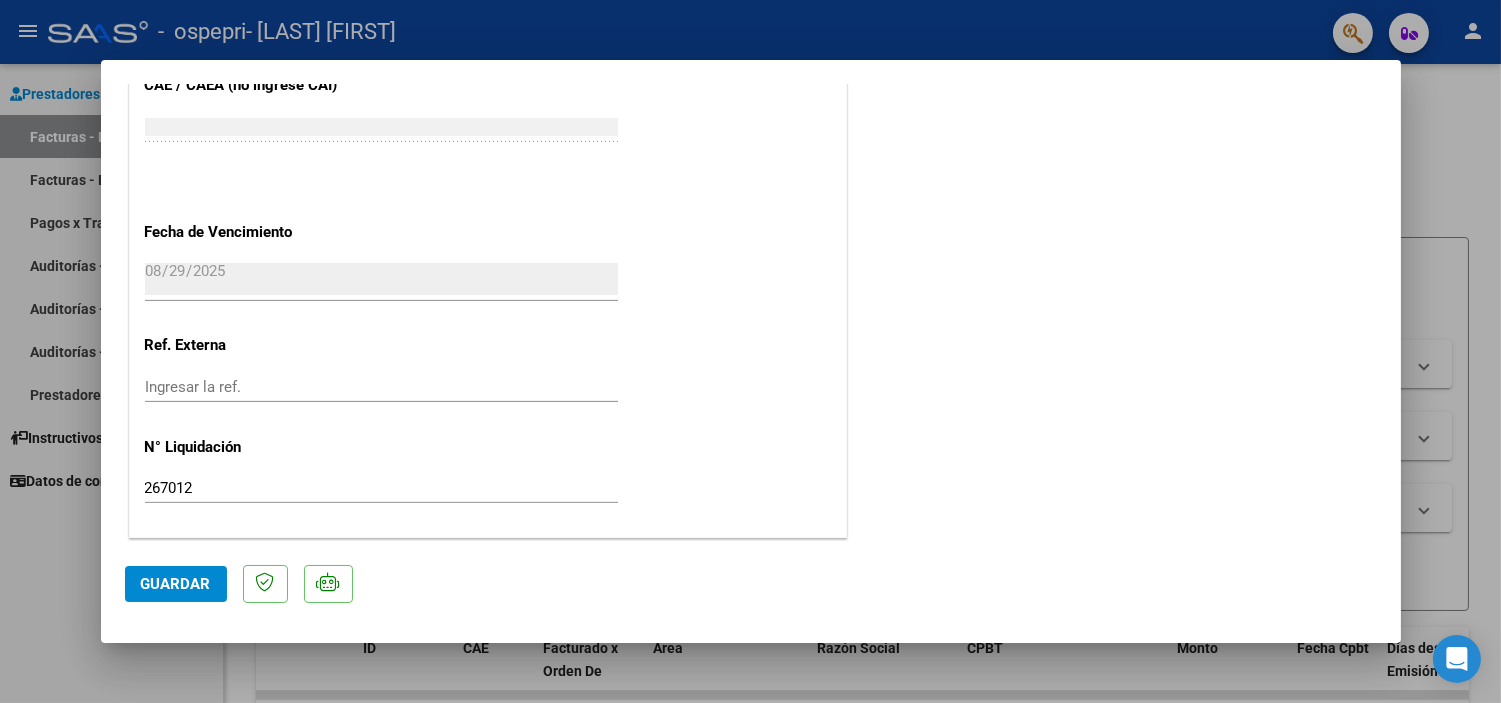 click at bounding box center [750, 351] 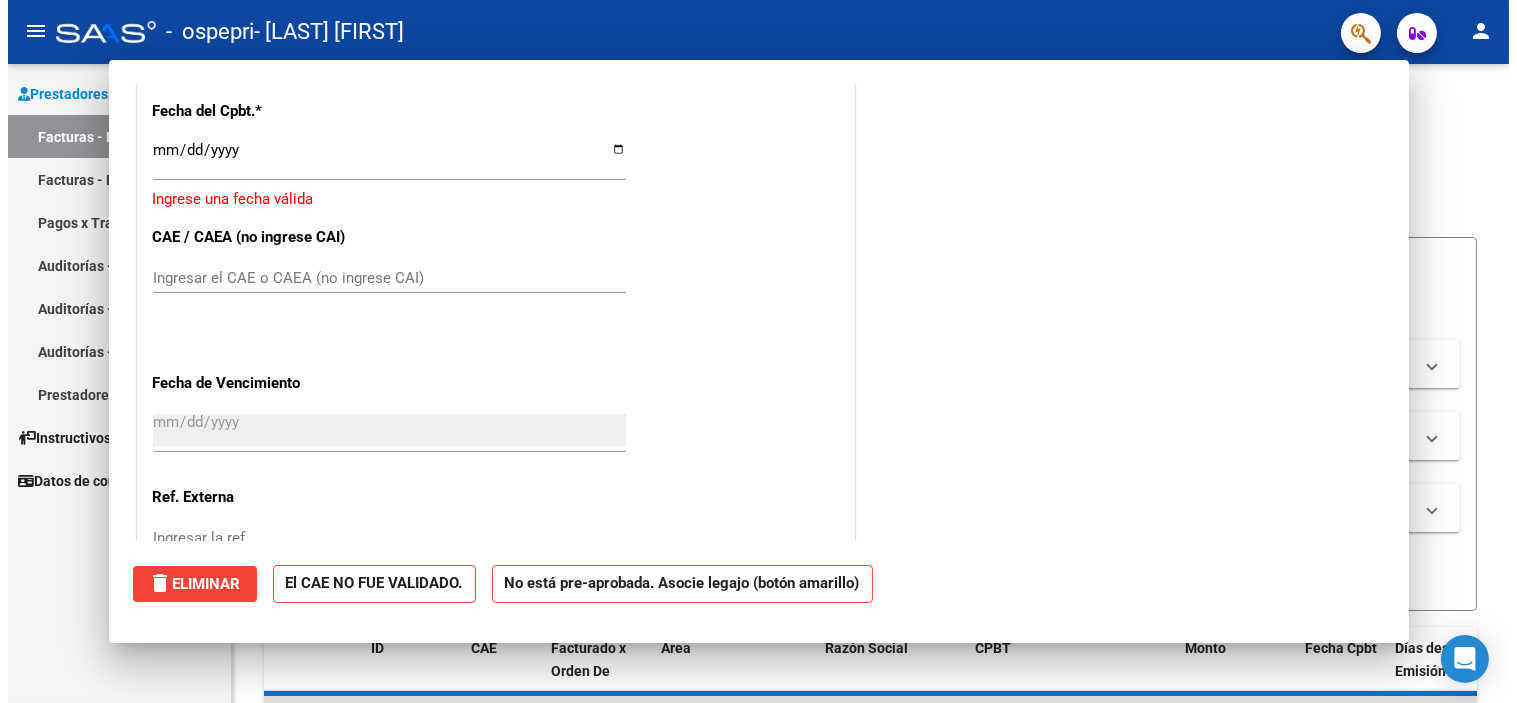 scroll, scrollTop: 0, scrollLeft: 0, axis: both 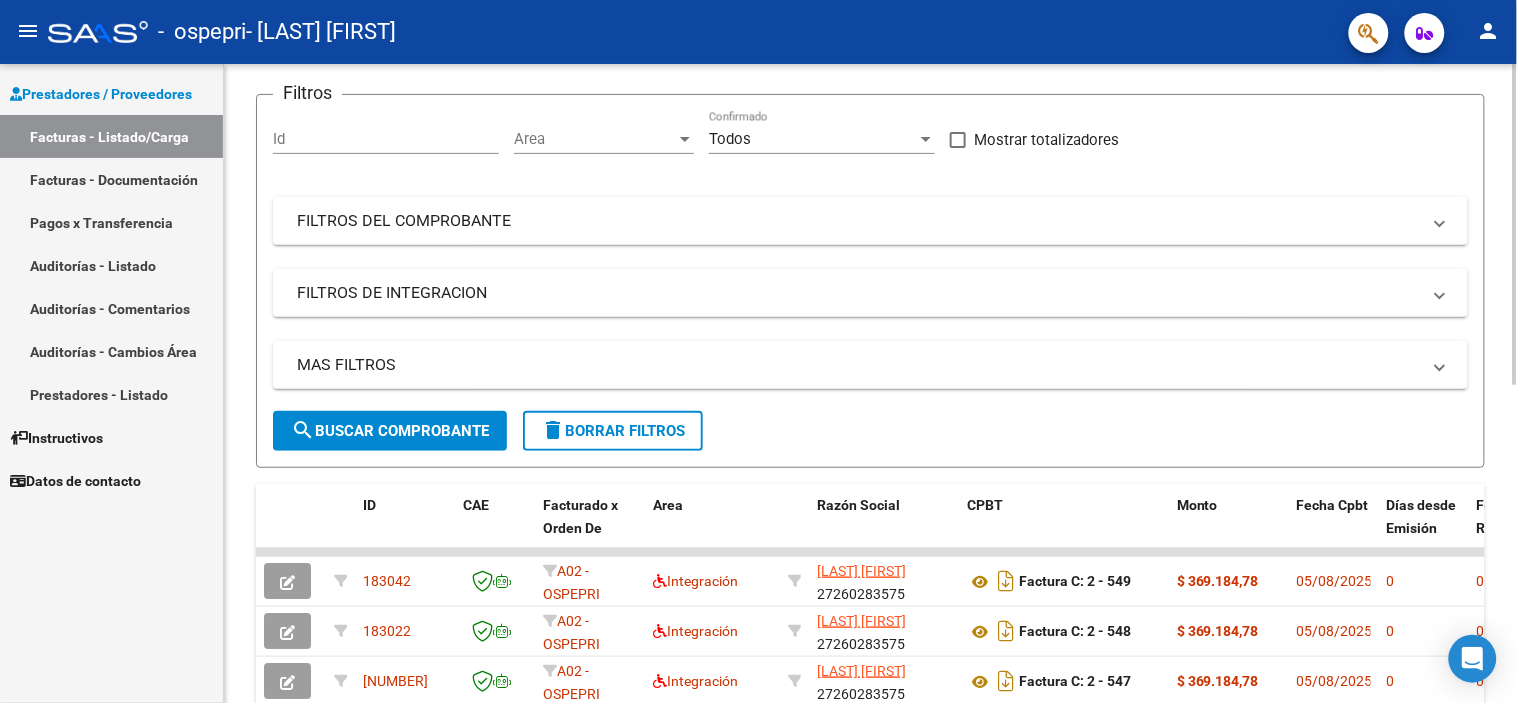 click on "Video tutorial   PRESTADORES -> Listado de CPBTs Emitidos por Prestadores / Proveedores (alt+q)   Cargar Comprobante
cloud_download  CSV  cloud_download  EXCEL  cloud_download  Estandar   Descarga Masiva
Filtros Id Area Area Todos Confirmado   Mostrar totalizadores   FILTROS DEL COMPROBANTE  Comprobante Tipo Comprobante Tipo Start date – End date Fec. Comprobante Desde / Hasta Días Emisión Desde(cant. días) Días Emisión Hasta(cant. días) CUIT / Razón Social Pto. Venta Nro. Comprobante Código SSS CAE Válido CAE Válido Todos Cargado Módulo Hosp. Todos Tiene facturacion Apócrifa Hospital Refes  FILTROS DE INTEGRACION  Período De Prestación Campos del Archivo de Rendición Devuelto x SSS (dr_envio) Todos Rendido x SSS (dr_envio) Tipo de Registro Tipo de Registro Período Presentación Período Presentación Campos del Legajo Asociado (preaprobación) Afiliado Legajo (cuil/nombre) Todos Solo facturas preaprobadas  MAS FILTROS  Todos Con Doc. Respaldatoria Todos Con Trazabilidad Todos – – 0" 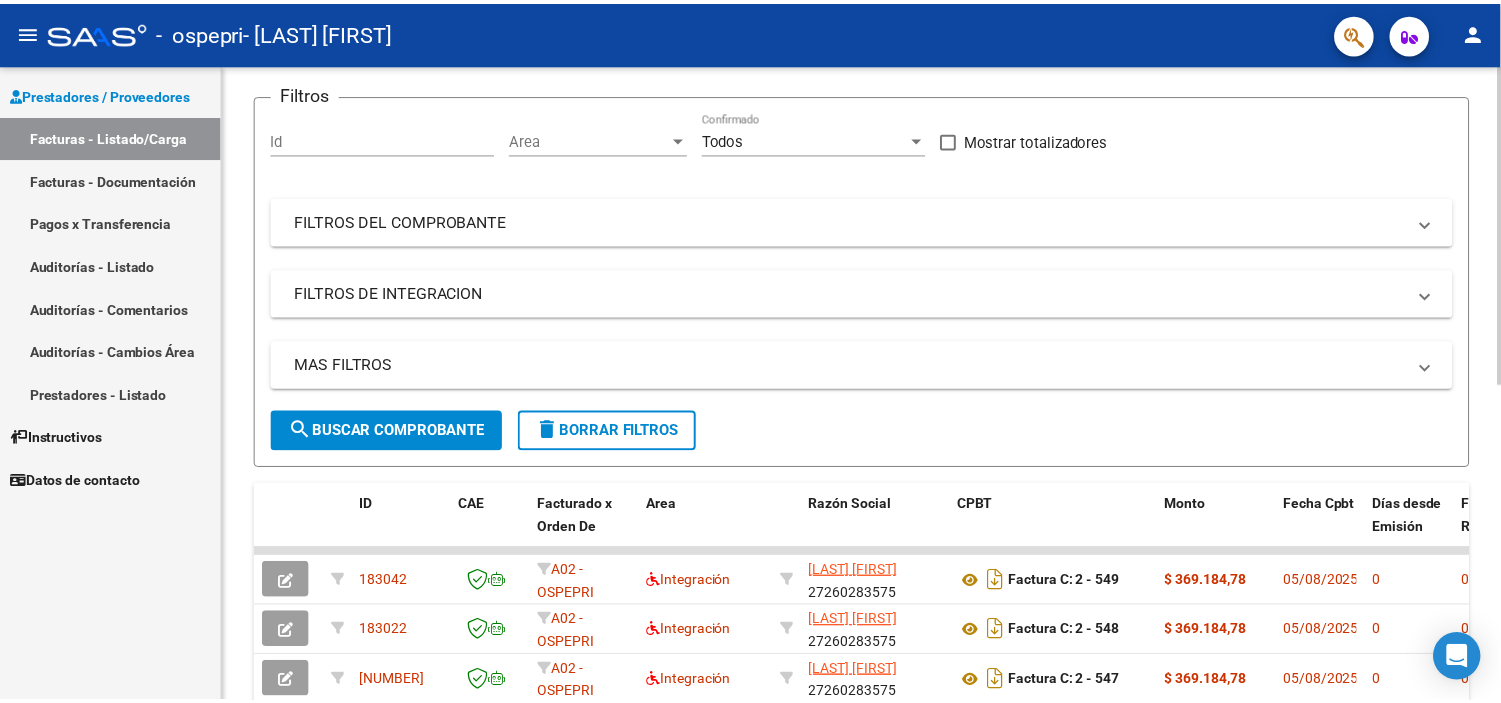 scroll, scrollTop: 0, scrollLeft: 0, axis: both 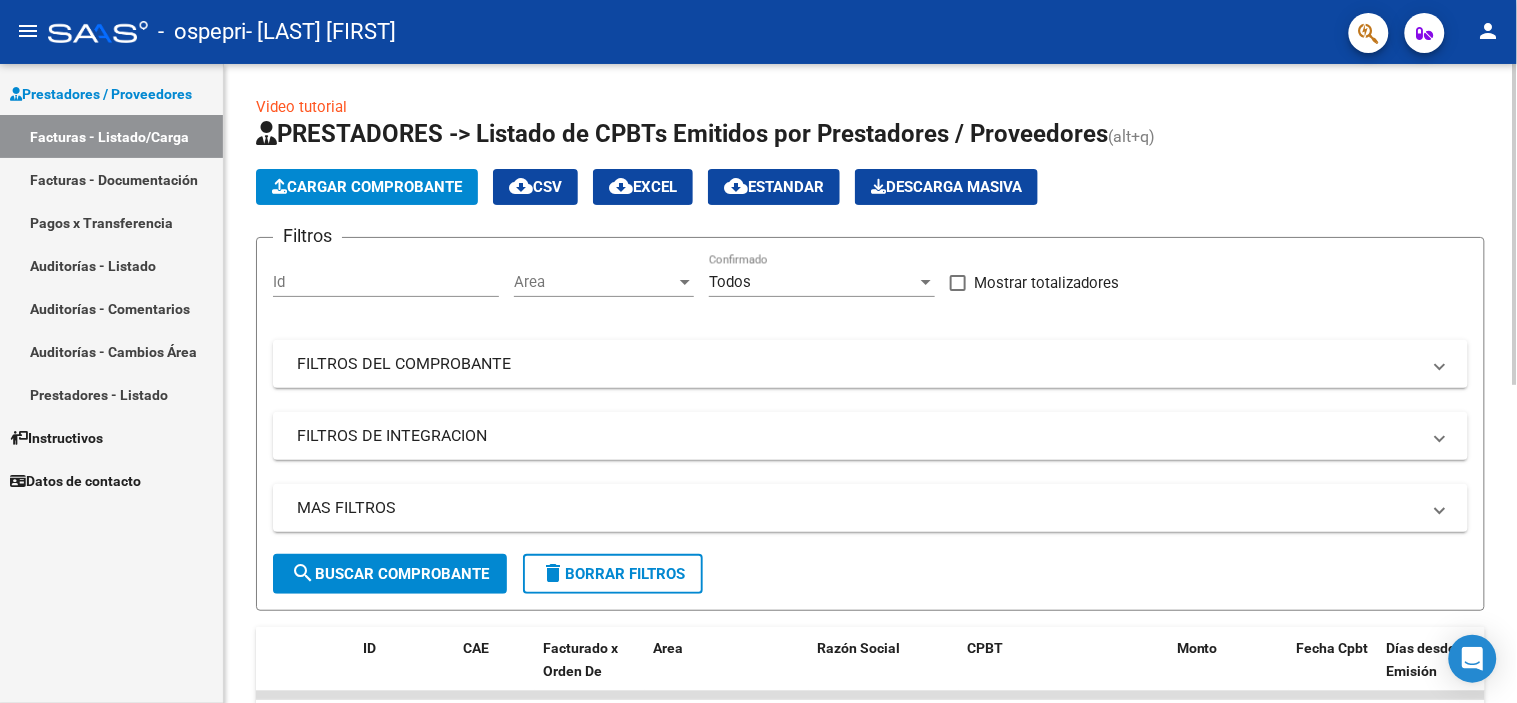 click on "Video tutorial   PRESTADORES -> Listado de CPBTs Emitidos por Prestadores / Proveedores (alt+q)   Cargar Comprobante
cloud_download  CSV  cloud_download  EXCEL  cloud_download  Estandar   Descarga Masiva
Filtros Id Area Area Todos Confirmado   Mostrar totalizadores   FILTROS DEL COMPROBANTE  Comprobante Tipo Comprobante Tipo Start date – End date Fec. Comprobante Desde / Hasta Días Emisión Desde(cant. días) Días Emisión Hasta(cant. días) CUIT / Razón Social Pto. Venta Nro. Comprobante Código SSS CAE Válido CAE Válido Todos Cargado Módulo Hosp. Todos Tiene facturacion Apócrifa Hospital Refes  FILTROS DE INTEGRACION  Período De Prestación Campos del Archivo de Rendición Devuelto x SSS (dr_envio) Todos Rendido x SSS (dr_envio) Tipo de Registro Tipo de Registro Período Presentación Período Presentación Campos del Legajo Asociado (preaprobación) Afiliado Legajo (cuil/nombre) Todos Solo facturas preaprobadas  MAS FILTROS  Todos Con Doc. Respaldatoria Todos Con Trazabilidad Todos – – 0" 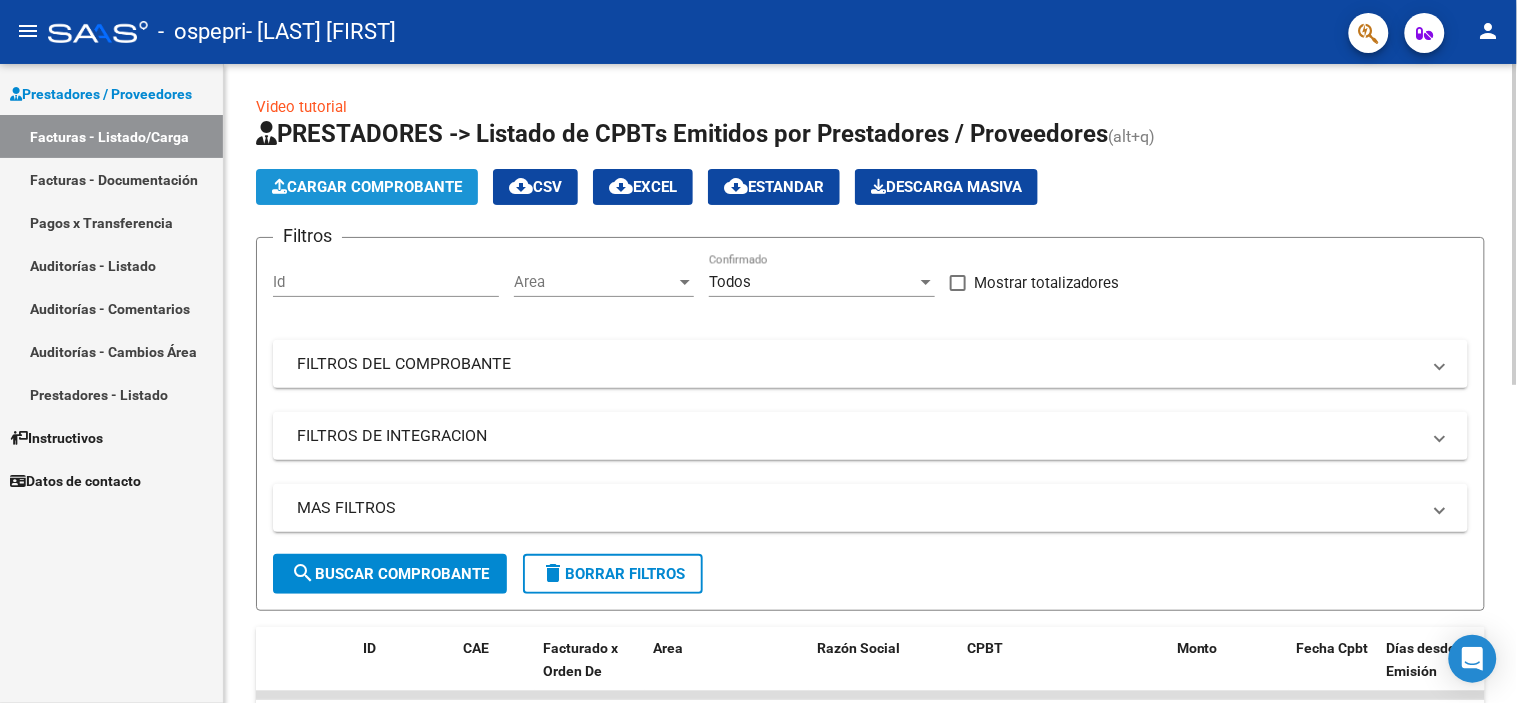 click on "Cargar Comprobante" 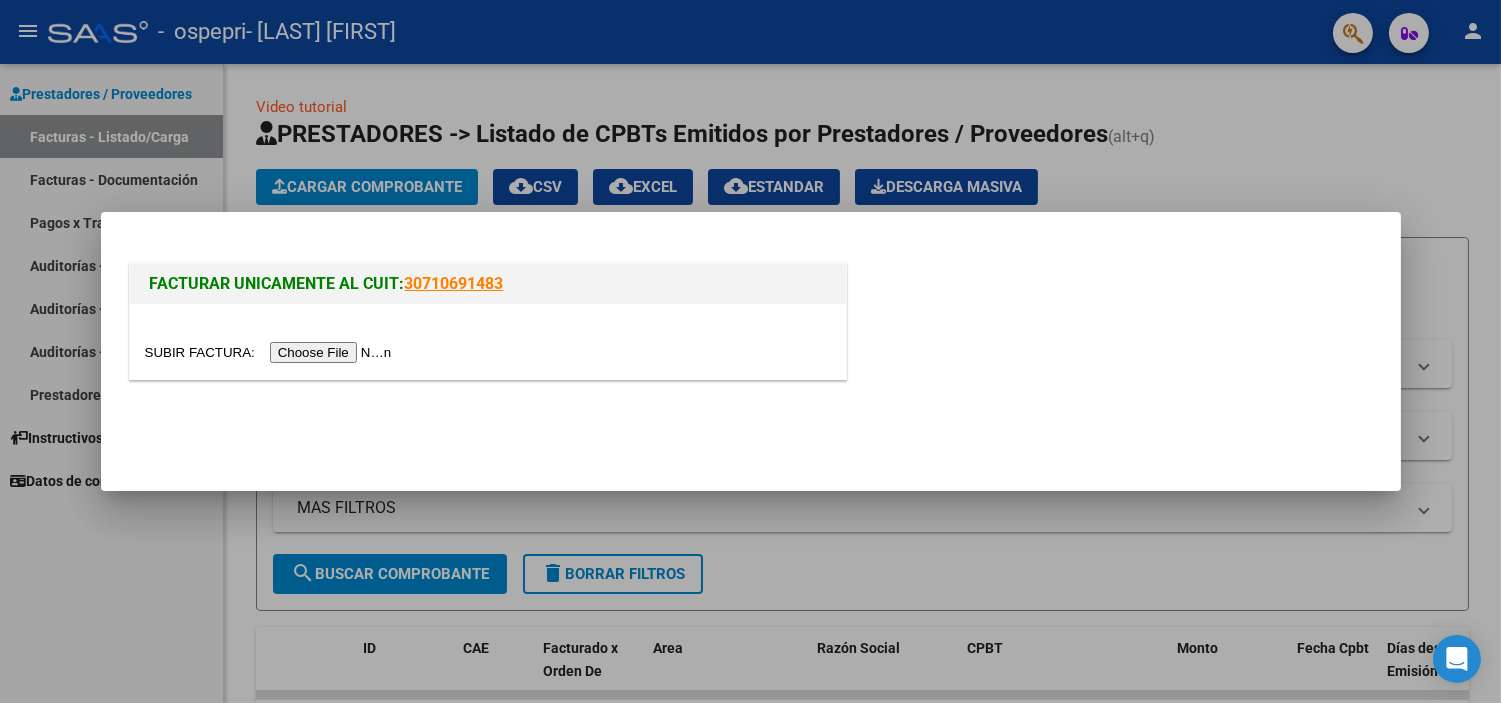 click at bounding box center [271, 352] 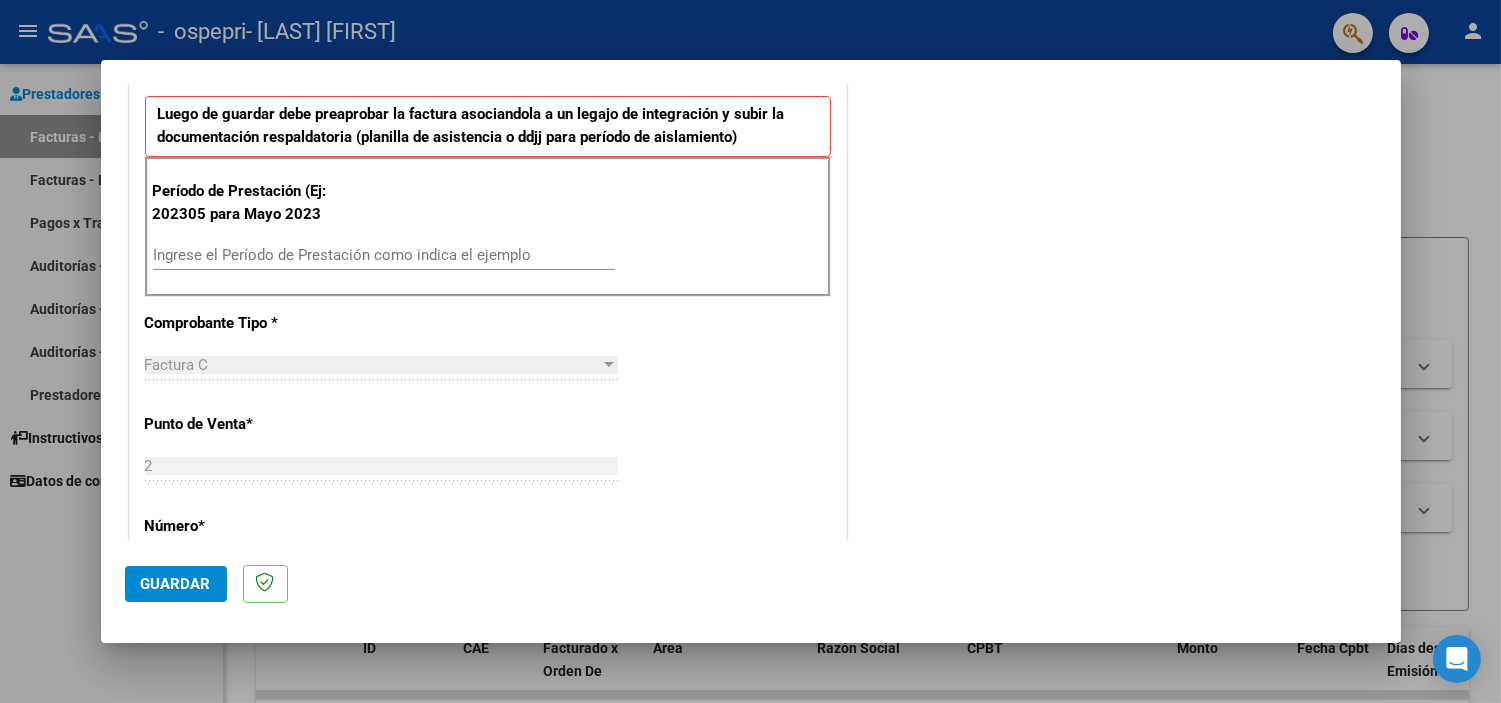 scroll, scrollTop: 517, scrollLeft: 0, axis: vertical 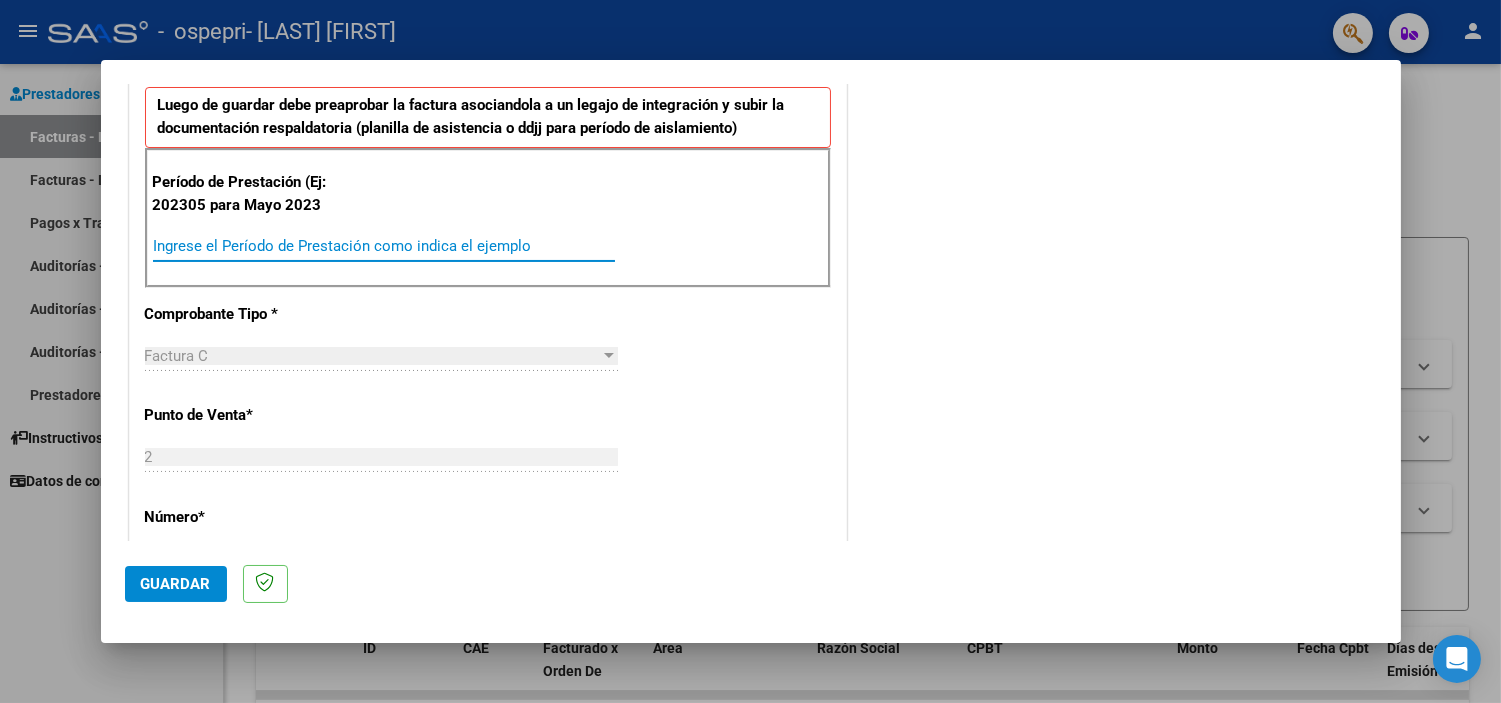 click on "Ingrese el Período de Prestación como indica el ejemplo" at bounding box center (384, 246) 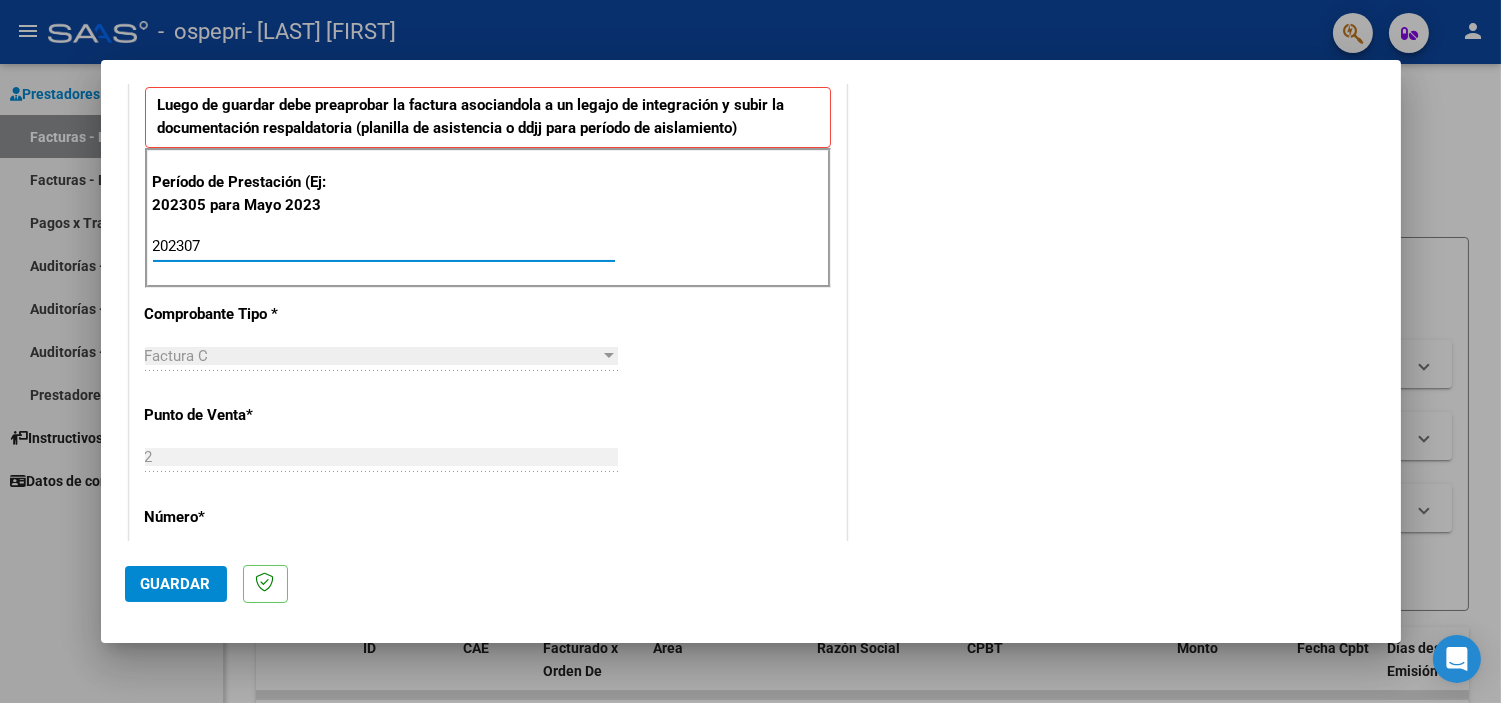 type on "202307" 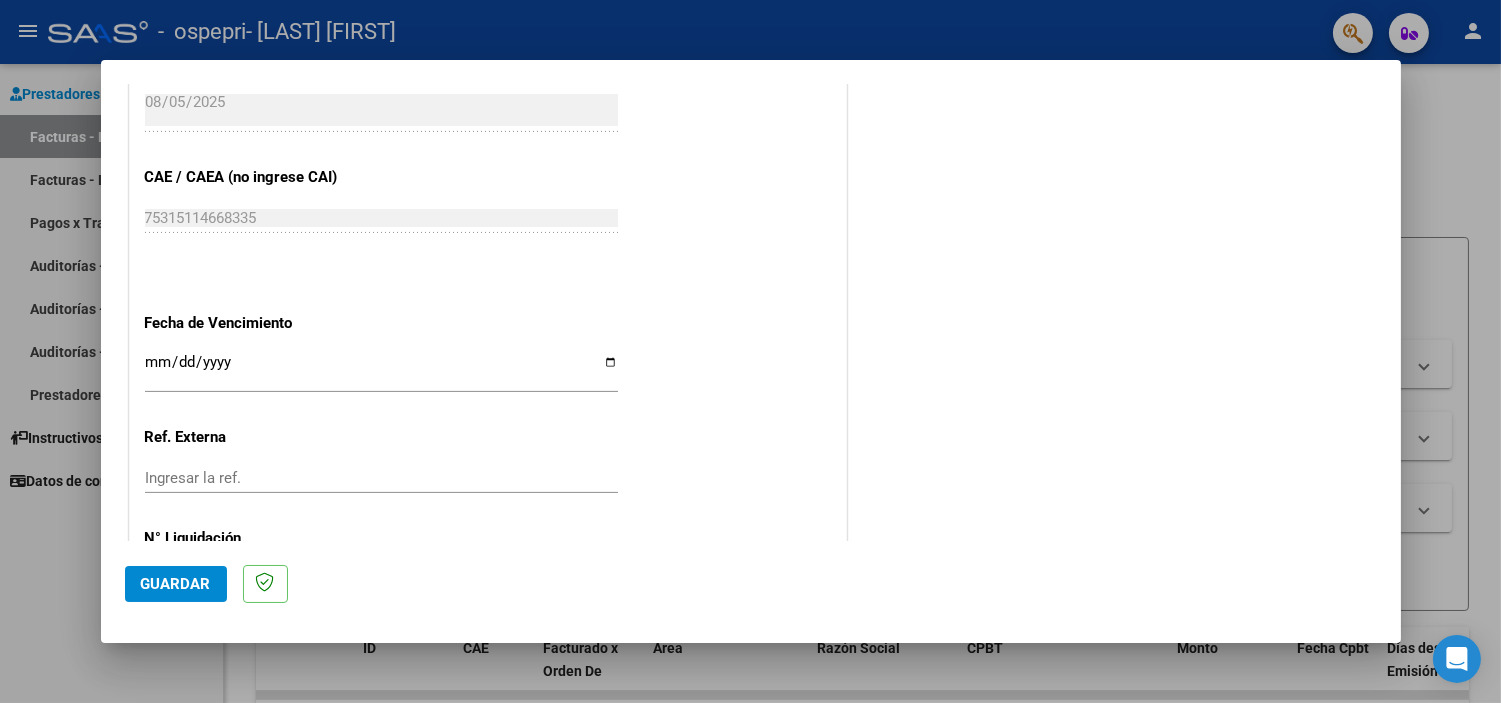 scroll, scrollTop: 1183, scrollLeft: 0, axis: vertical 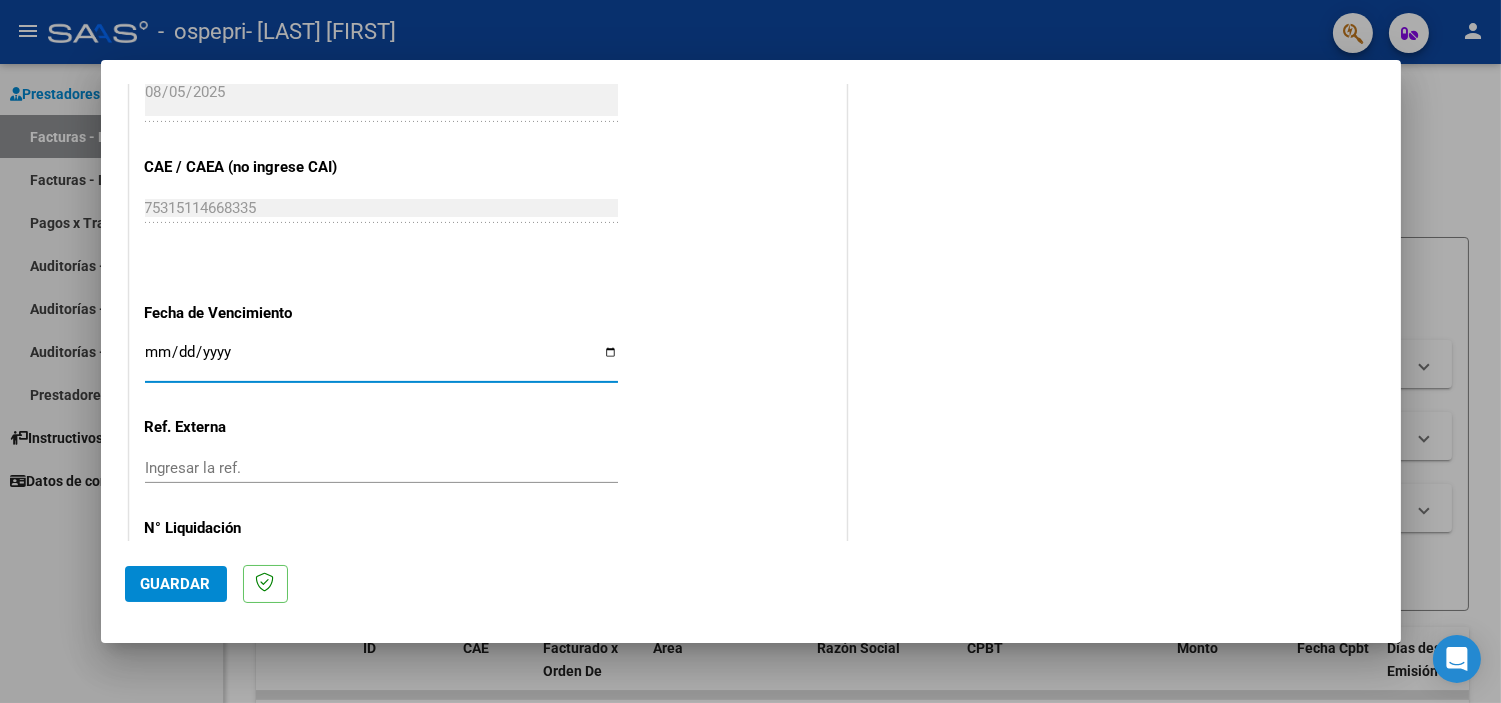 click on "Ingresar la fecha" at bounding box center [381, 360] 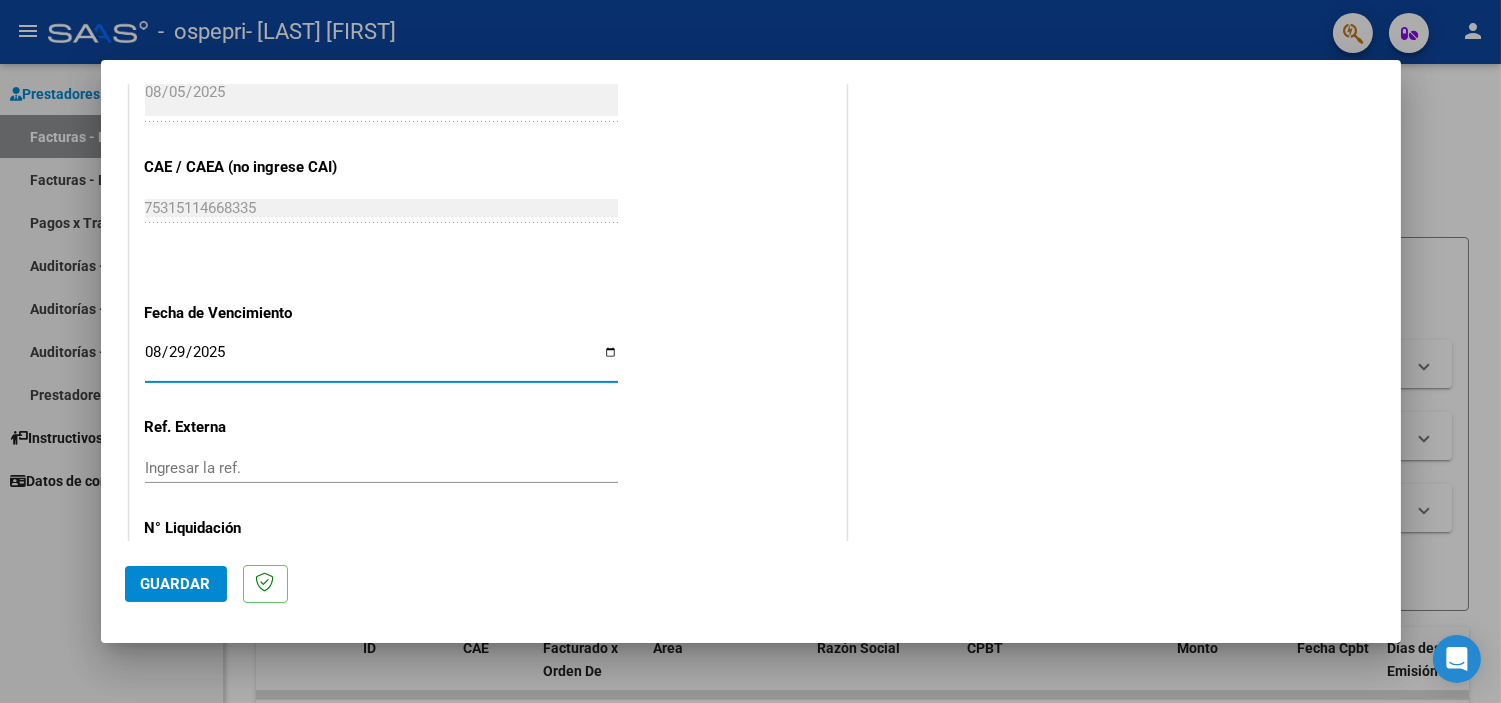 type on "2025-08-29" 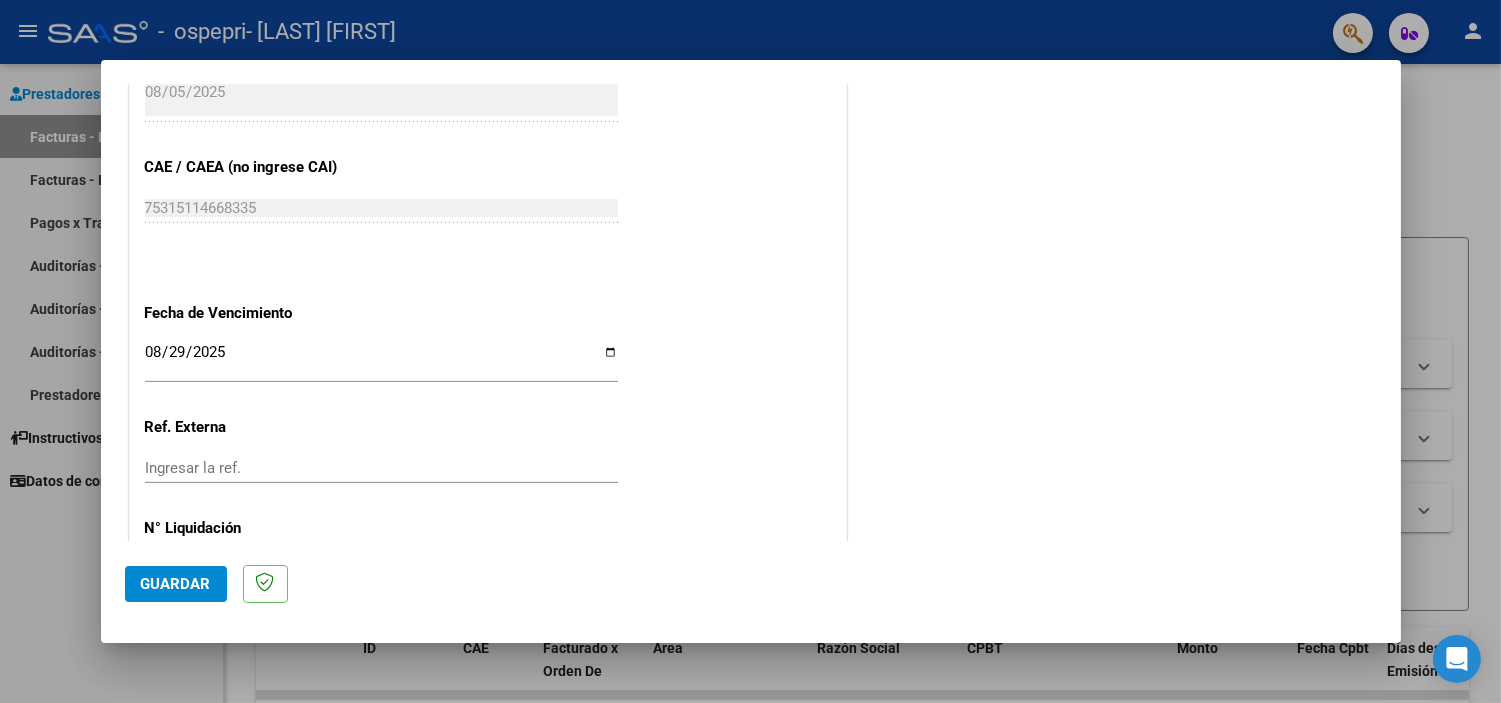 scroll, scrollTop: 1265, scrollLeft: 0, axis: vertical 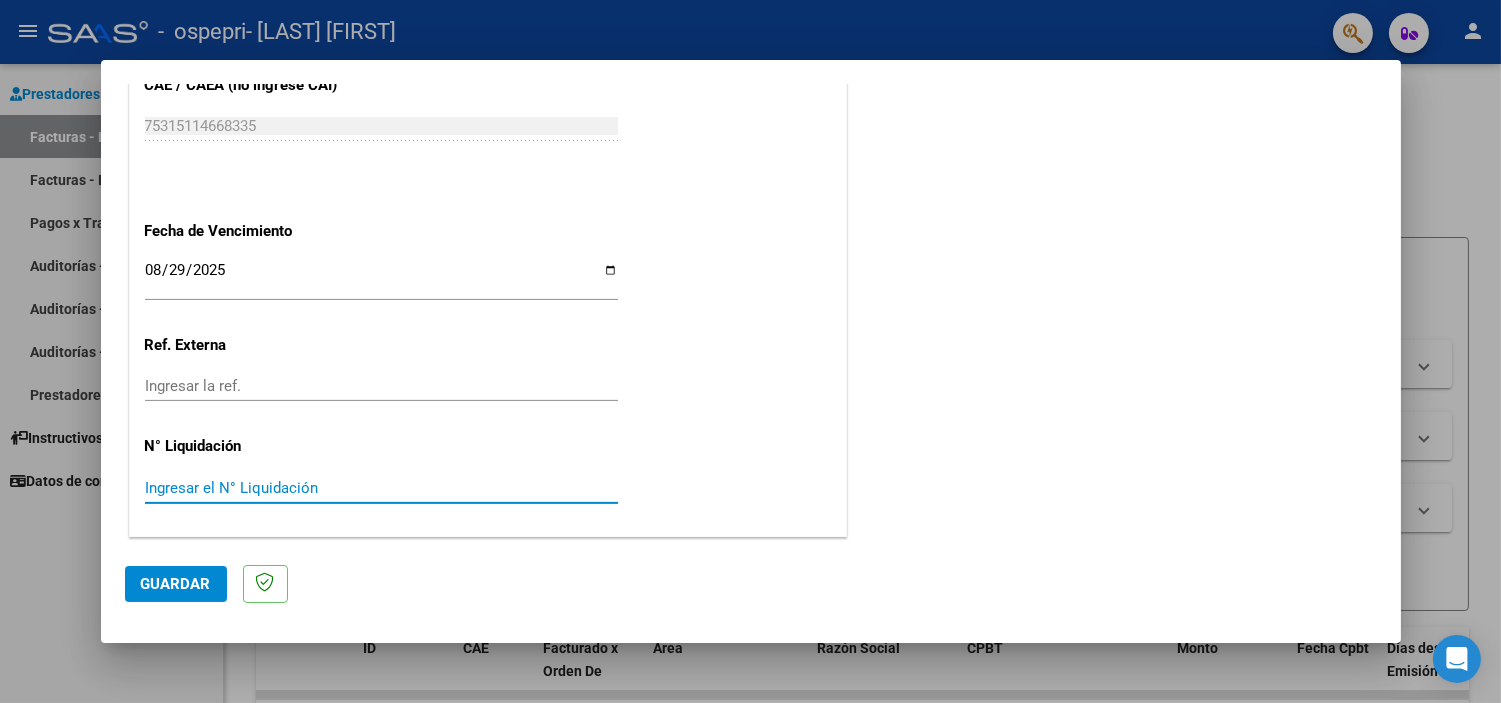 click on "Ingresar el N° Liquidación" at bounding box center [381, 488] 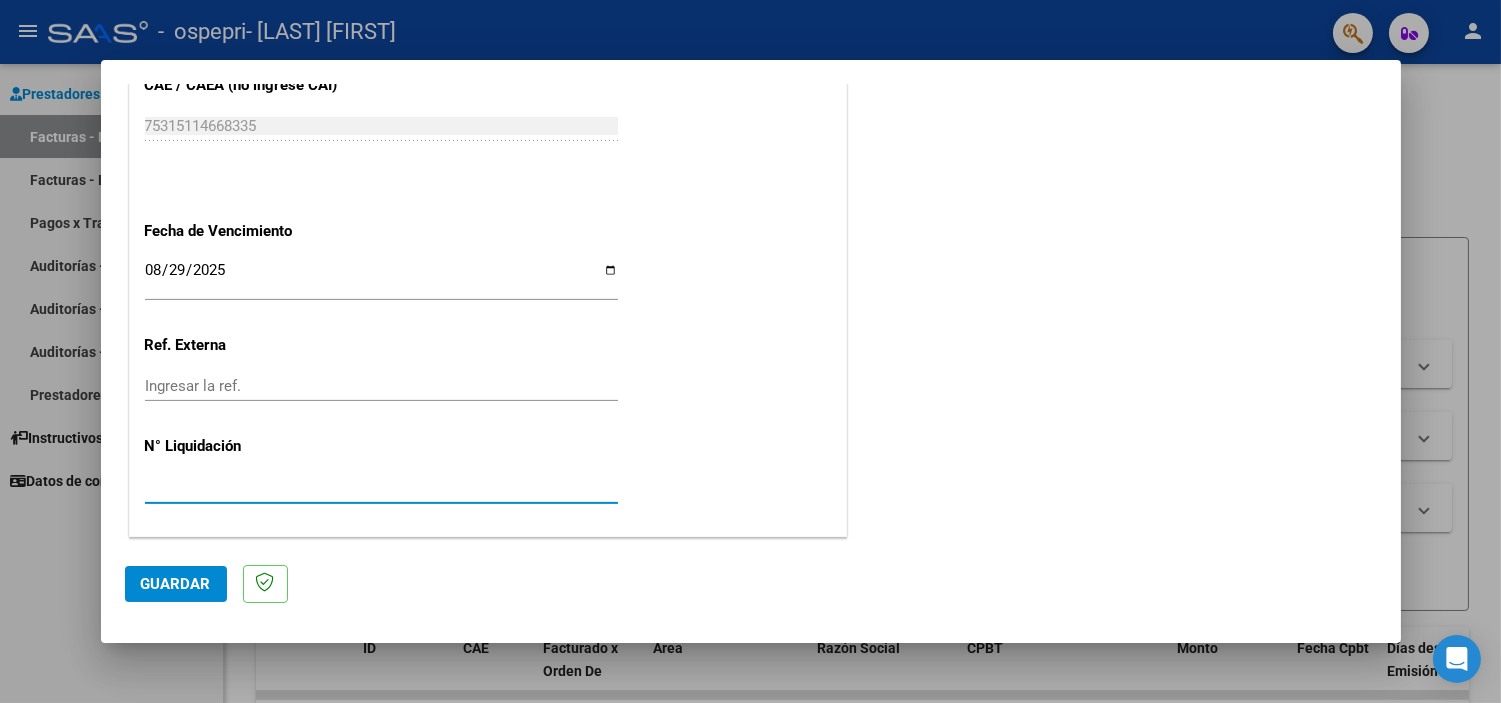 type on "[LIQUIDATION_NUMBER]" 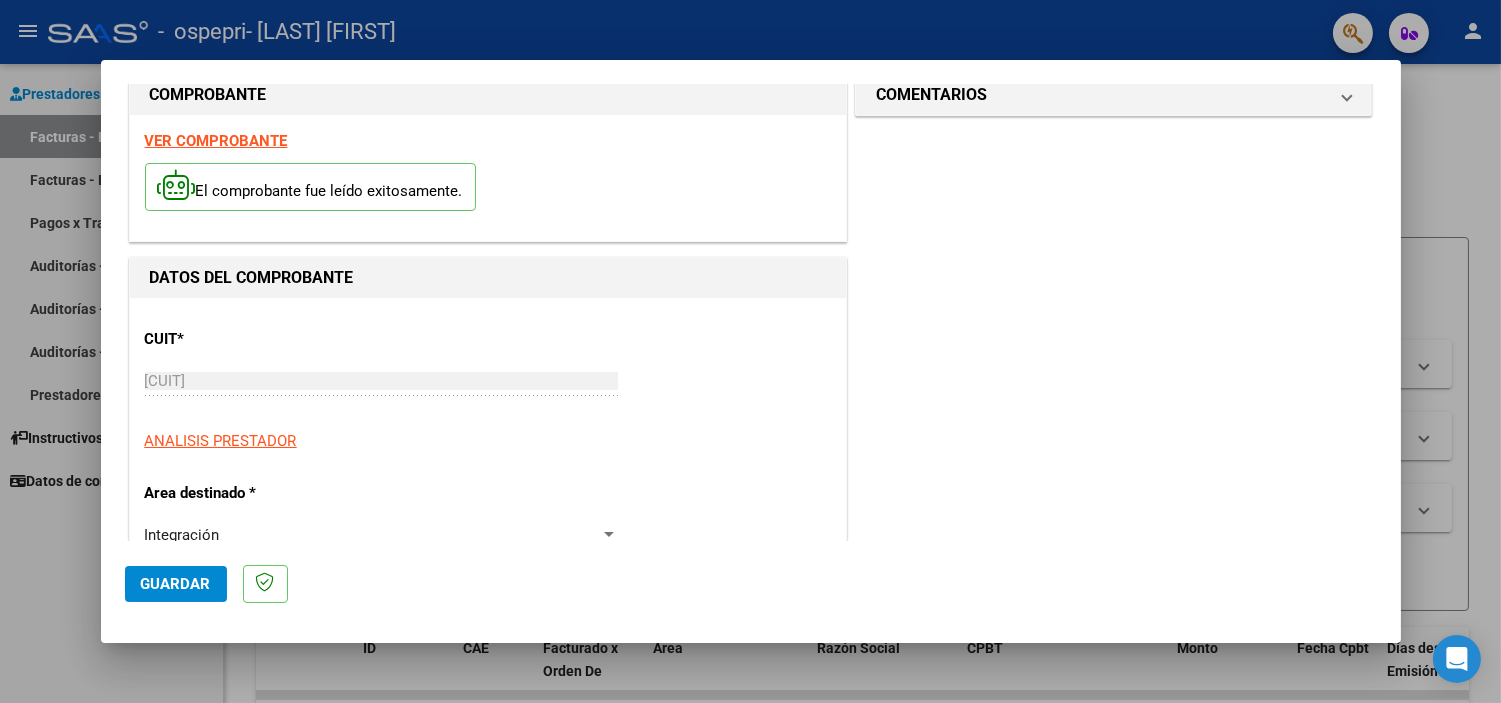 scroll, scrollTop: 0, scrollLeft: 0, axis: both 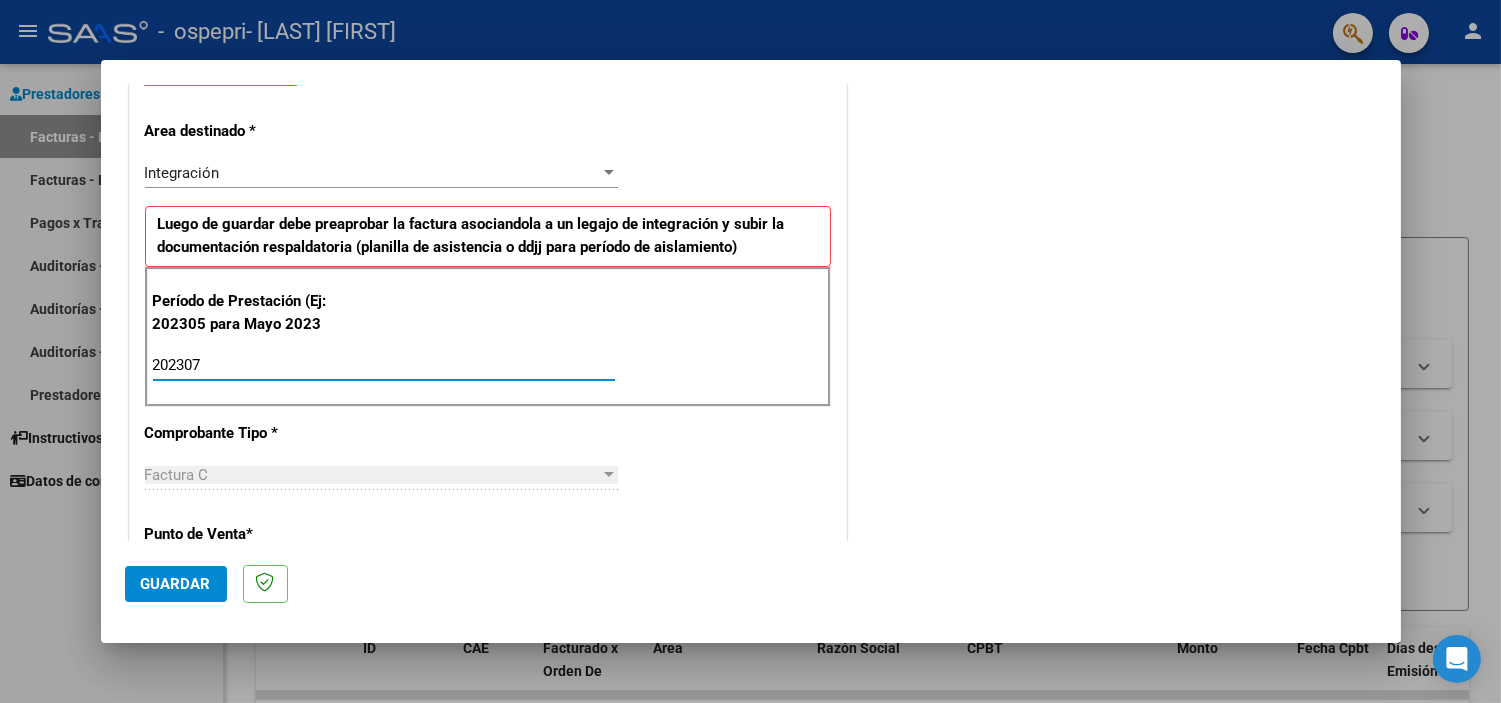 click on "202307" at bounding box center (384, 365) 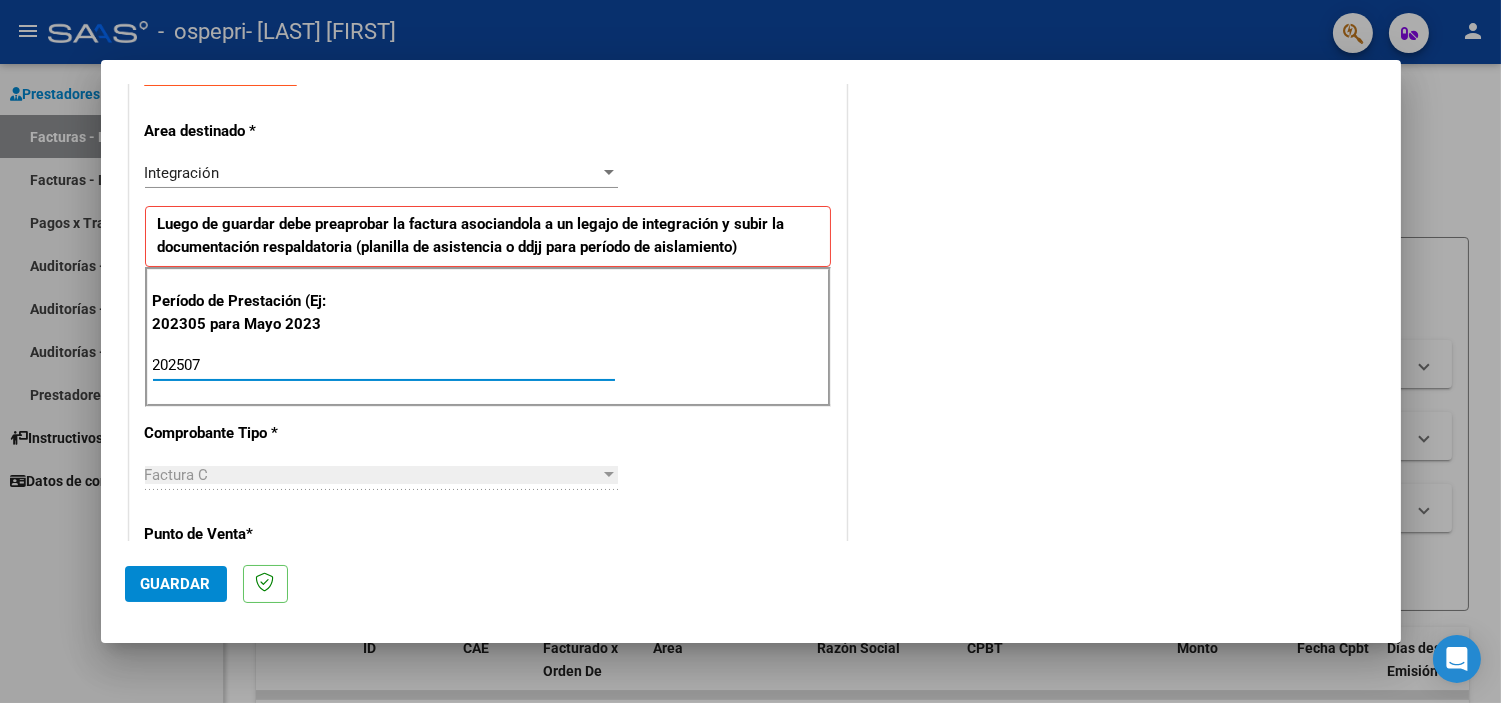 type on "202507" 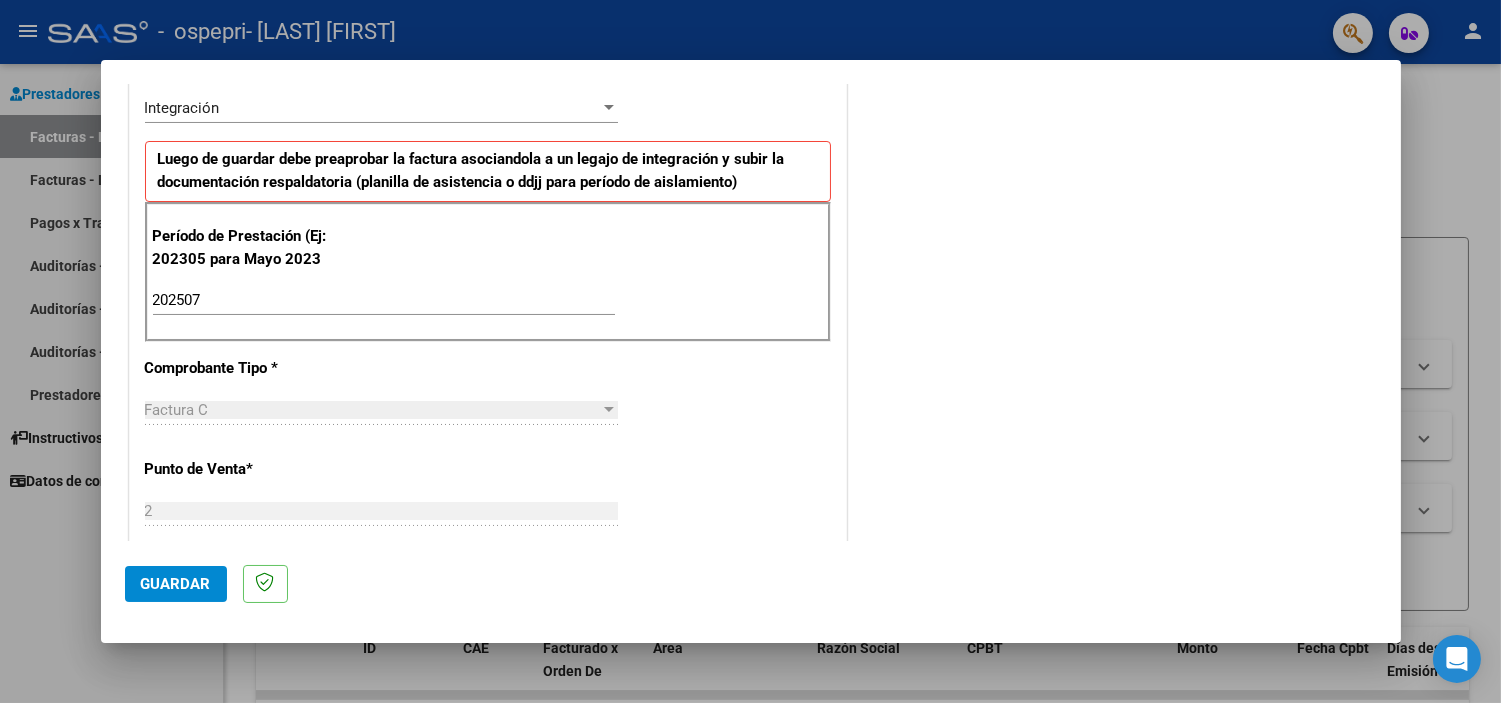 scroll, scrollTop: 527, scrollLeft: 0, axis: vertical 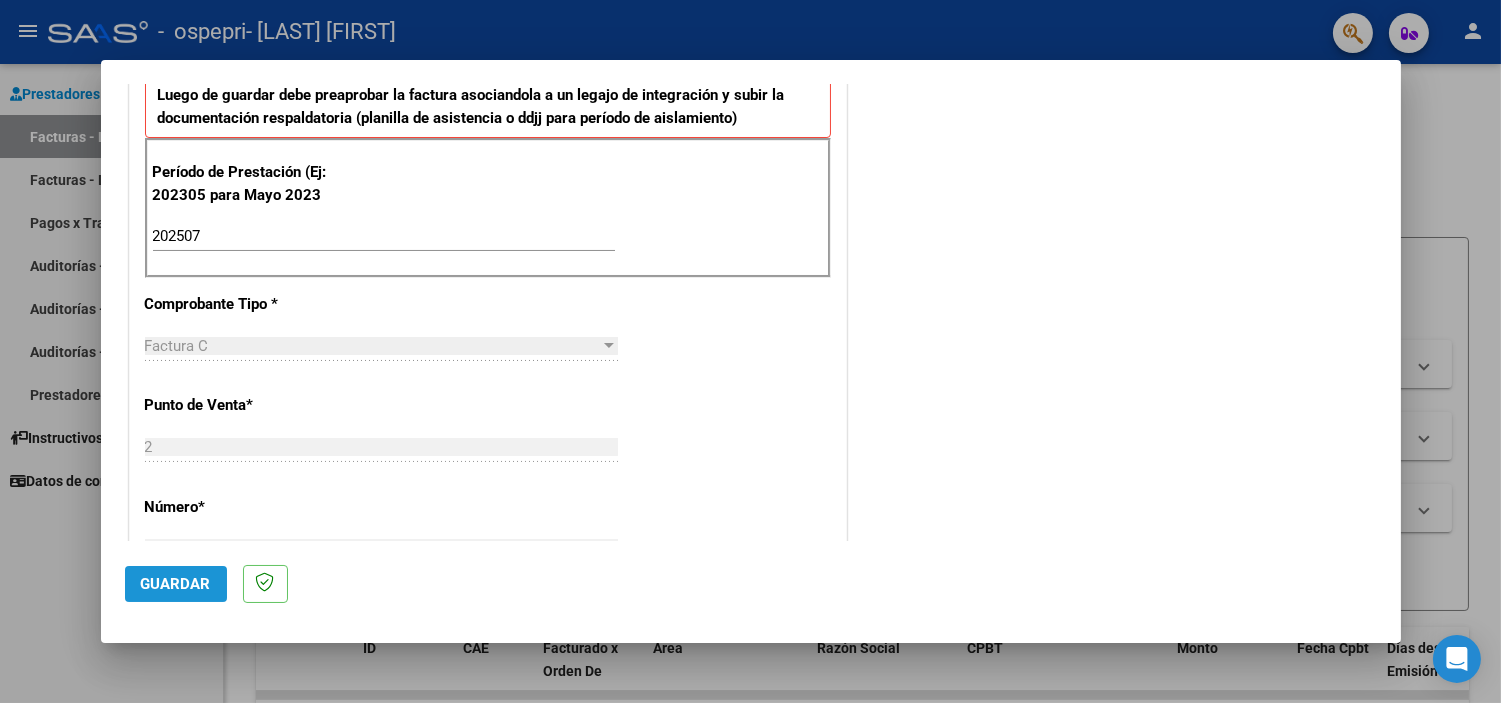 click on "Guardar" 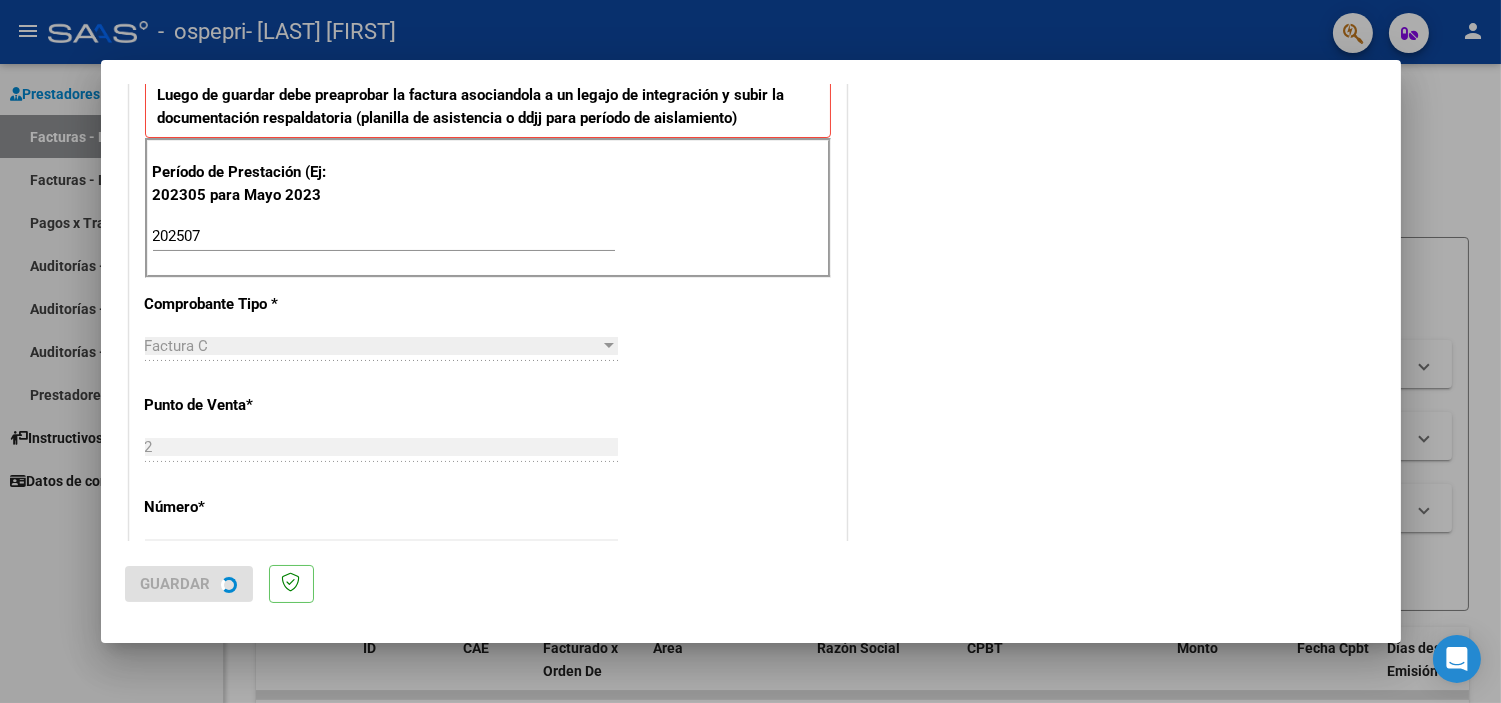 scroll, scrollTop: 0, scrollLeft: 0, axis: both 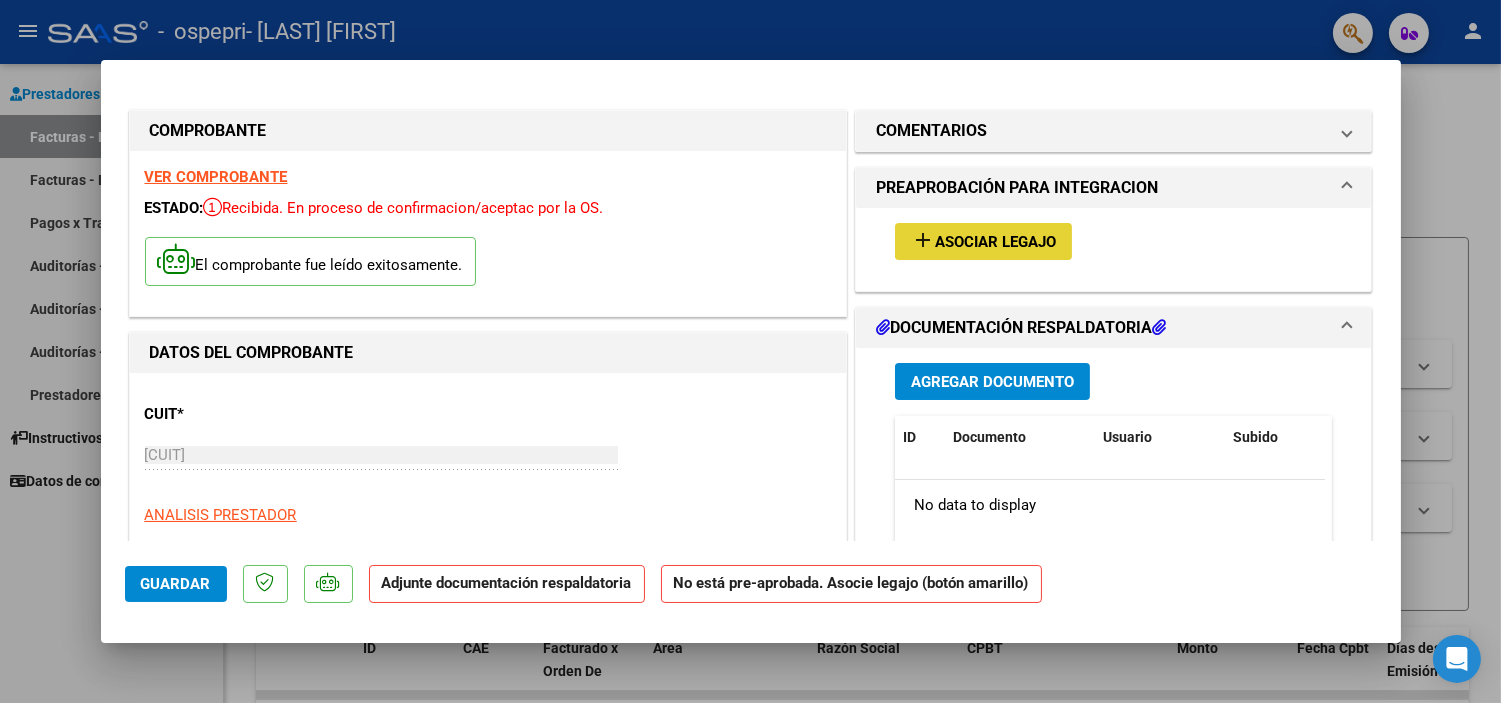 click on "Asociar Legajo" at bounding box center (995, 242) 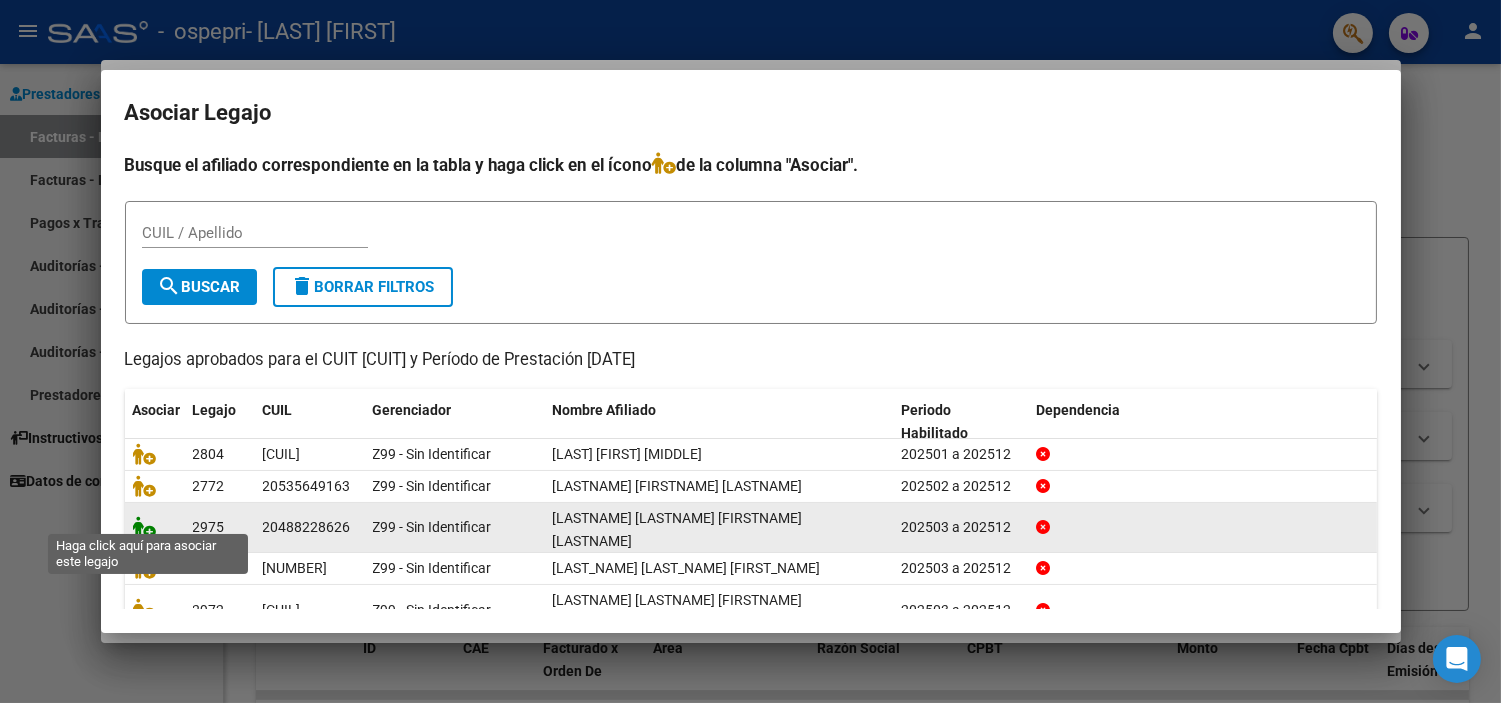 click 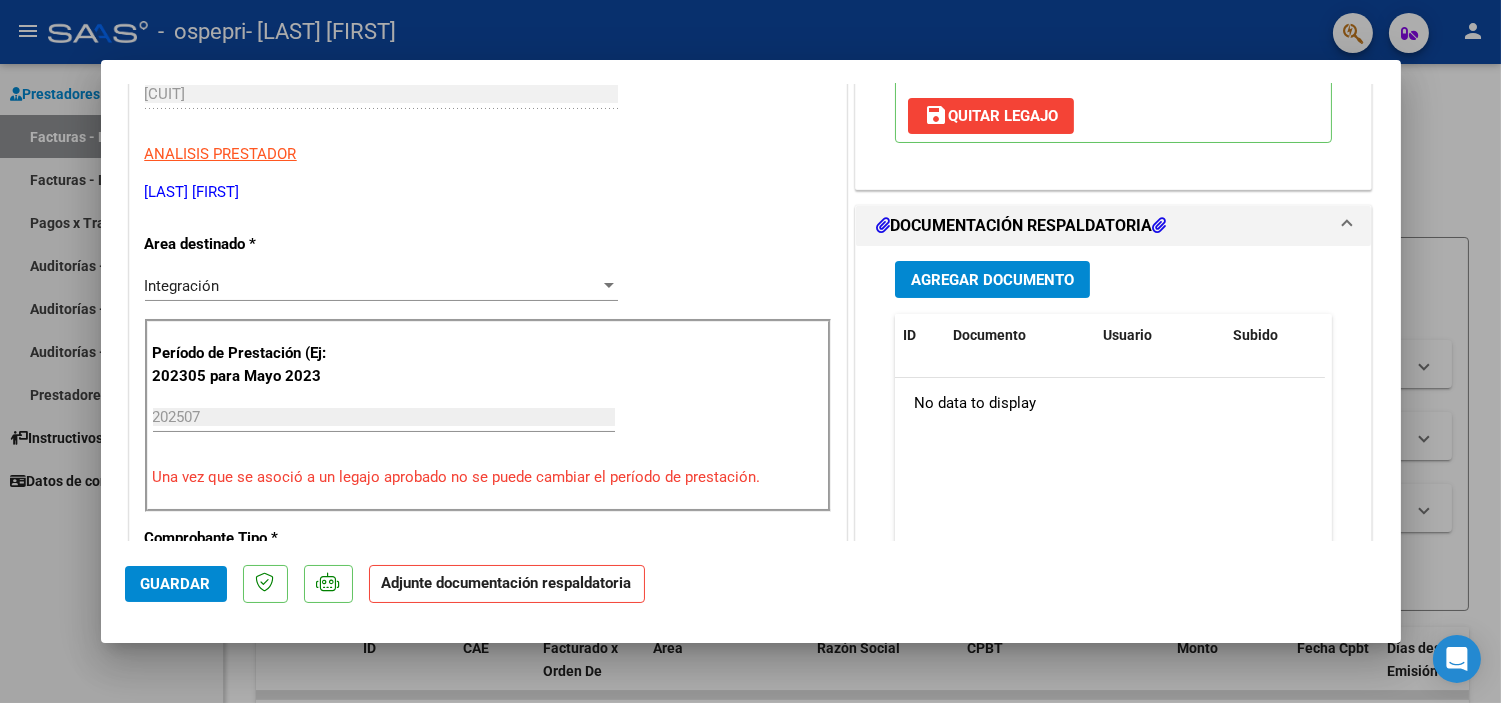 scroll, scrollTop: 385, scrollLeft: 0, axis: vertical 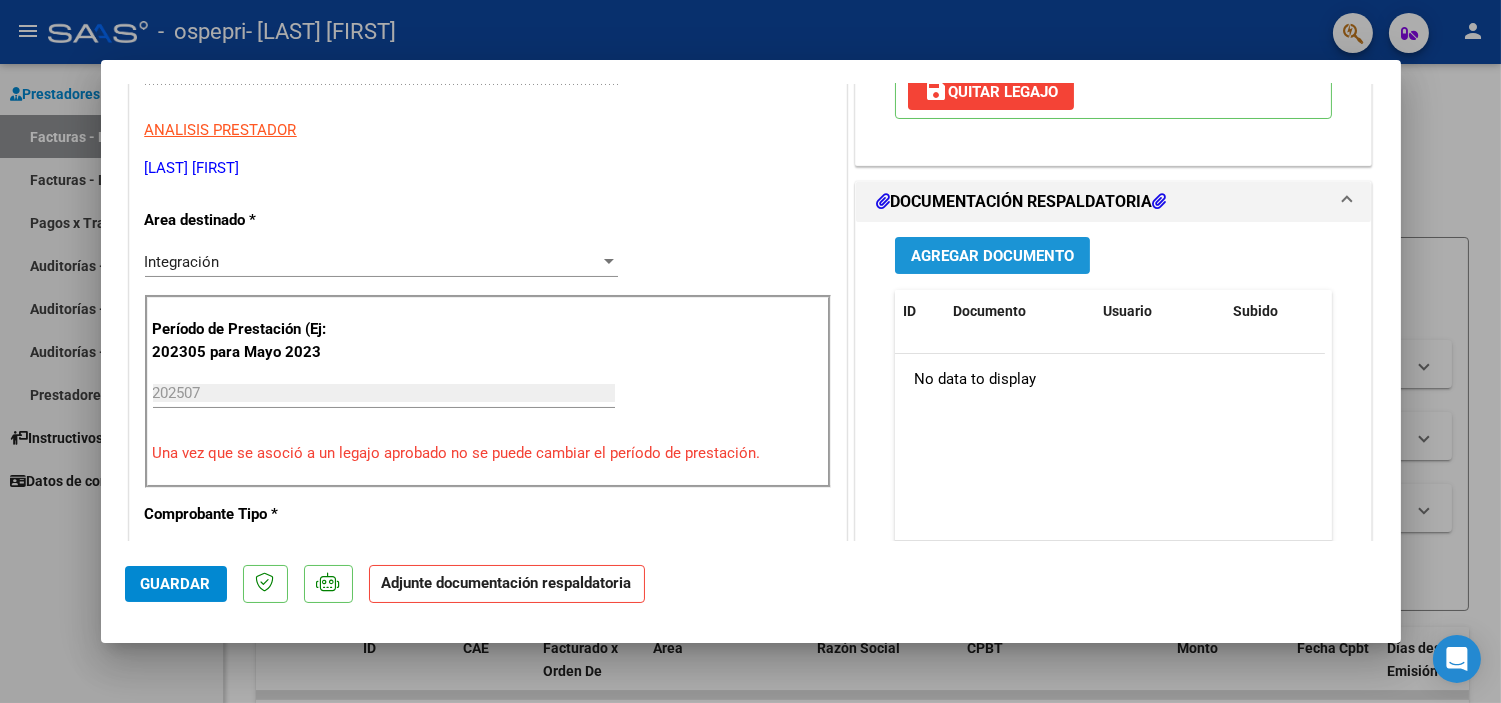 click on "Agregar Documento" at bounding box center [992, 256] 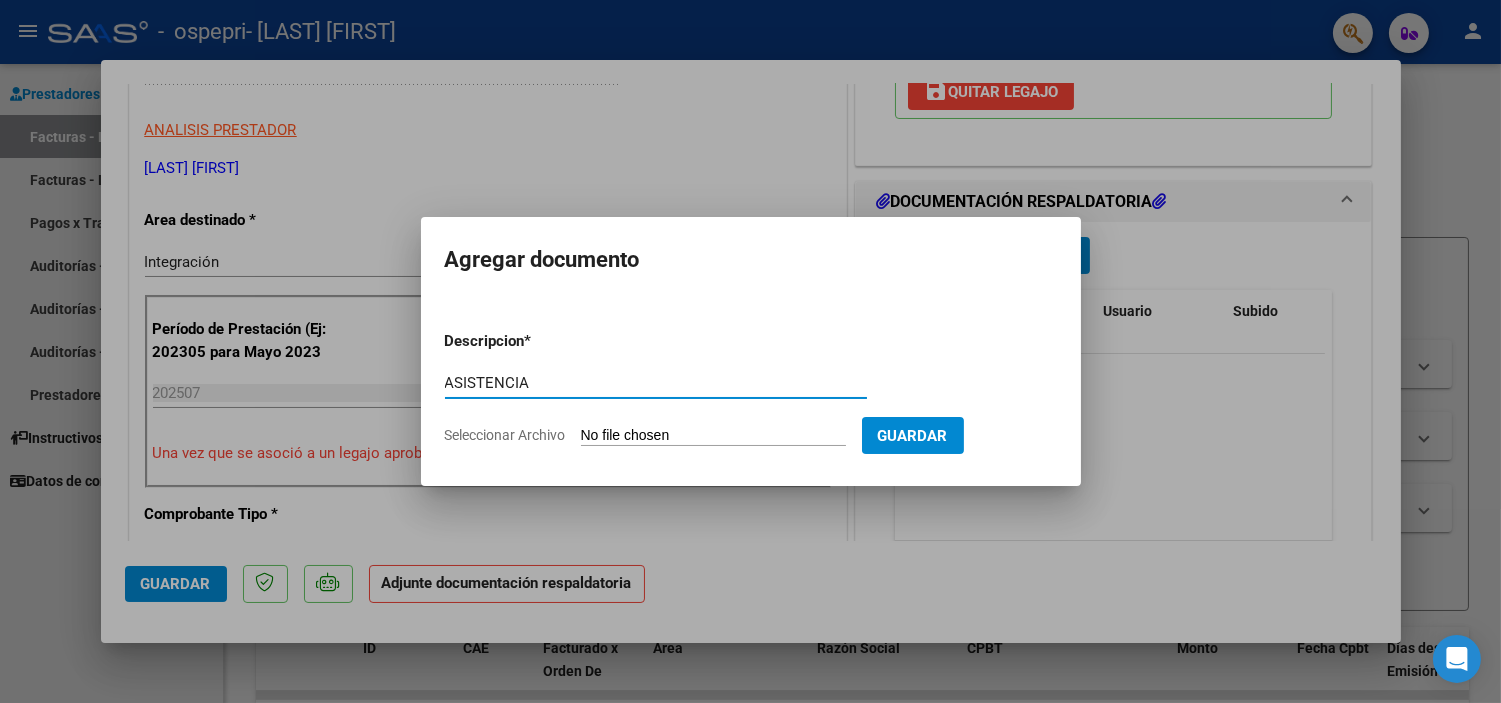 type on "ASISTENCIA" 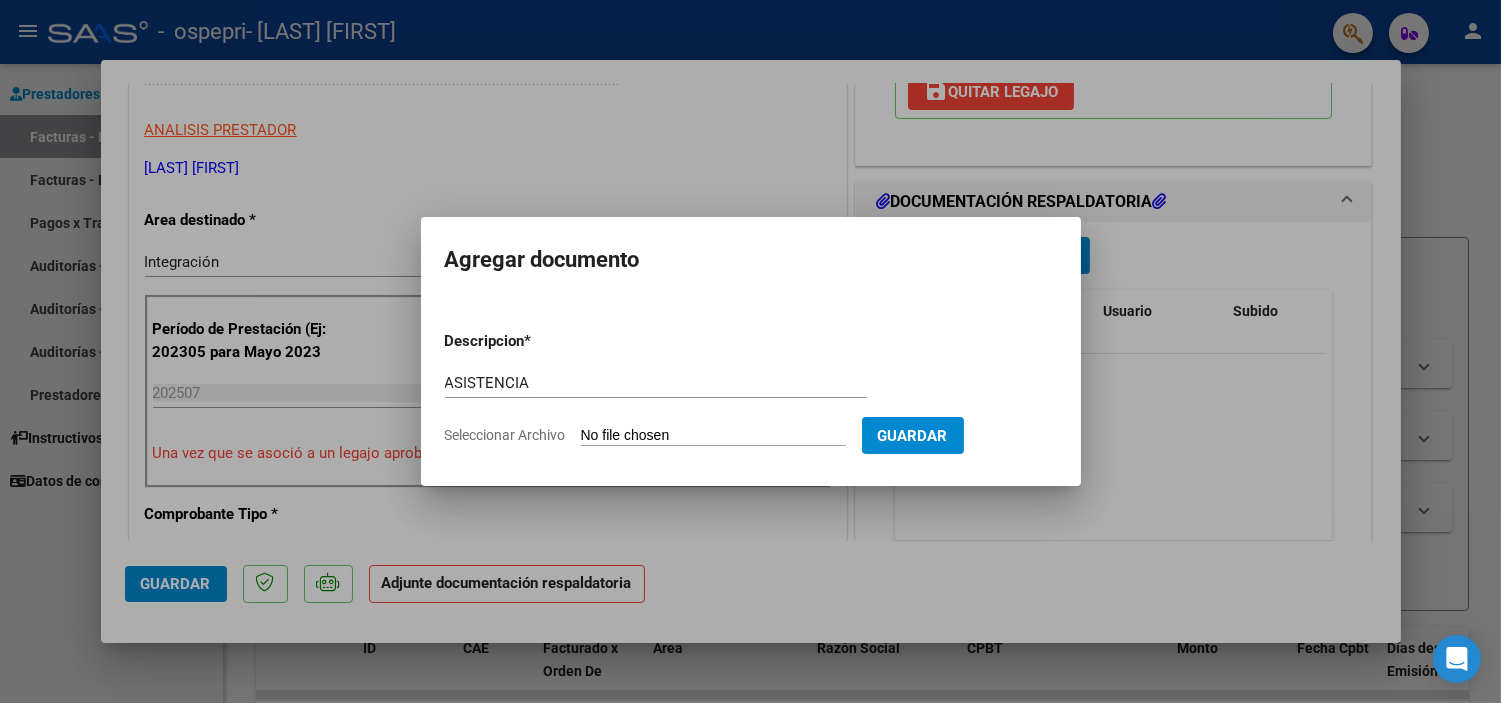 click on "Seleccionar Archivo" at bounding box center (713, 436) 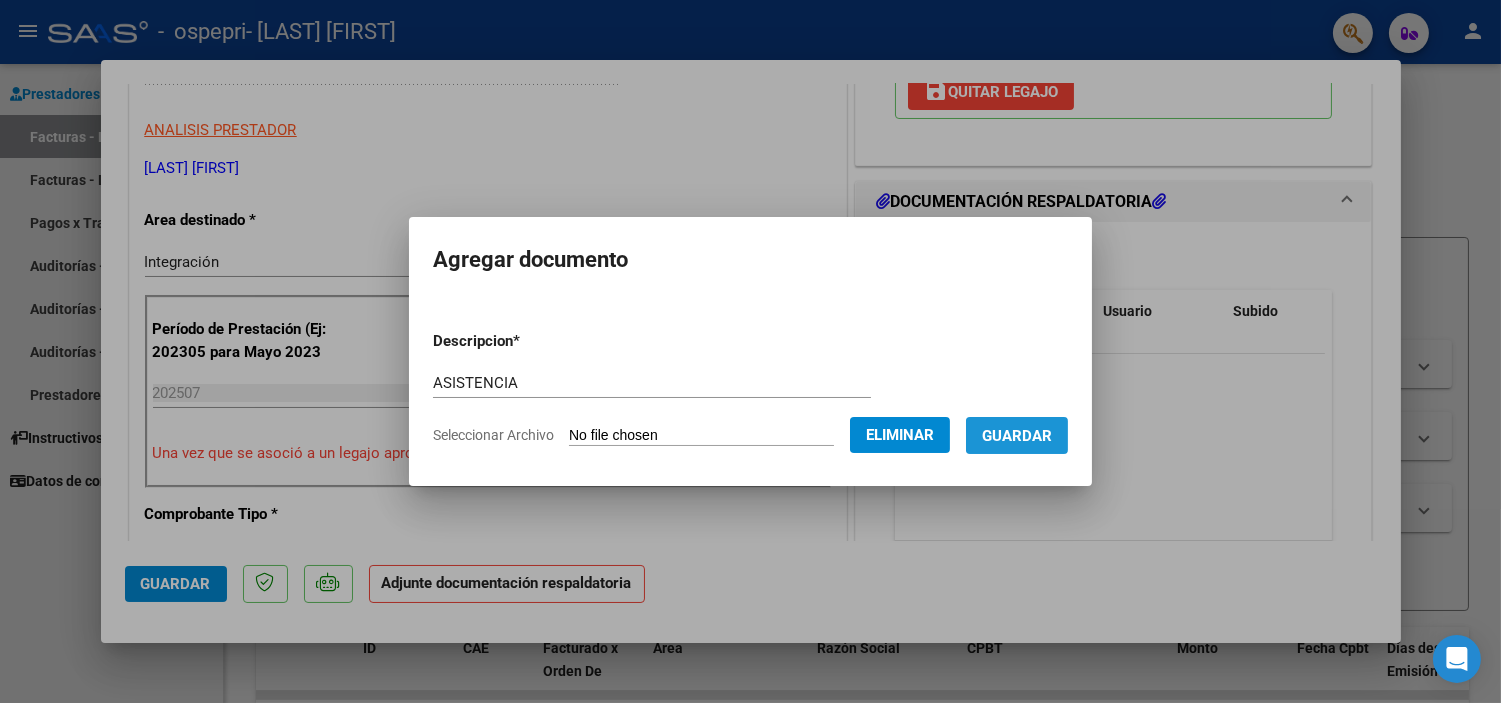 click on "Guardar" at bounding box center (1017, 436) 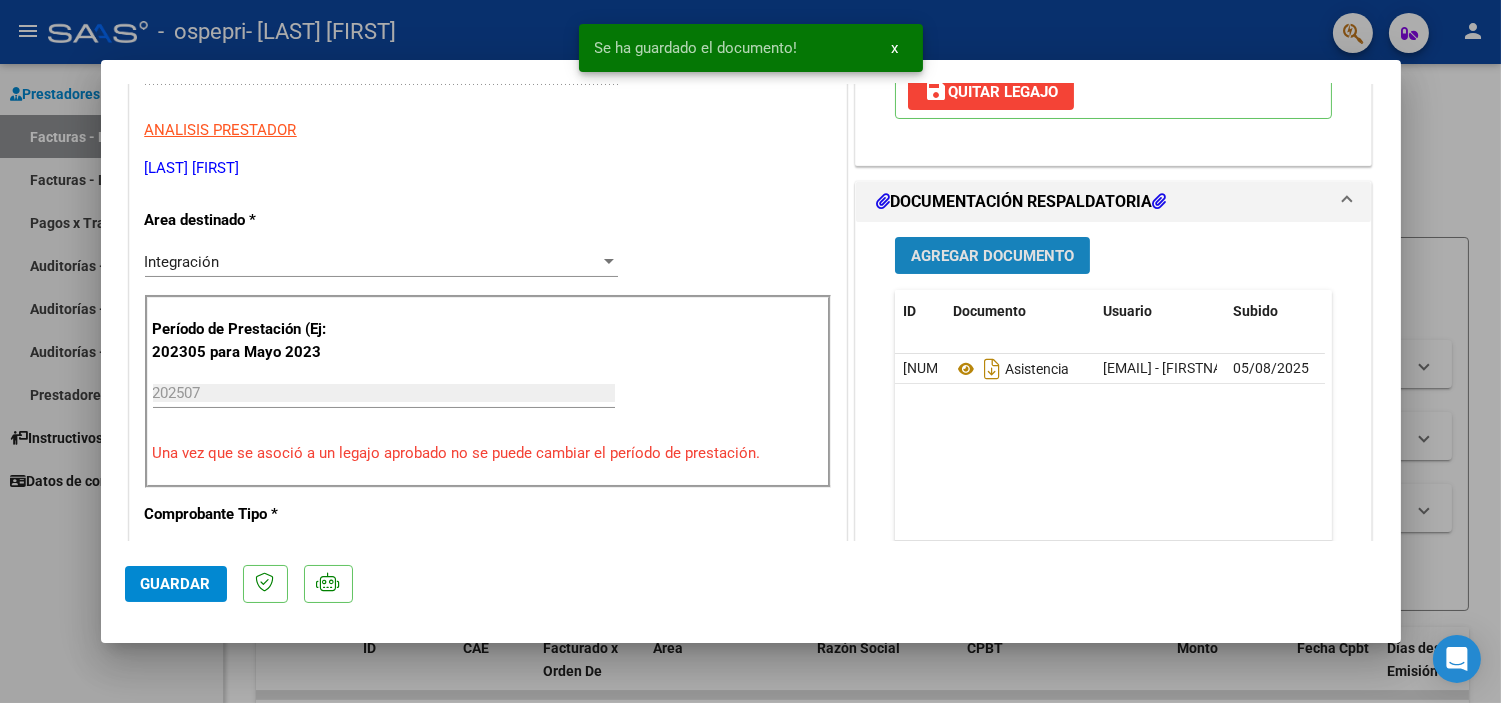 click on "Agregar Documento" at bounding box center [992, 256] 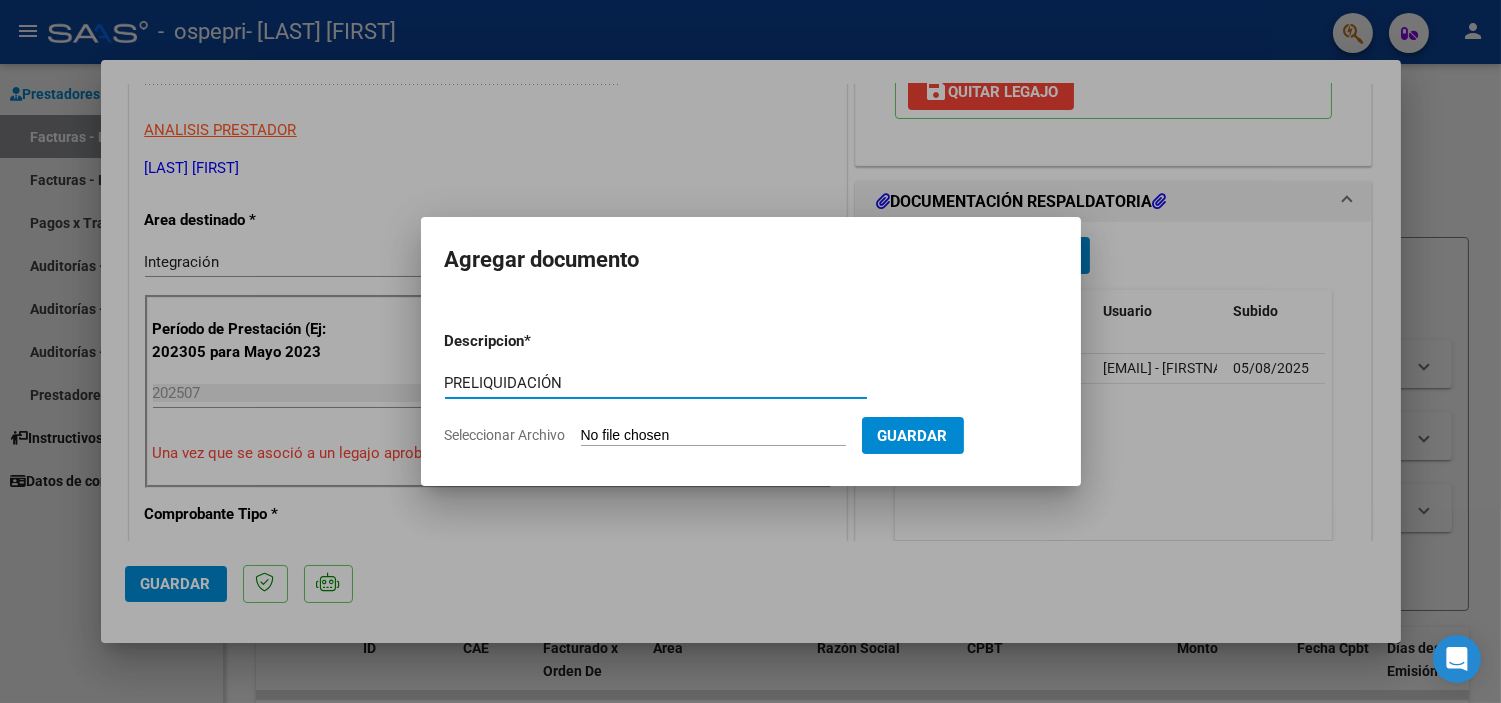 type on "PRELIQUIDACIÓN" 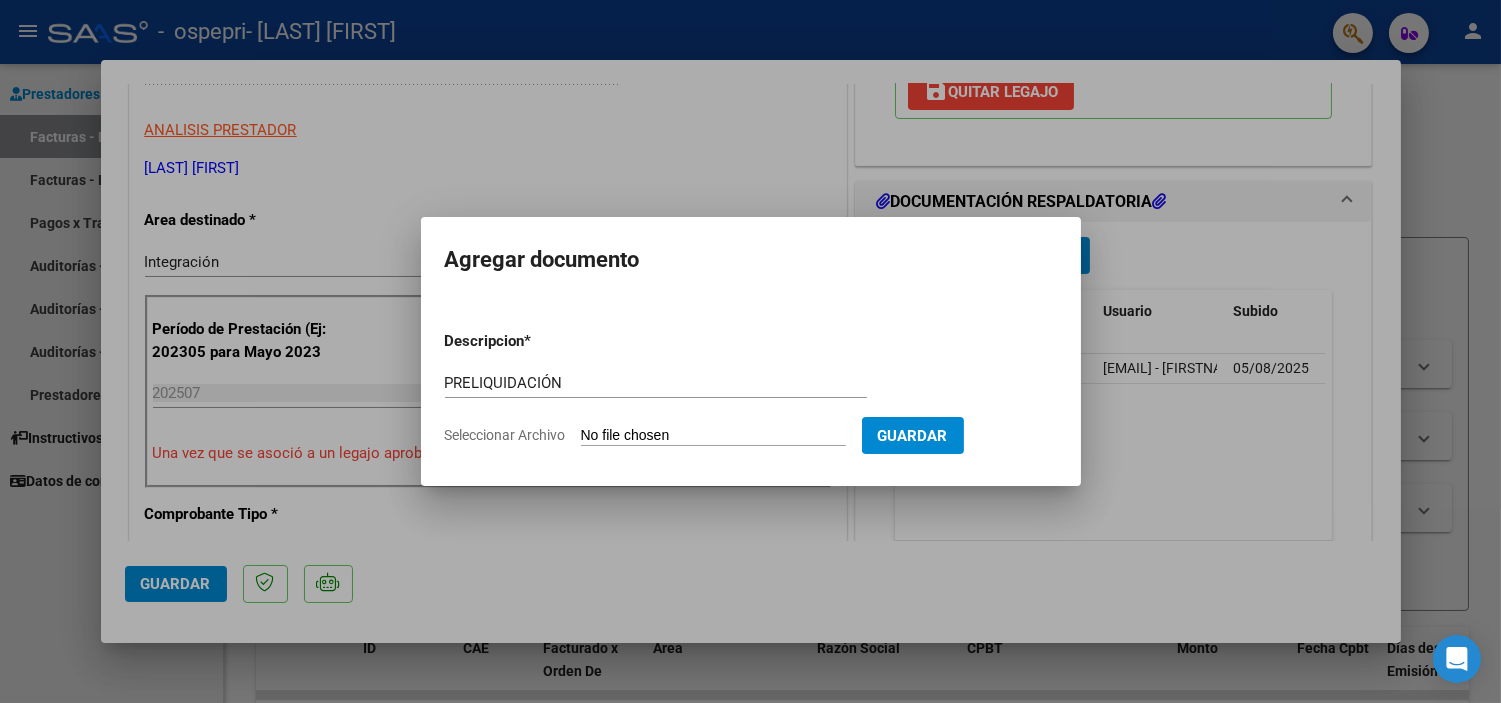 click on "Seleccionar Archivo" at bounding box center (713, 436) 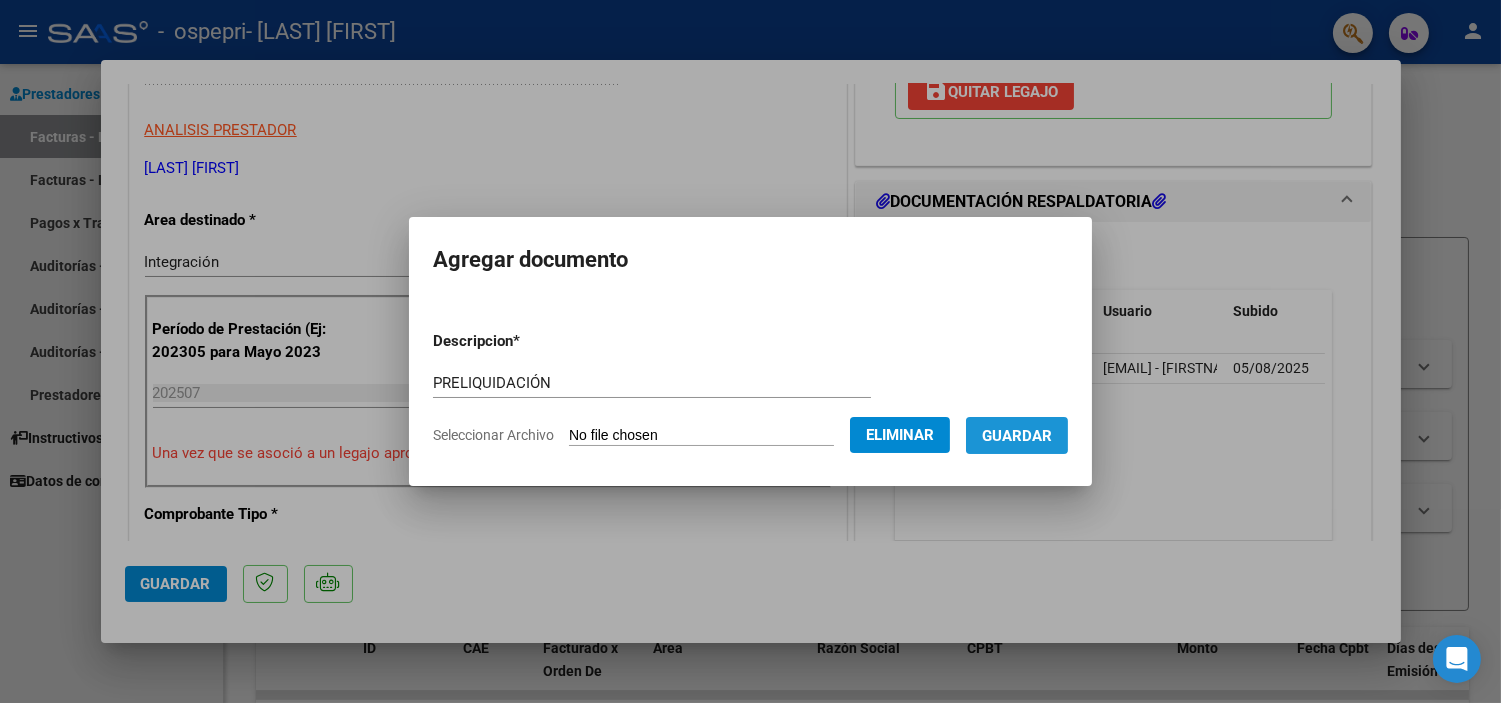click on "Guardar" at bounding box center [1017, 436] 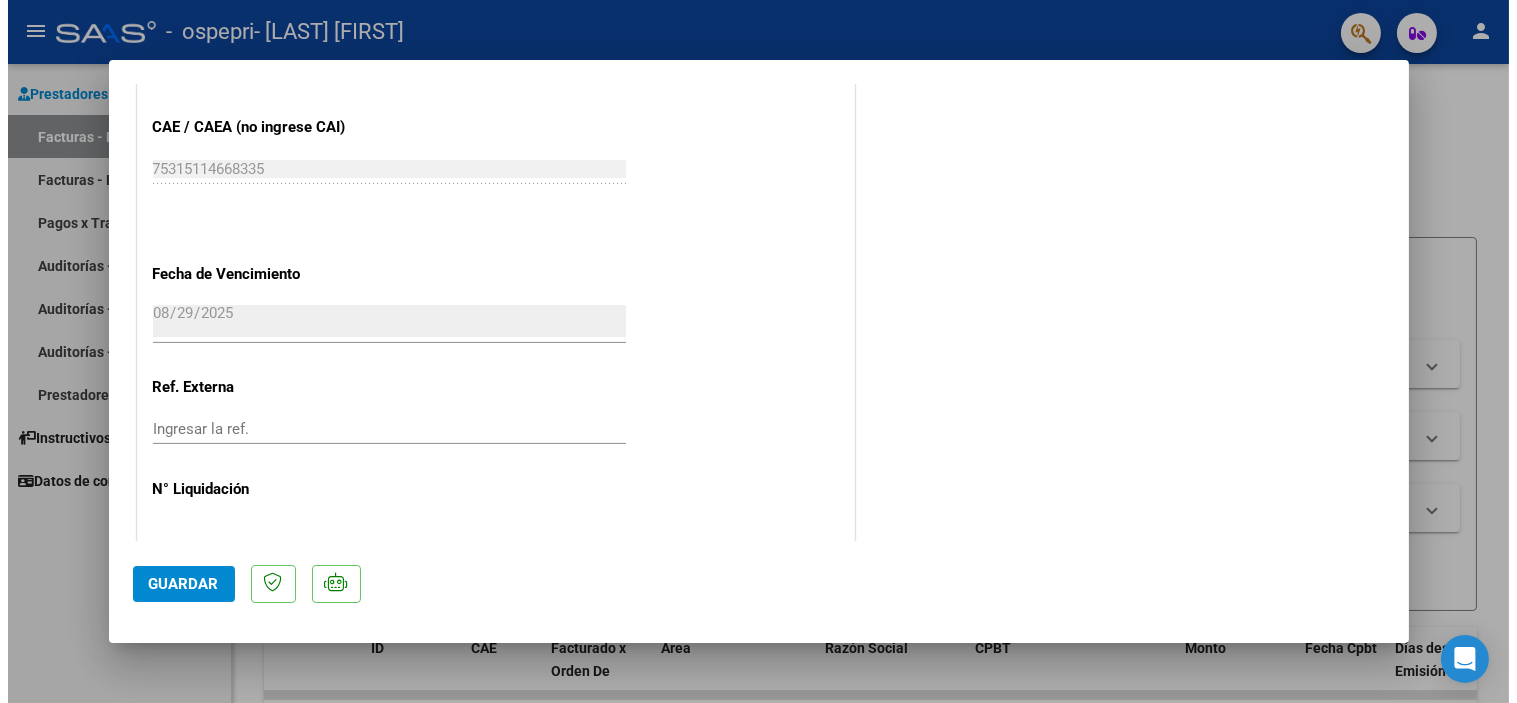 scroll, scrollTop: 1332, scrollLeft: 0, axis: vertical 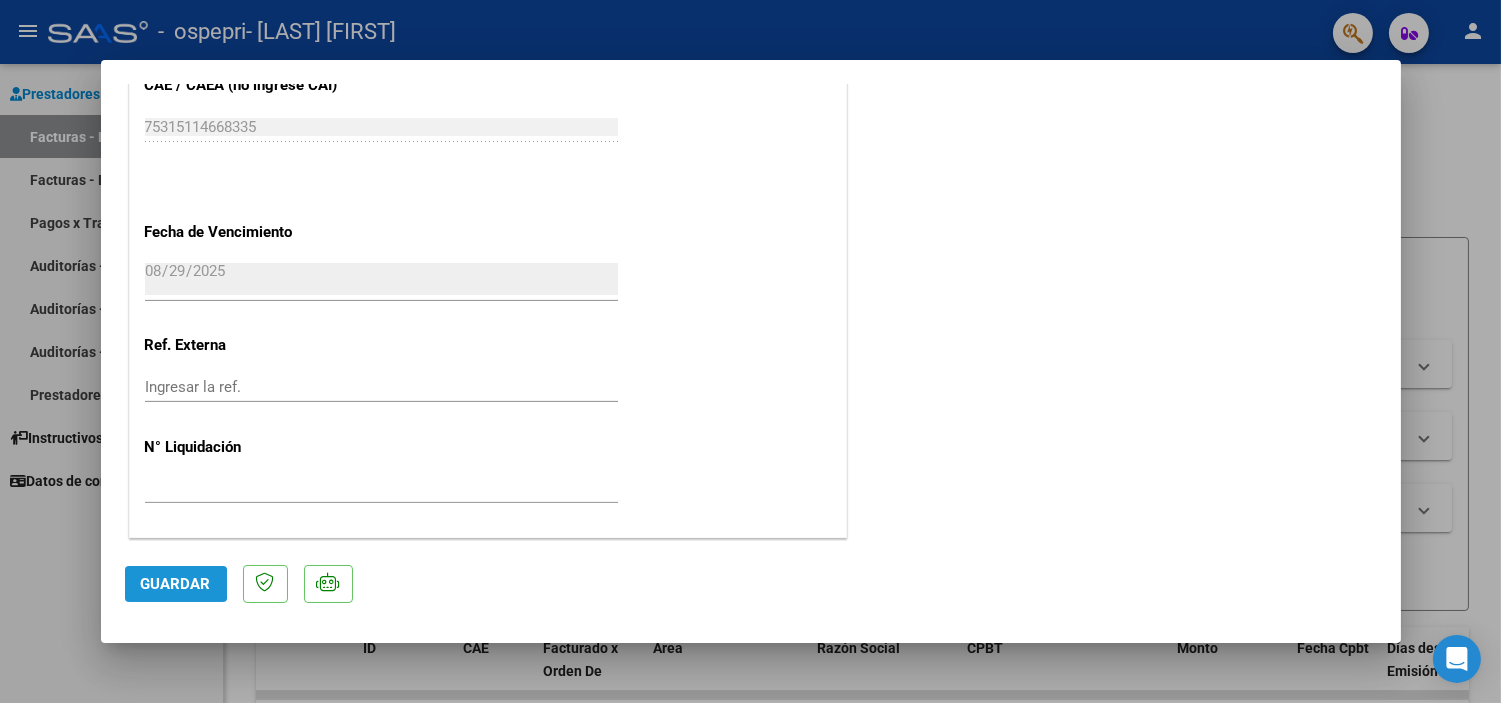 click on "Guardar" 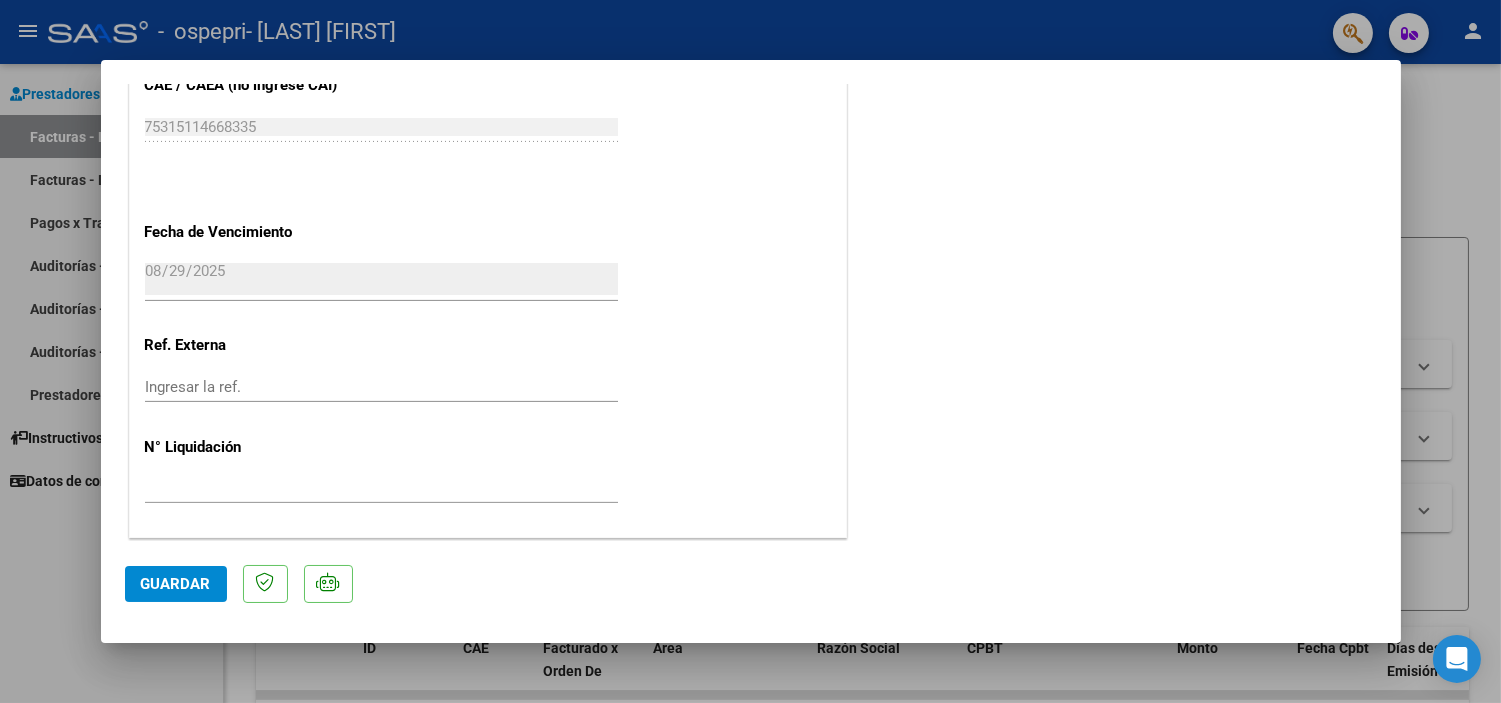 click at bounding box center [750, 351] 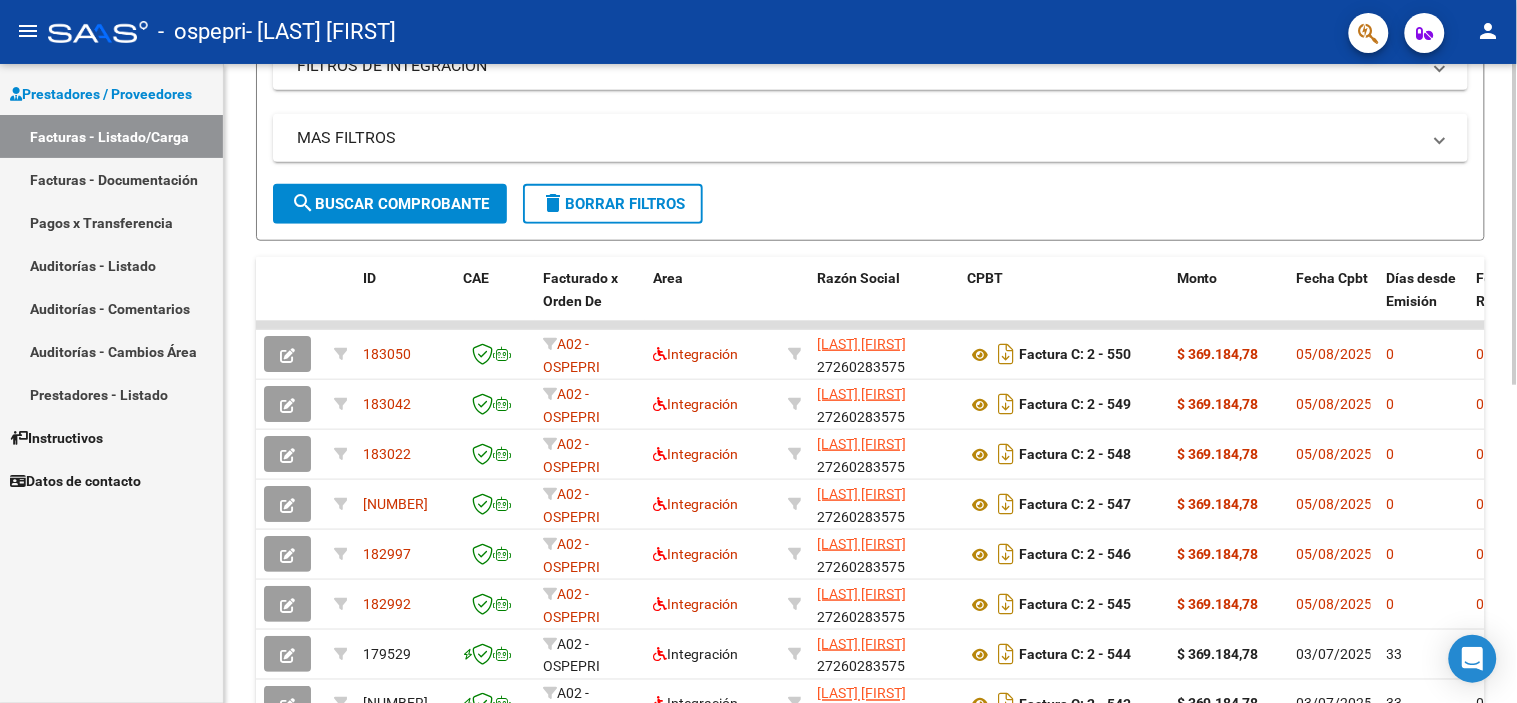 scroll, scrollTop: 374, scrollLeft: 0, axis: vertical 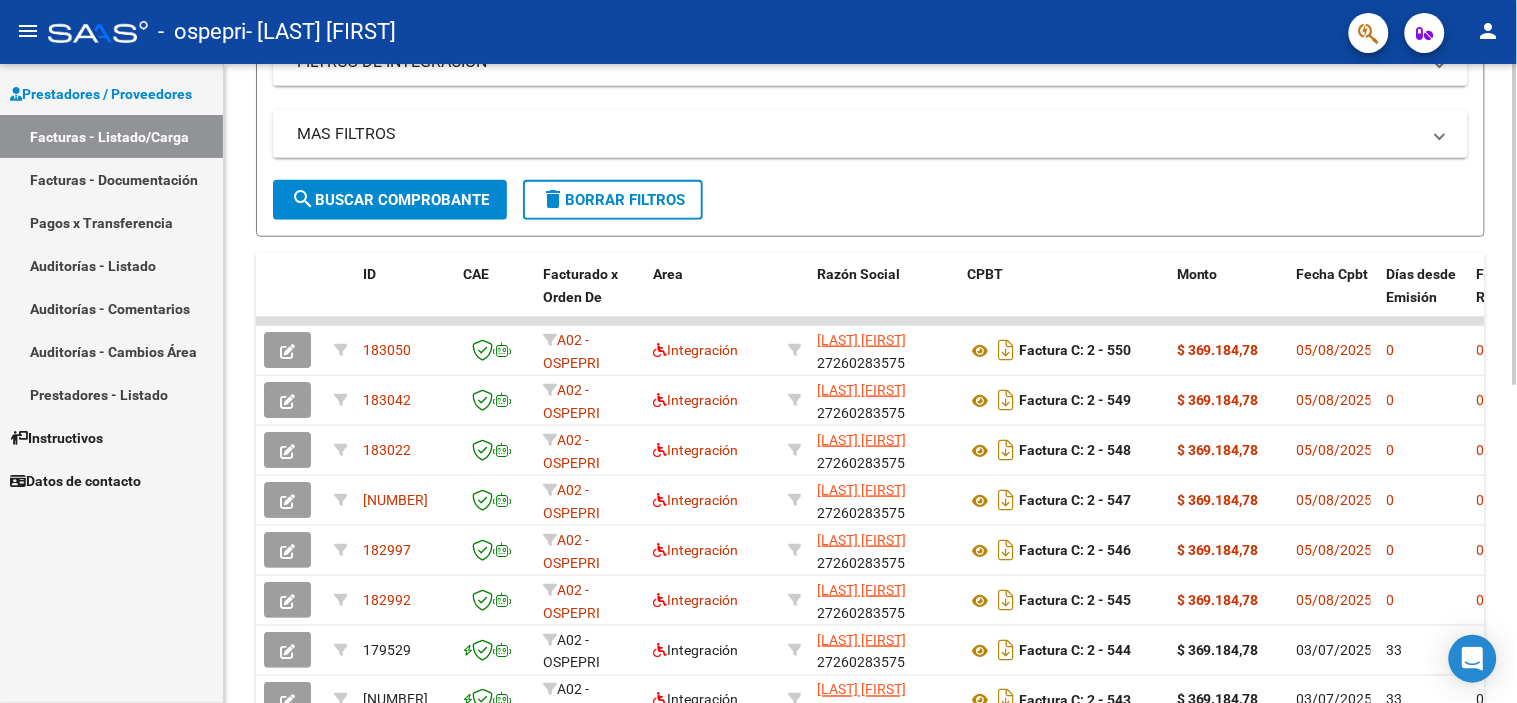 click on "Video tutorial   PRESTADORES -> Listado de CPBTs Emitidos por Prestadores / Proveedores (alt+q)   Cargar Comprobante
cloud_download  CSV  cloud_download  EXCEL  cloud_download  Estandar   Descarga Masiva
Filtros Id Area Area Todos Confirmado   Mostrar totalizadores   FILTROS DEL COMPROBANTE  Comprobante Tipo Comprobante Tipo Start date – End date Fec. Comprobante Desde / Hasta Días Emisión Desde(cant. días) Días Emisión Hasta(cant. días) CUIT / Razón Social Pto. Venta Nro. Comprobante Código SSS CAE Válido CAE Válido Todos Cargado Módulo Hosp. Todos Tiene facturacion Apócrifa Hospital Refes  FILTROS DE INTEGRACION  Período De Prestación Campos del Archivo de Rendición Devuelto x SSS (dr_envio) Todos Rendido x SSS (dr_envio) Tipo de Registro Tipo de Registro Período Presentación Período Presentación Campos del Legajo Asociado (preaprobación) Afiliado Legajo (cuil/nombre) Todos Solo facturas preaprobadas  MAS FILTROS  Todos Con Doc. Respaldatoria Todos Con Trazabilidad Todos – – 0" 